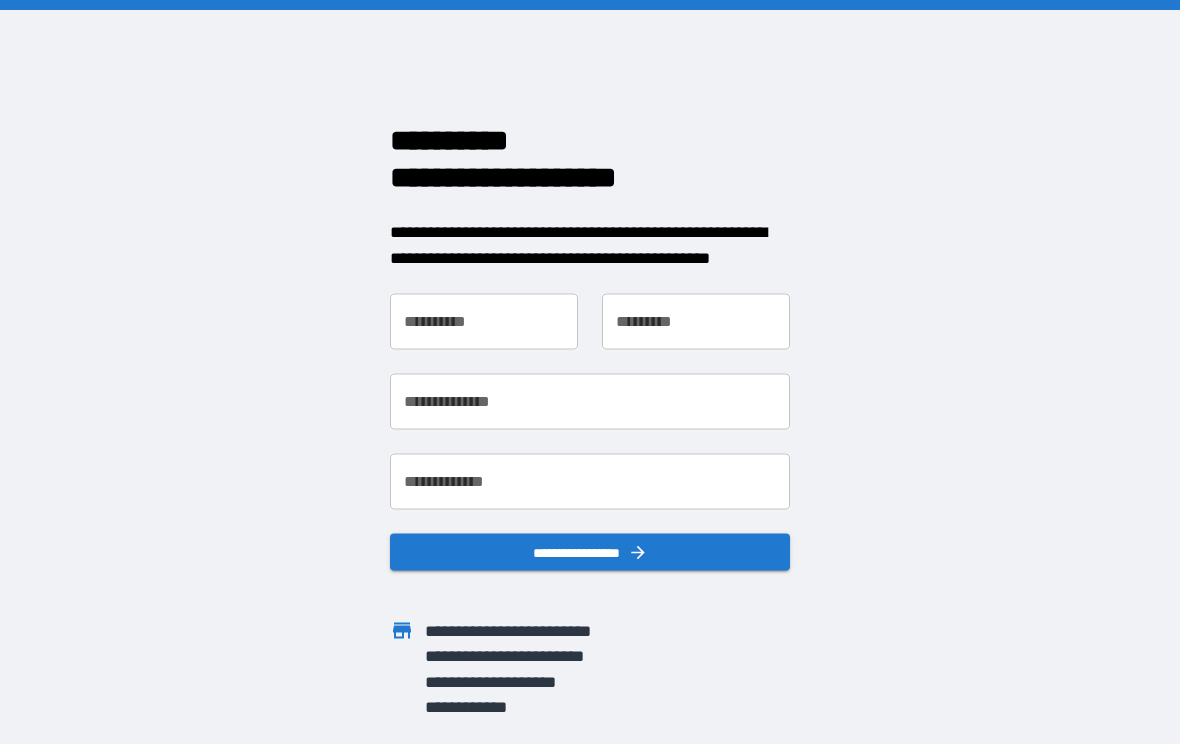 scroll, scrollTop: 0, scrollLeft: 0, axis: both 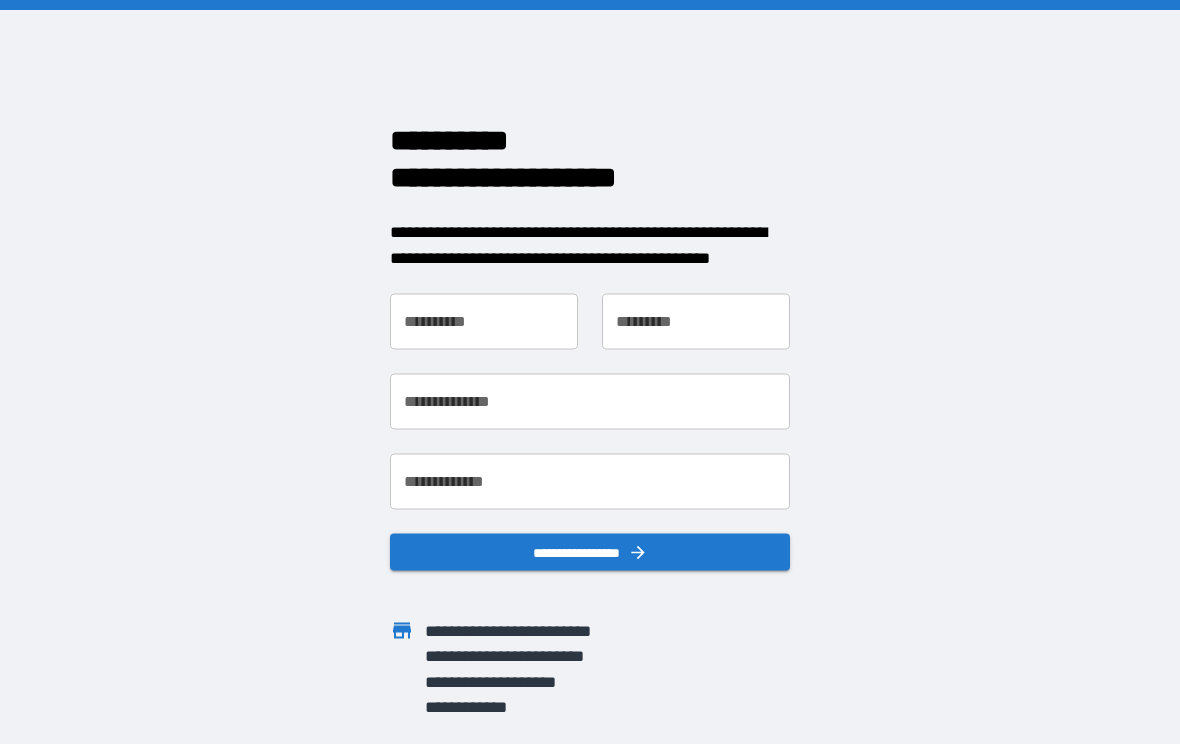 click on "**********" at bounding box center (484, 322) 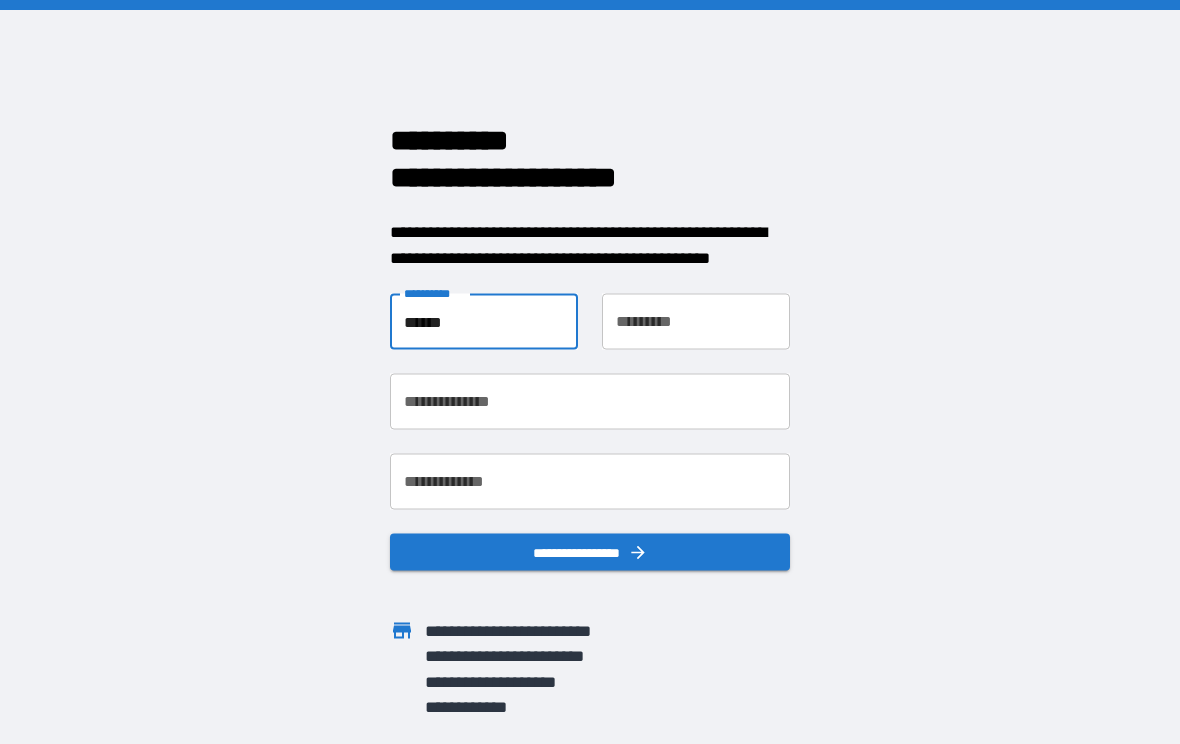 type on "******" 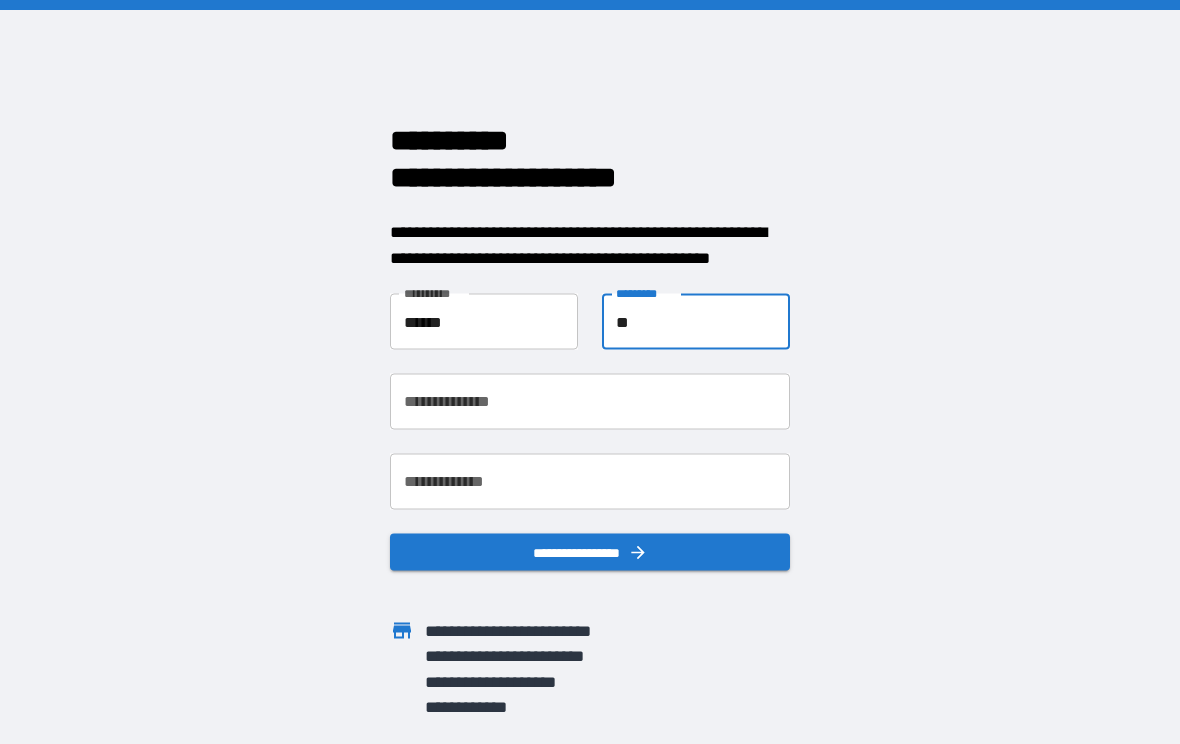 type on "*" 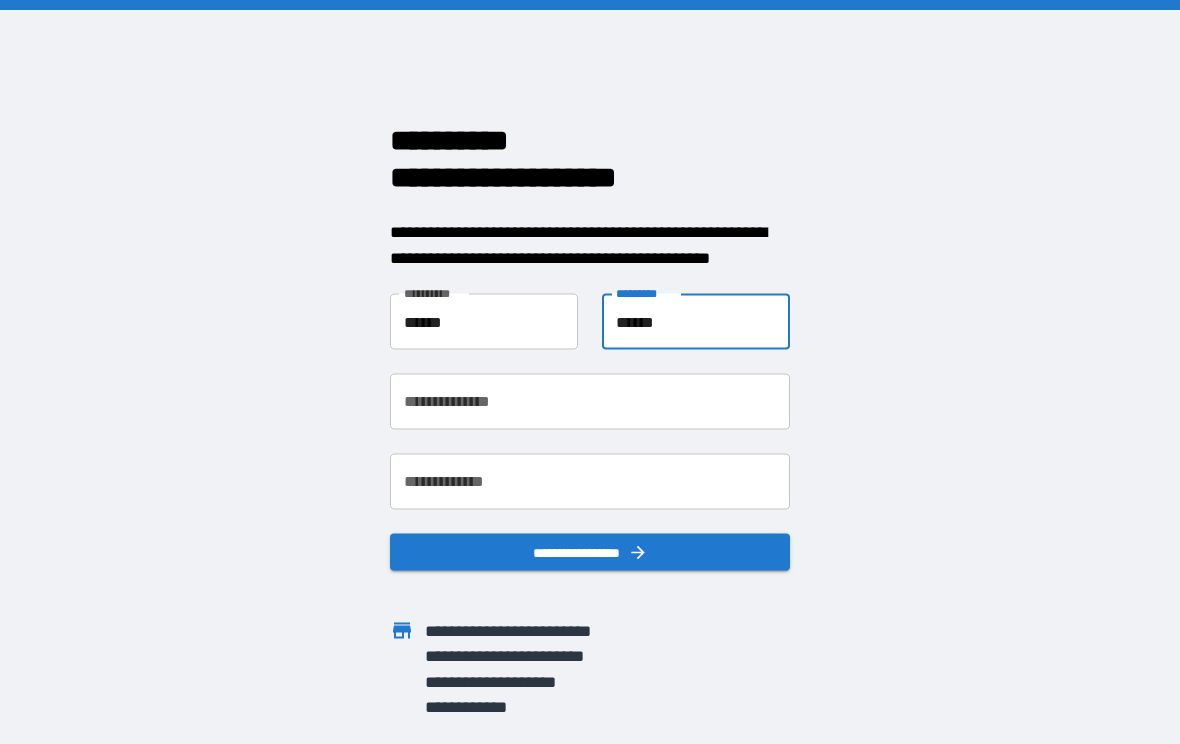 type on "******" 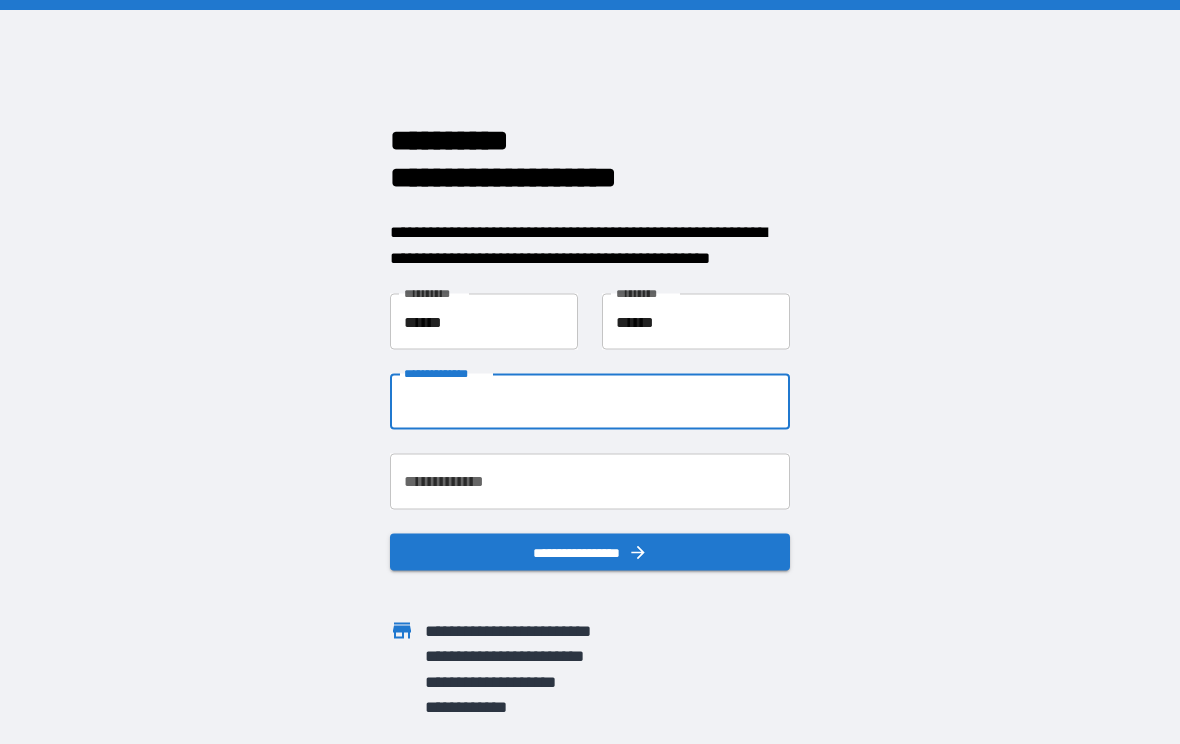 type on "**********" 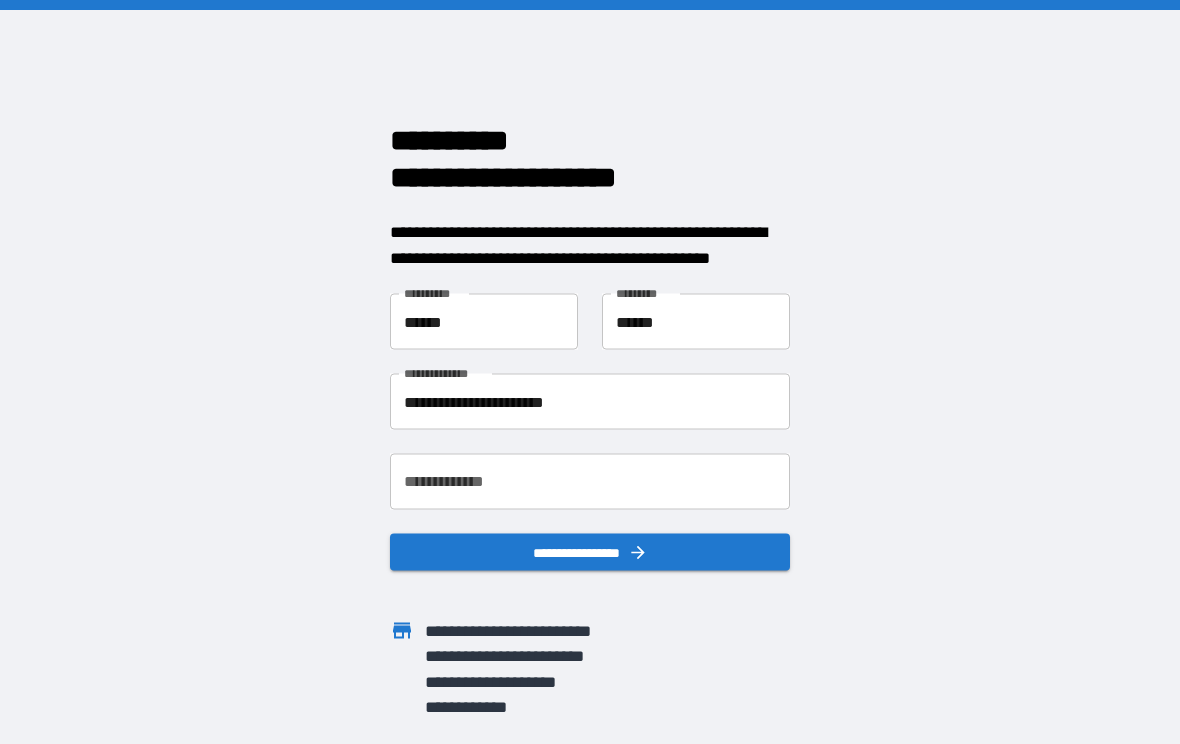 click on "**********" at bounding box center (590, 482) 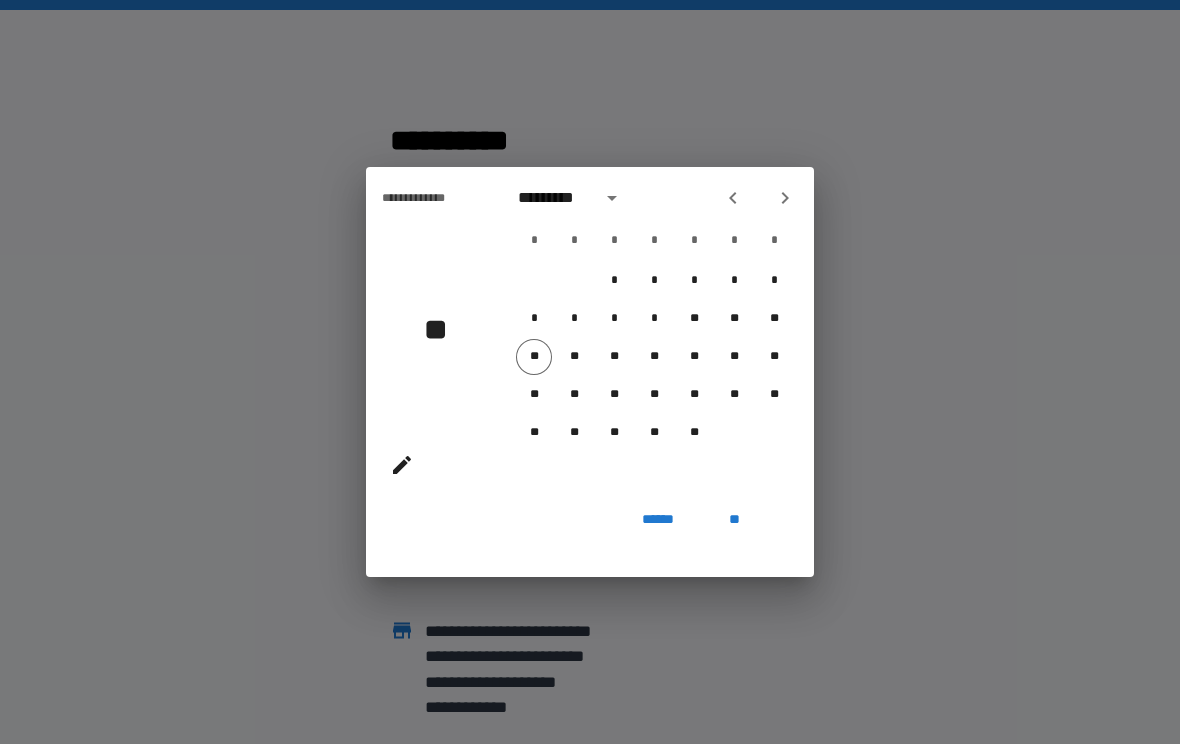 type 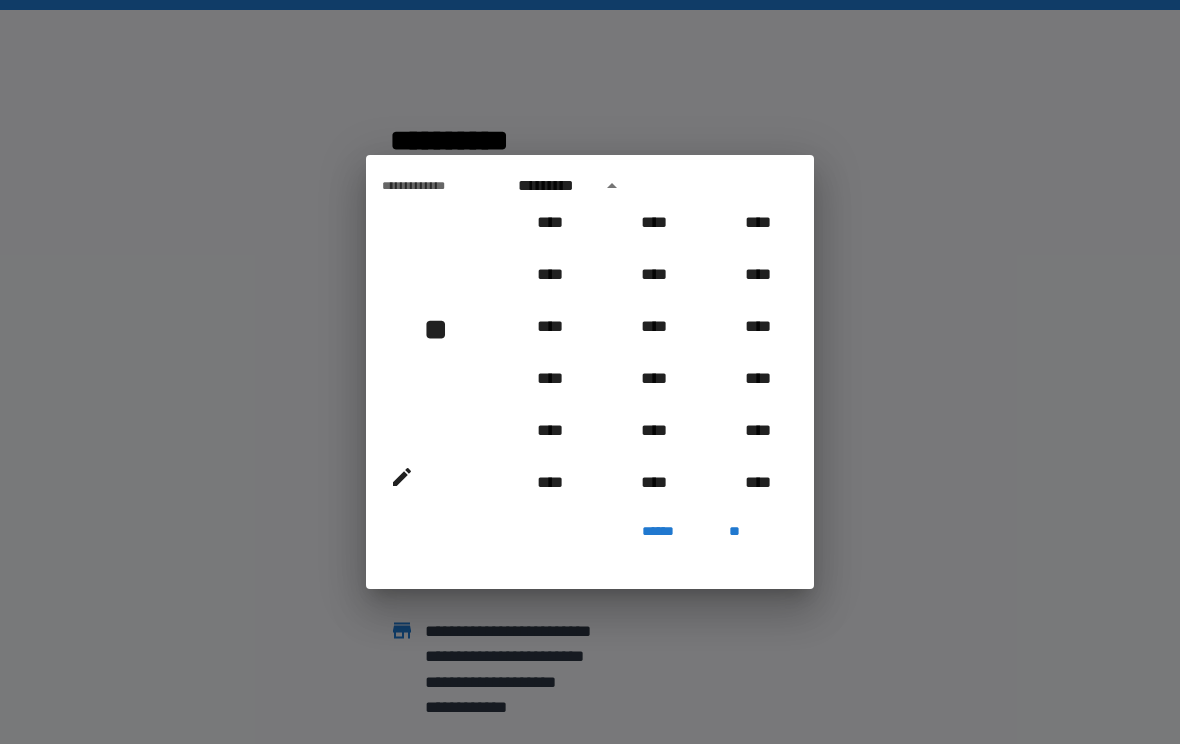 scroll, scrollTop: 1265, scrollLeft: 0, axis: vertical 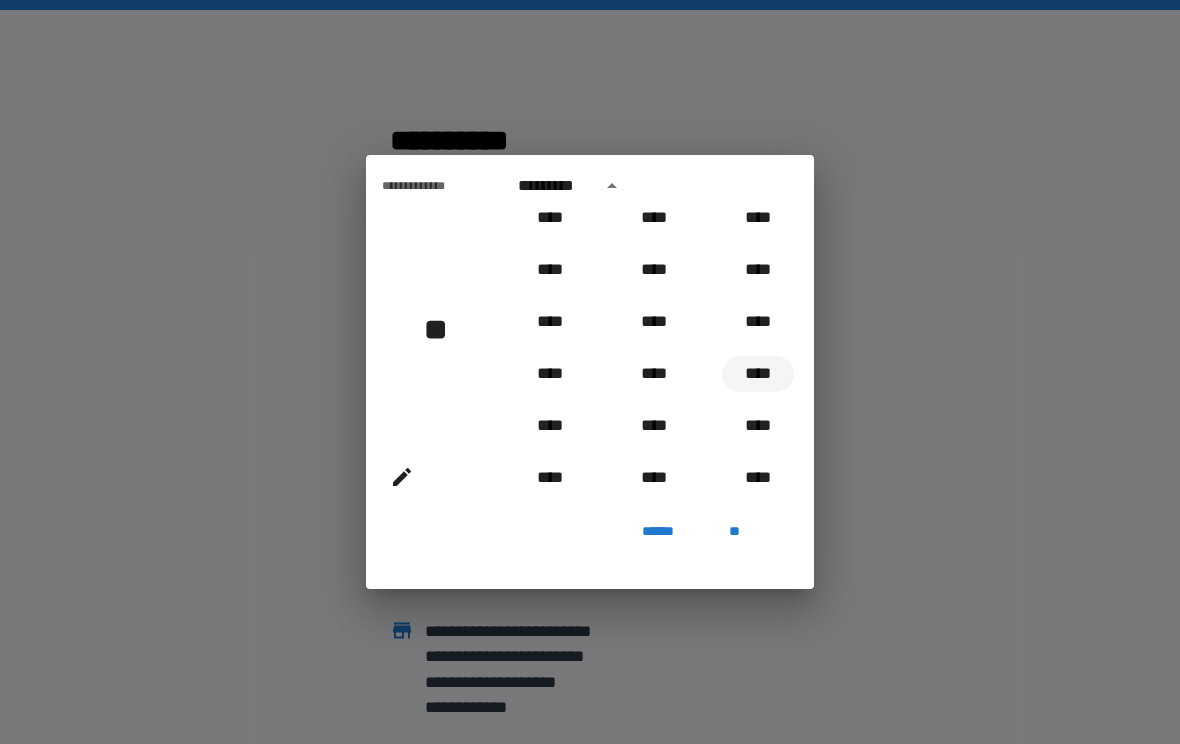 click on "****" at bounding box center (758, 374) 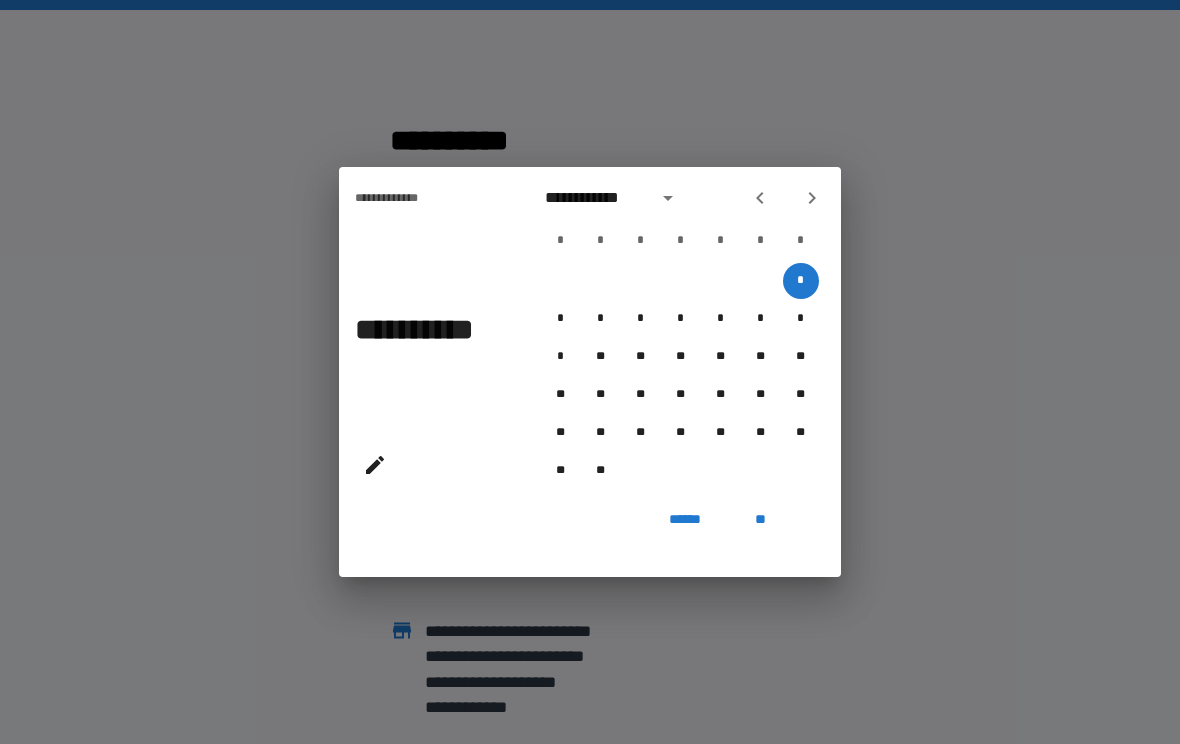 click on "**********" at bounding box center [595, 198] 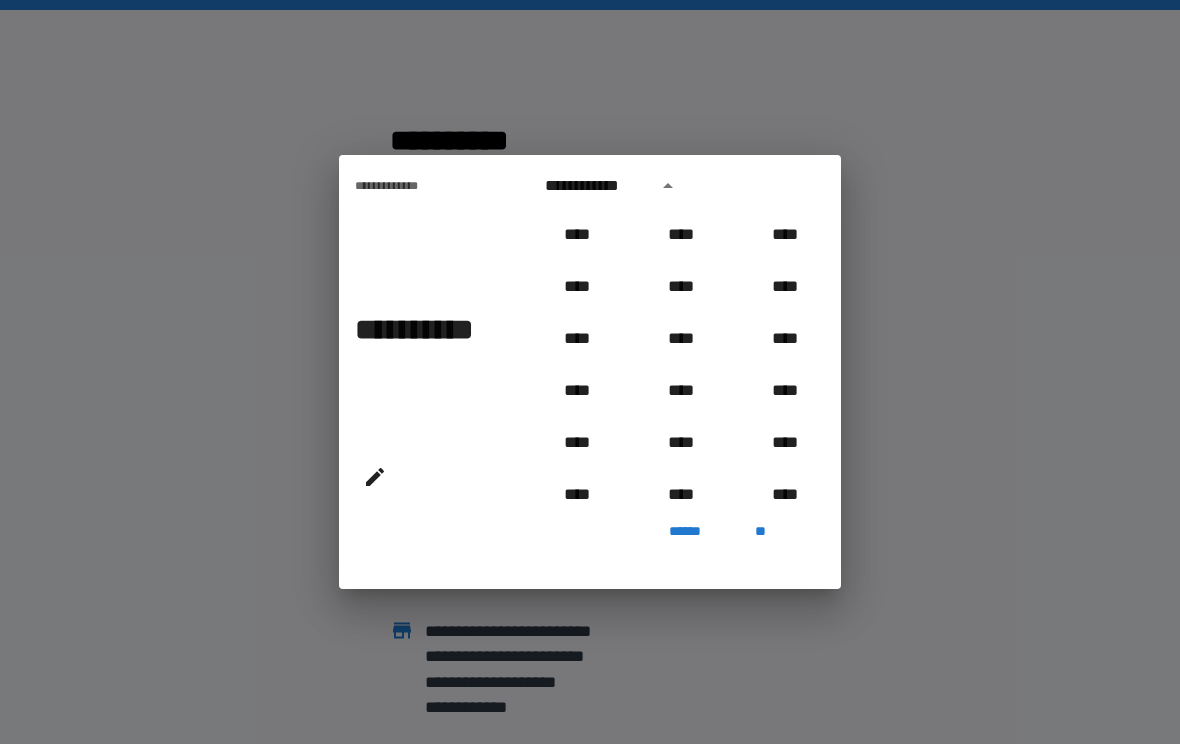 scroll, scrollTop: 1278, scrollLeft: 0, axis: vertical 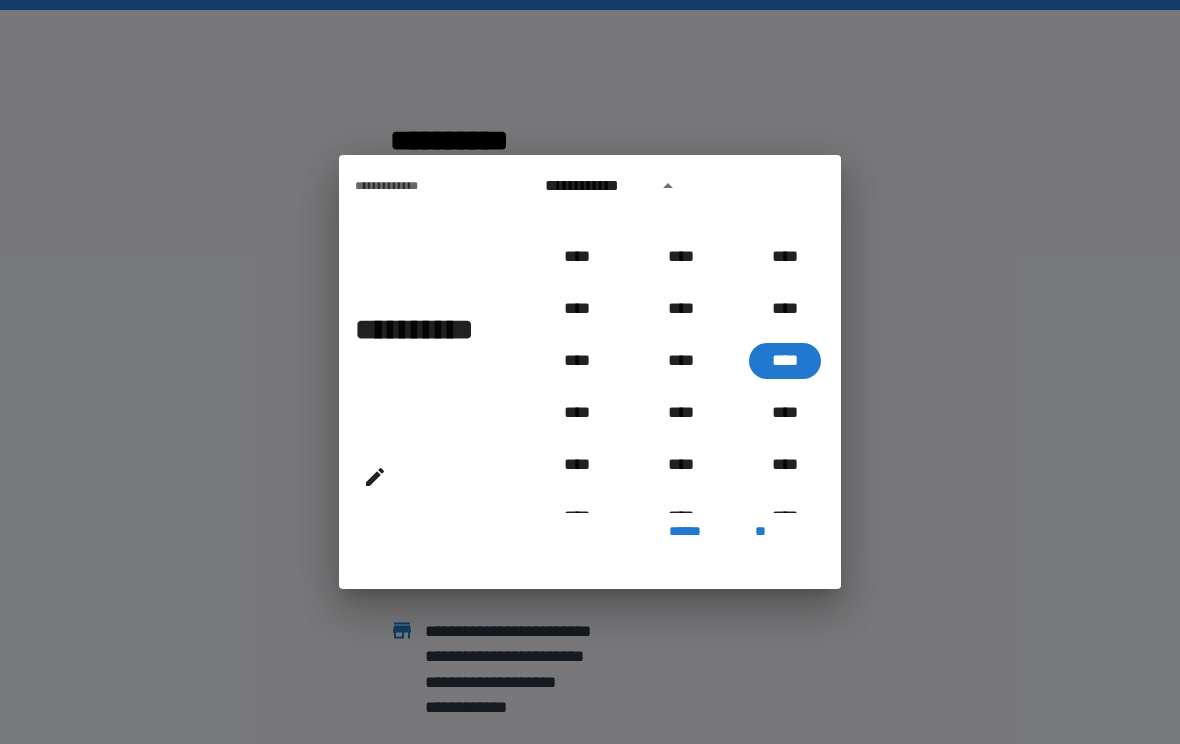 click on "**********" at bounding box center (595, 186) 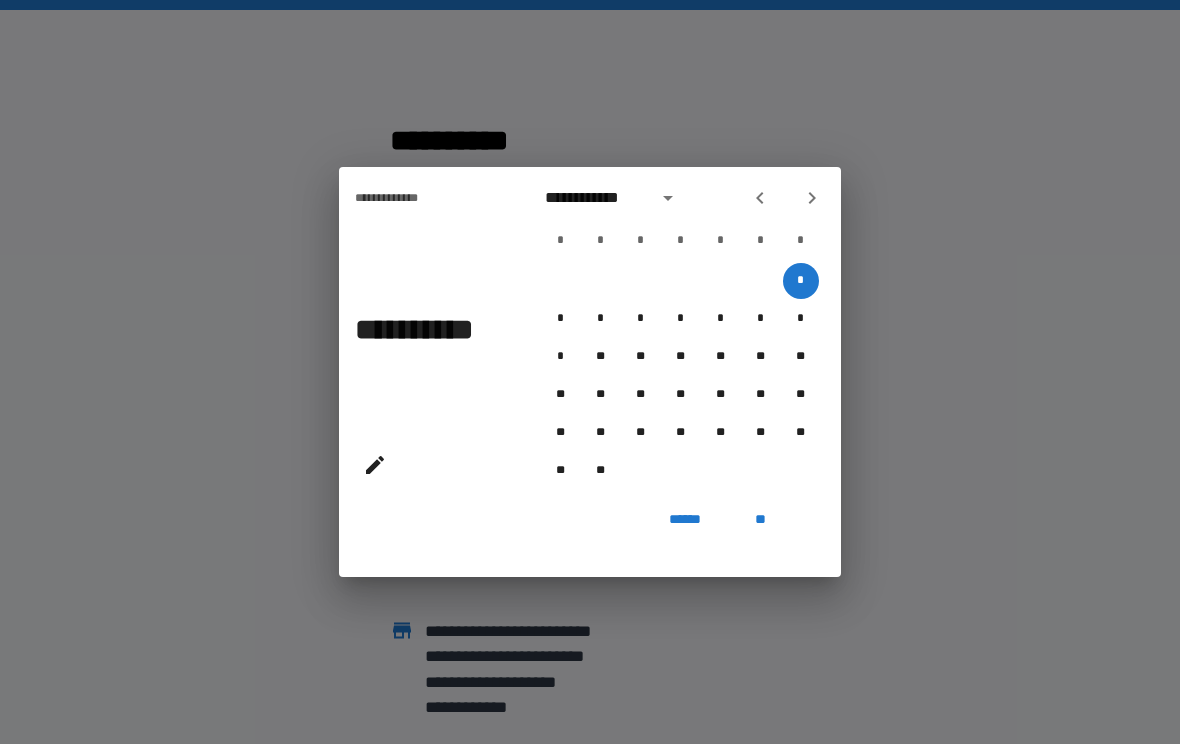 click on "**********" at bounding box center [422, 329] 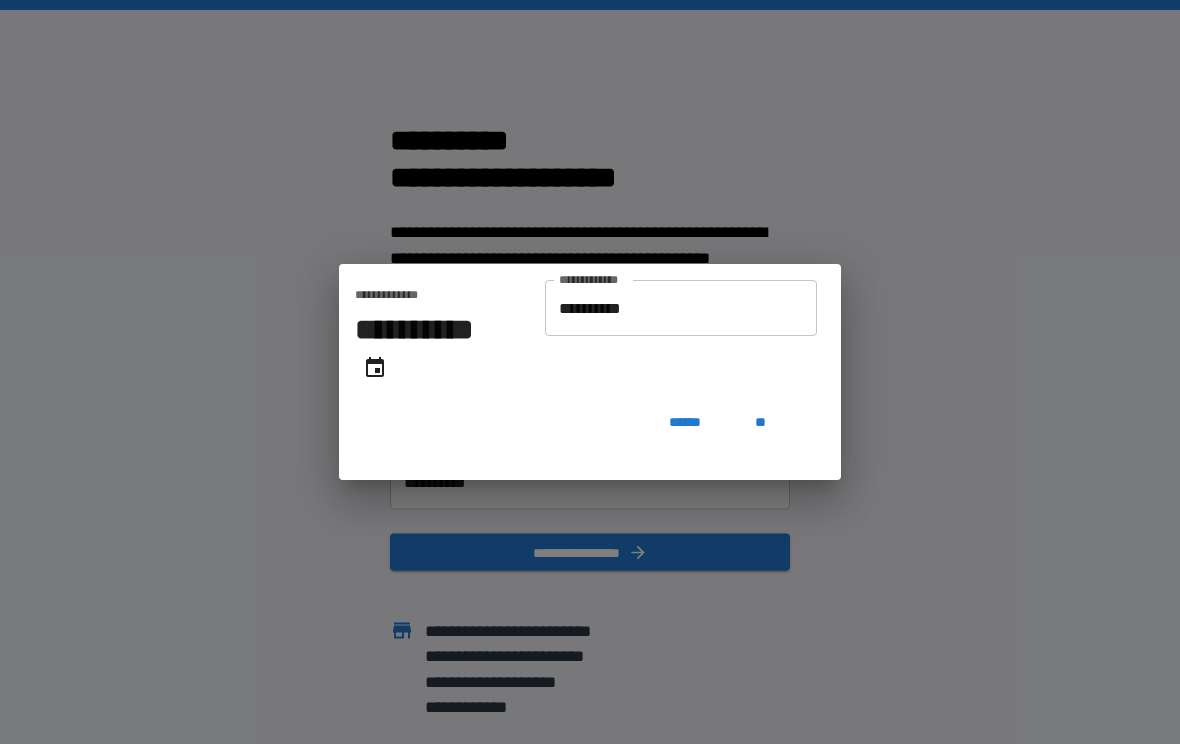 click on "**********" at bounding box center [681, 308] 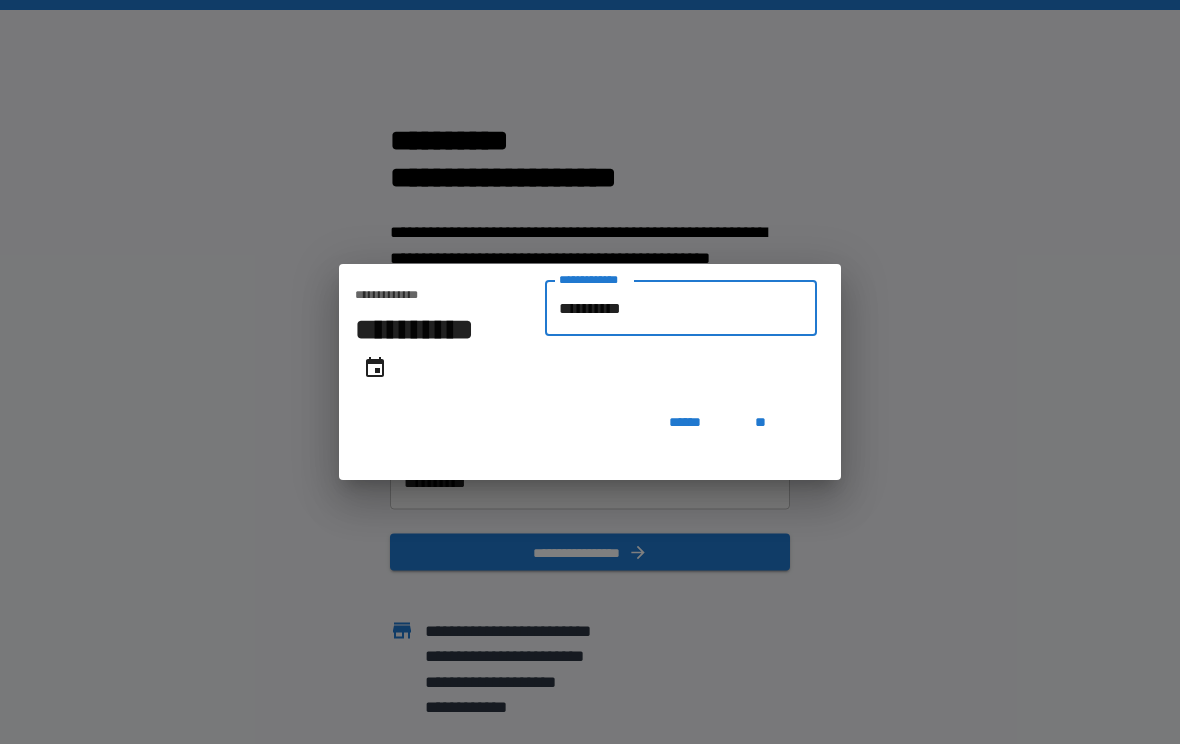 type on "**********" 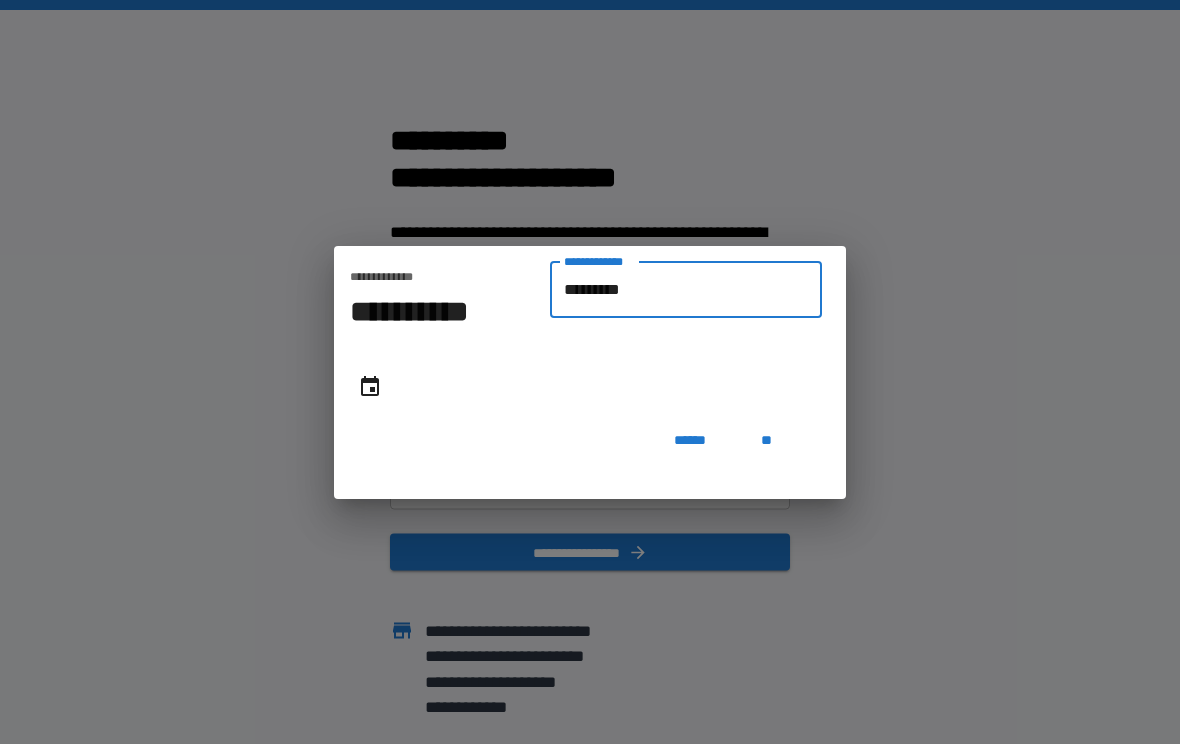type on "**********" 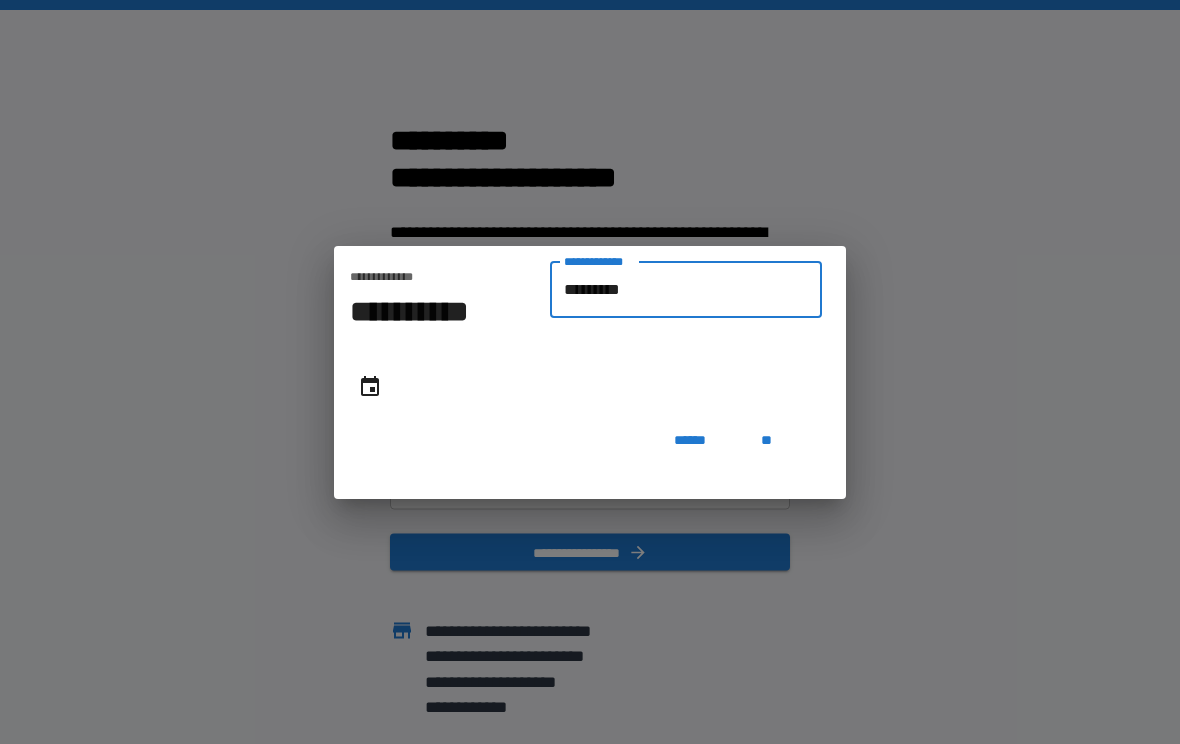 type on "********" 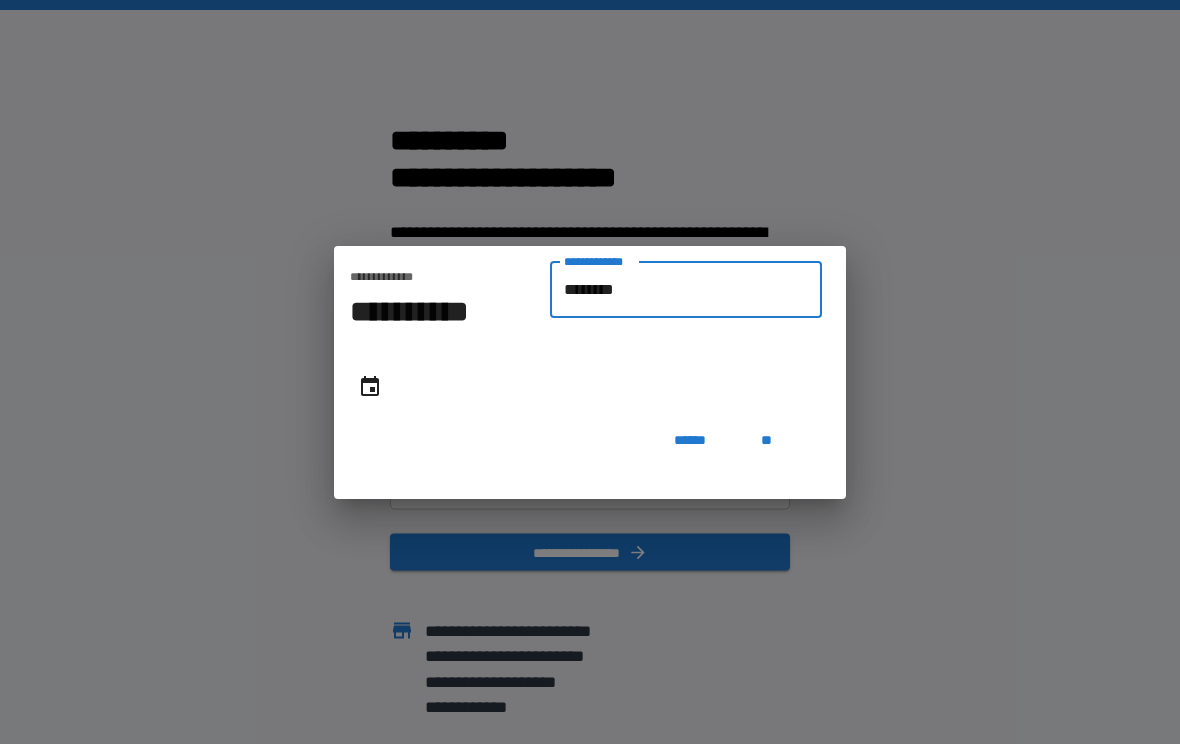 type on "**********" 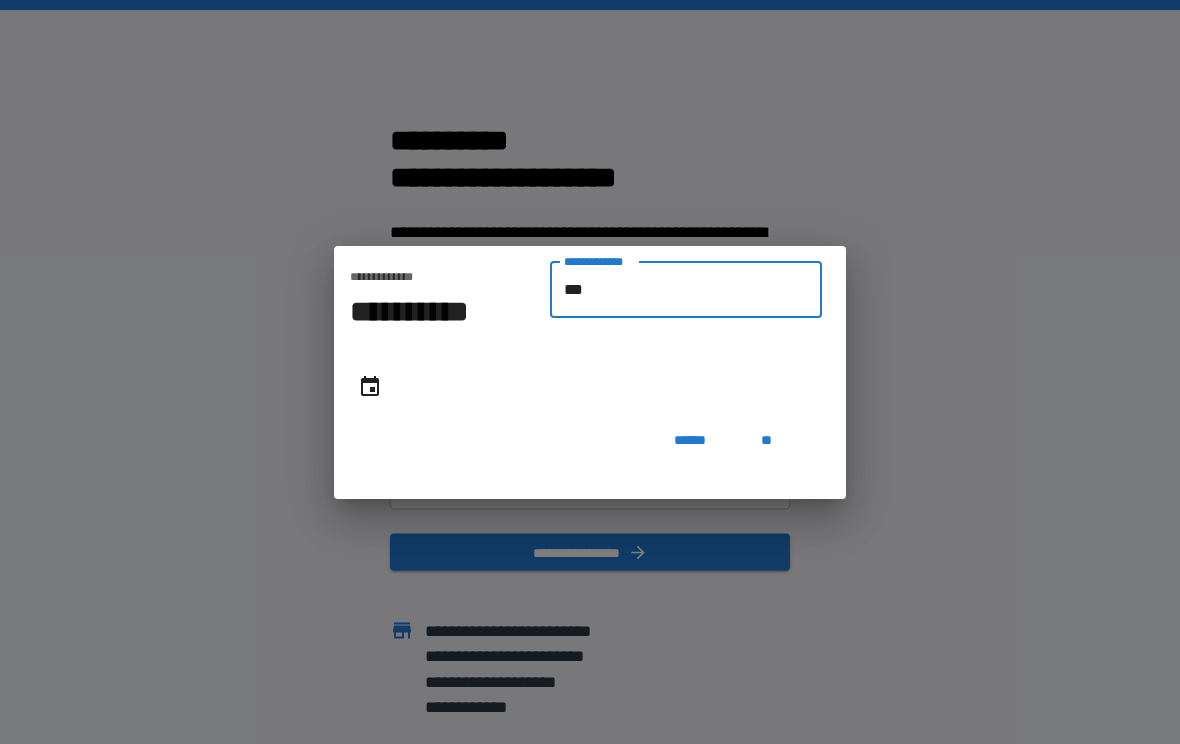 type on "*" 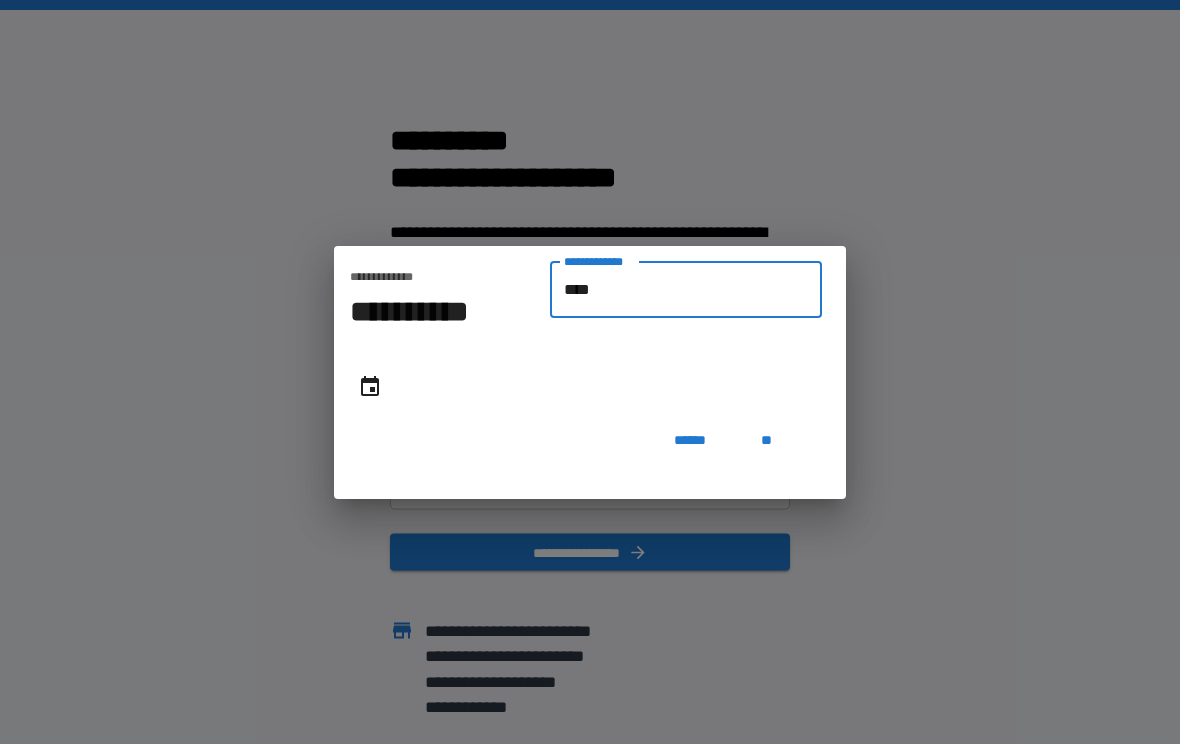 type on "******" 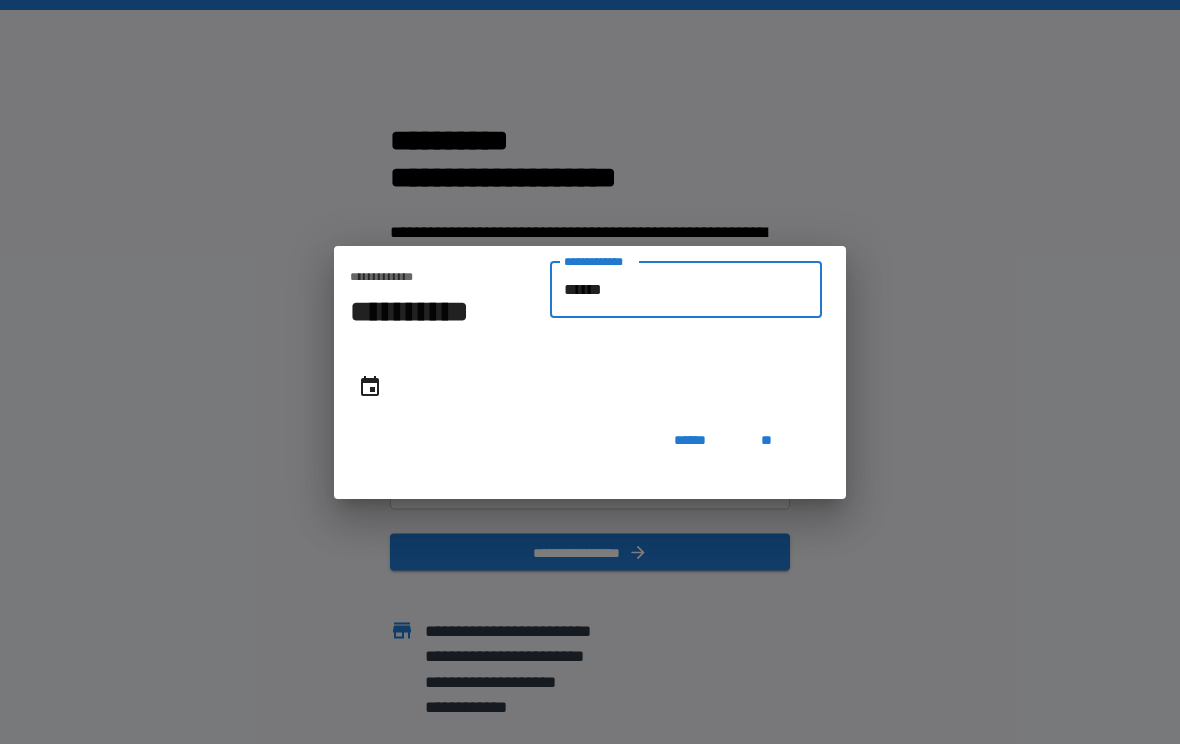 type on "**********" 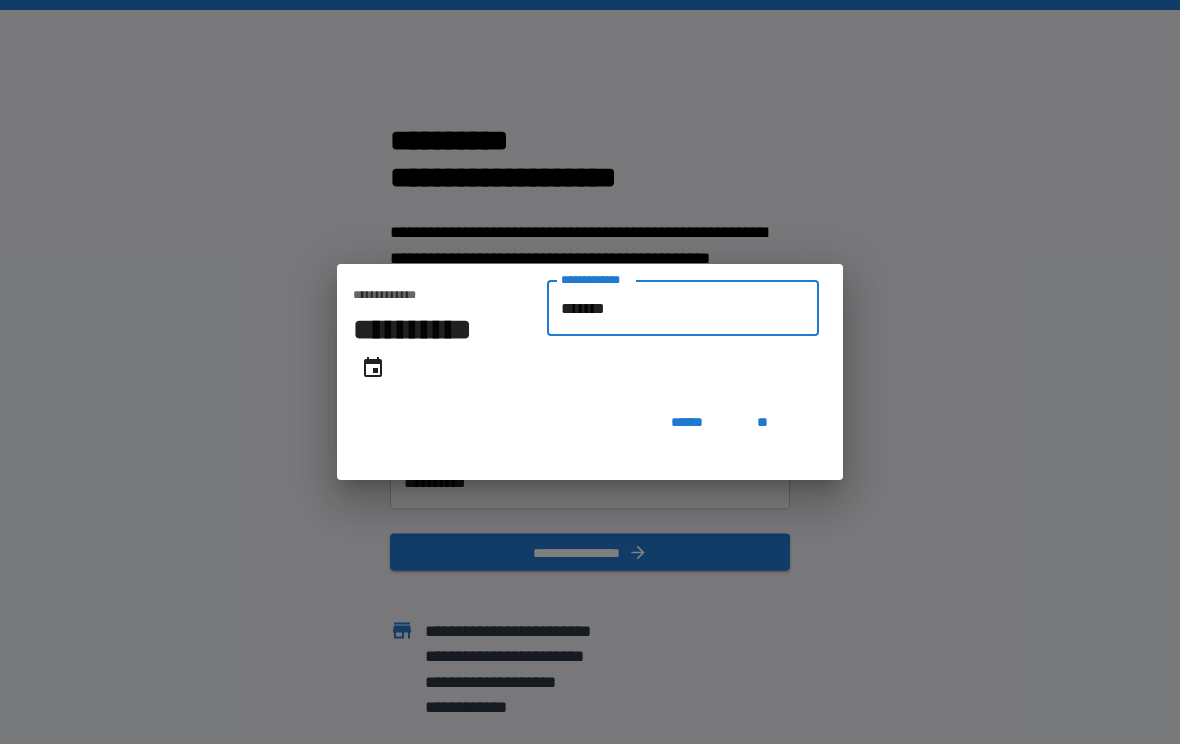 type on "**********" 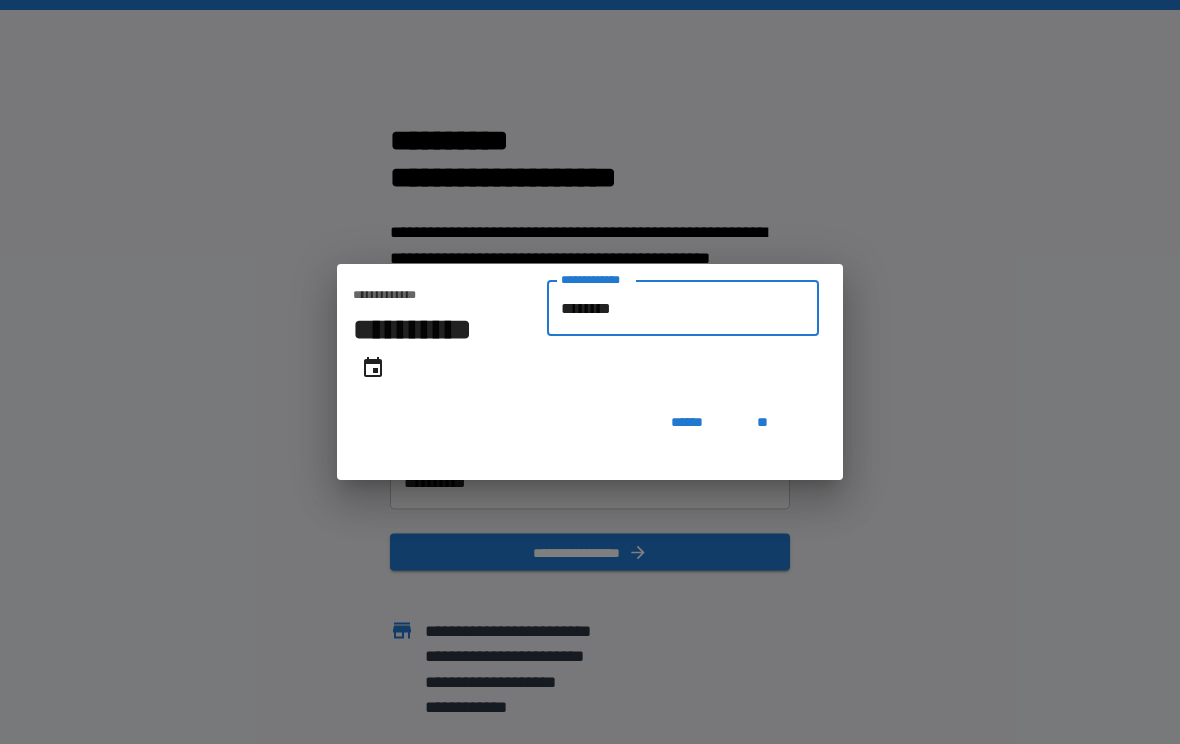 type on "**********" 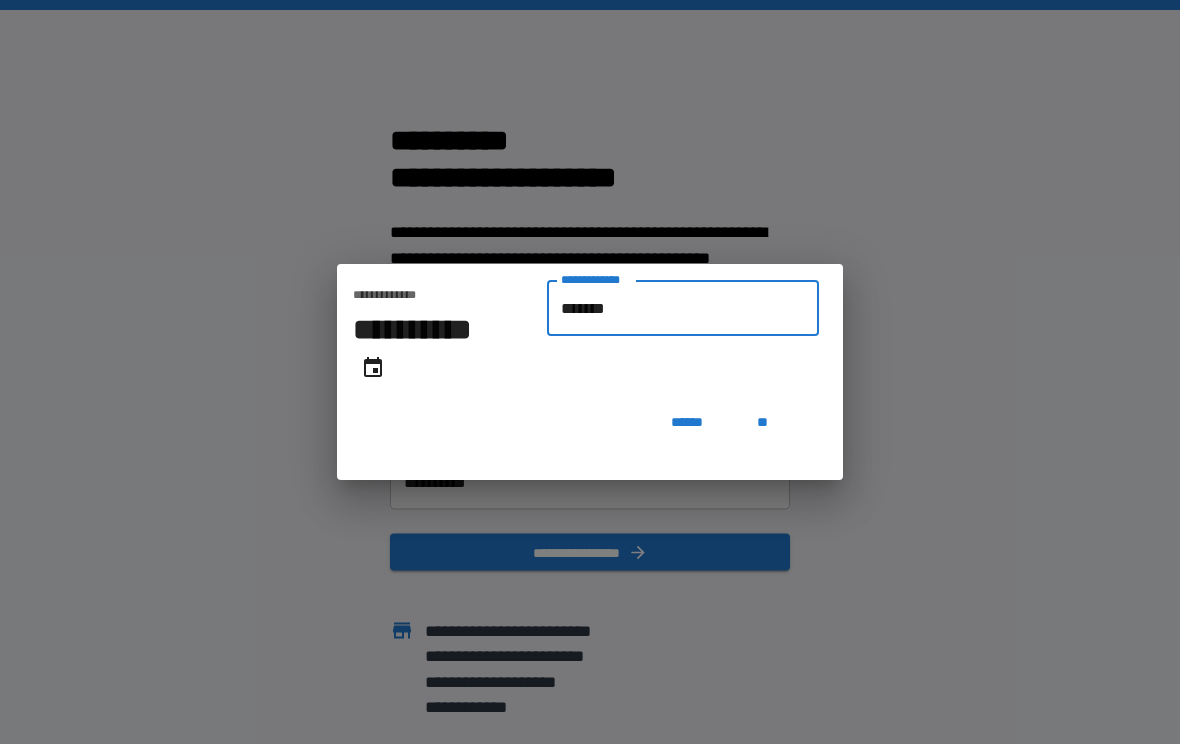 type on "**********" 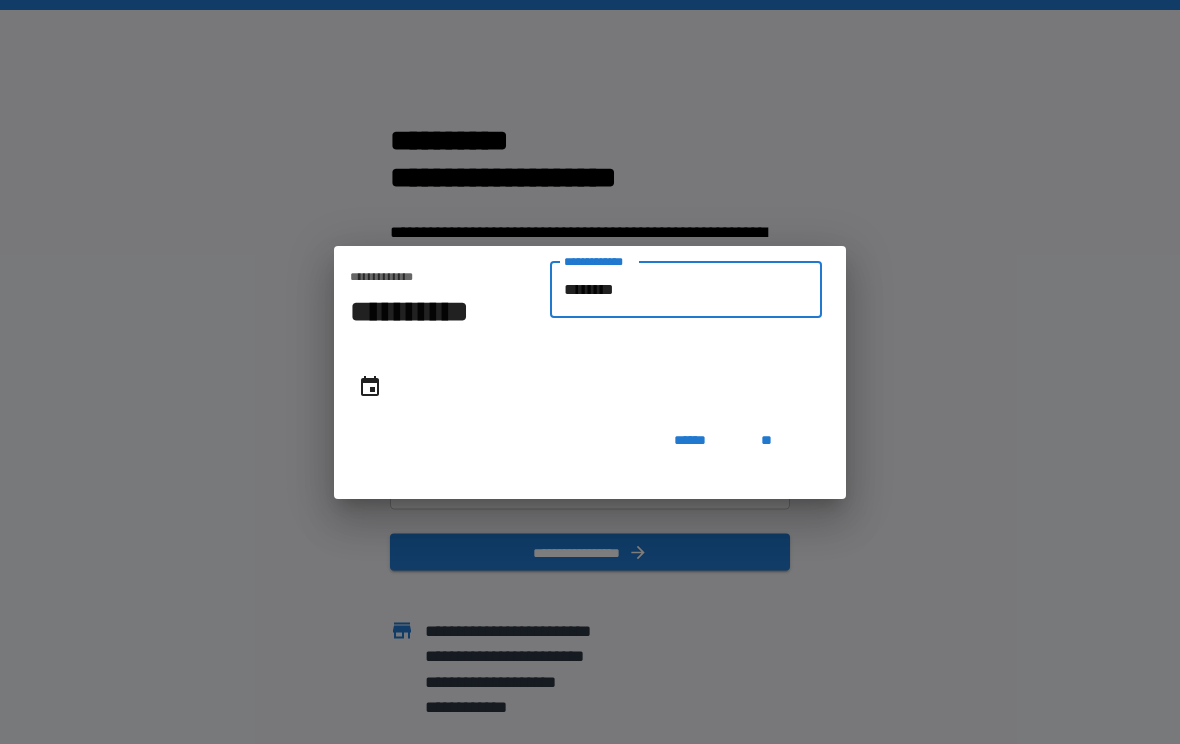 type on "**********" 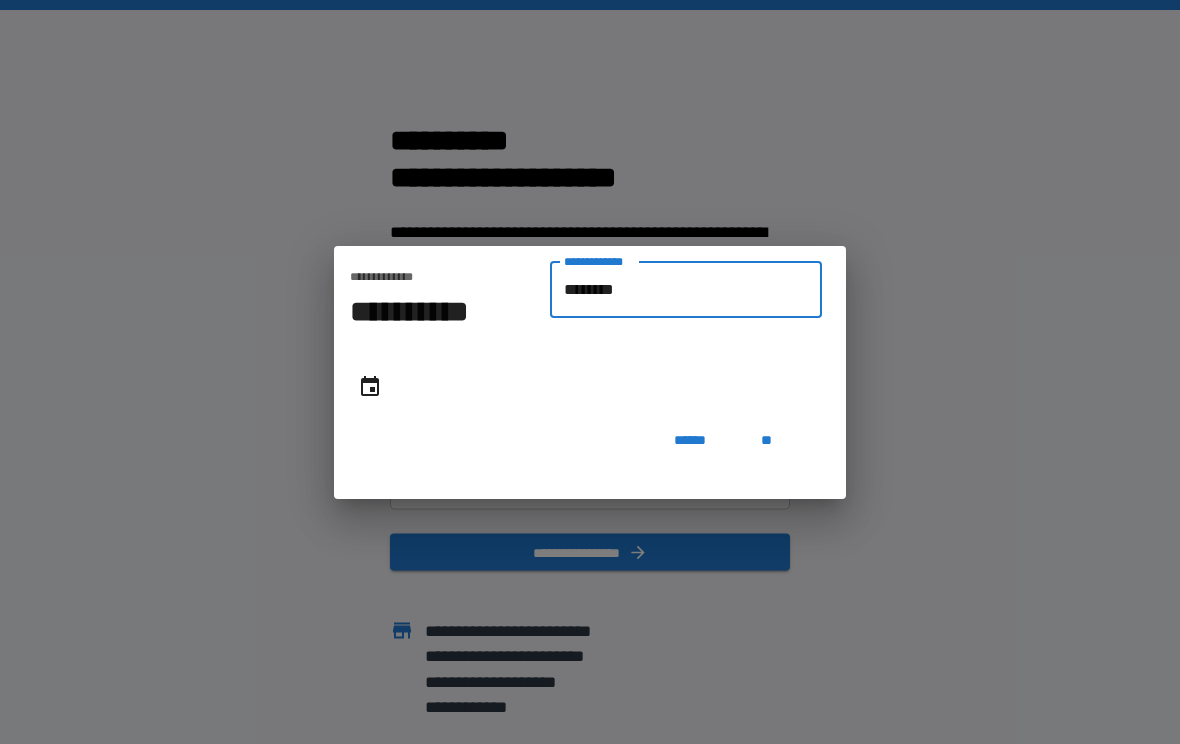 type on "*********" 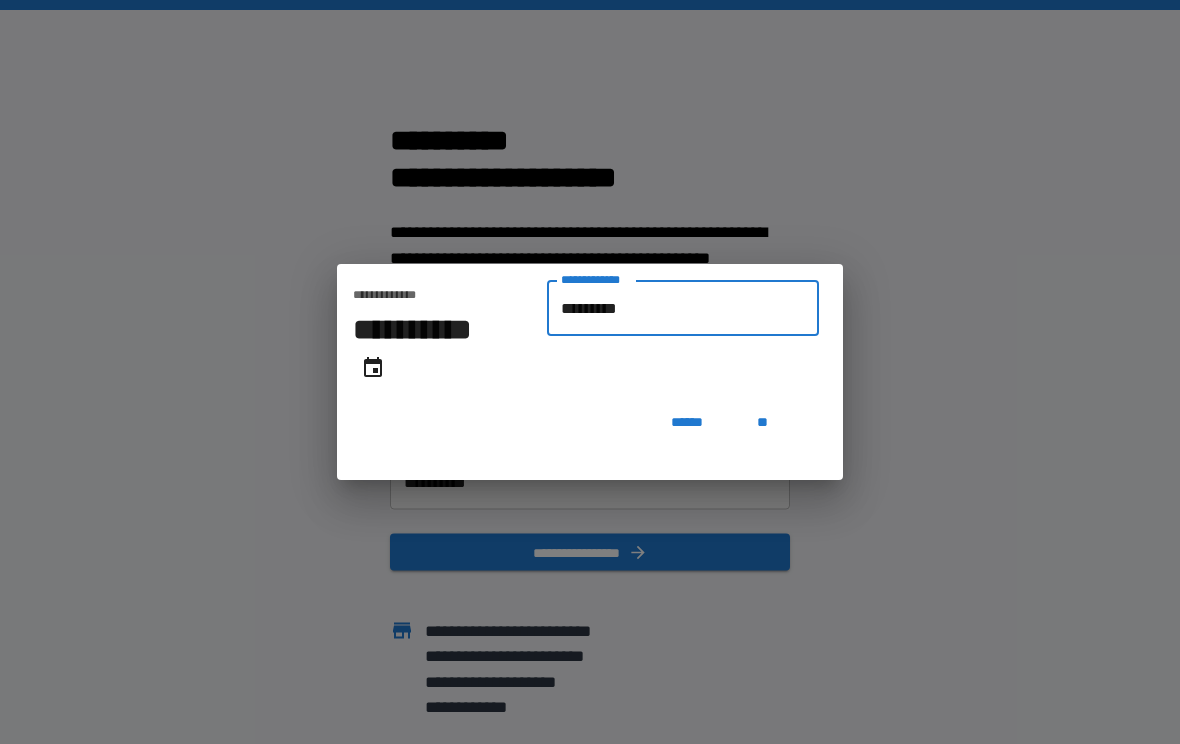 type on "**********" 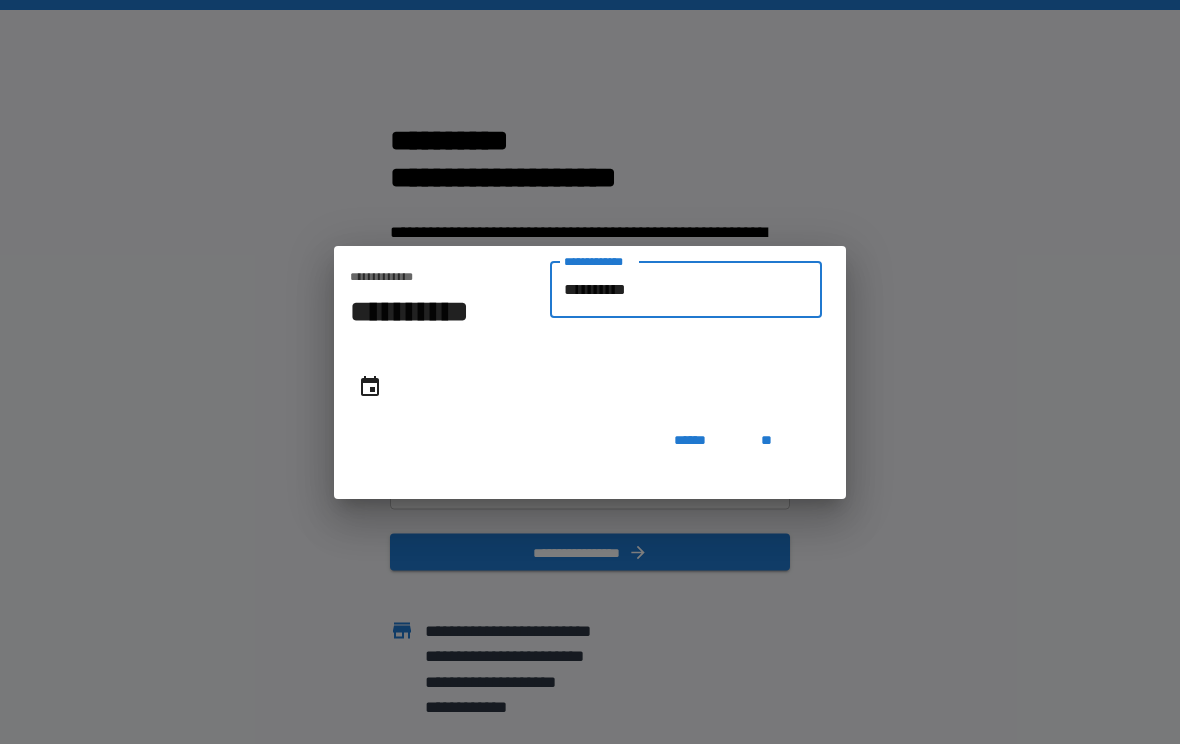 type on "**********" 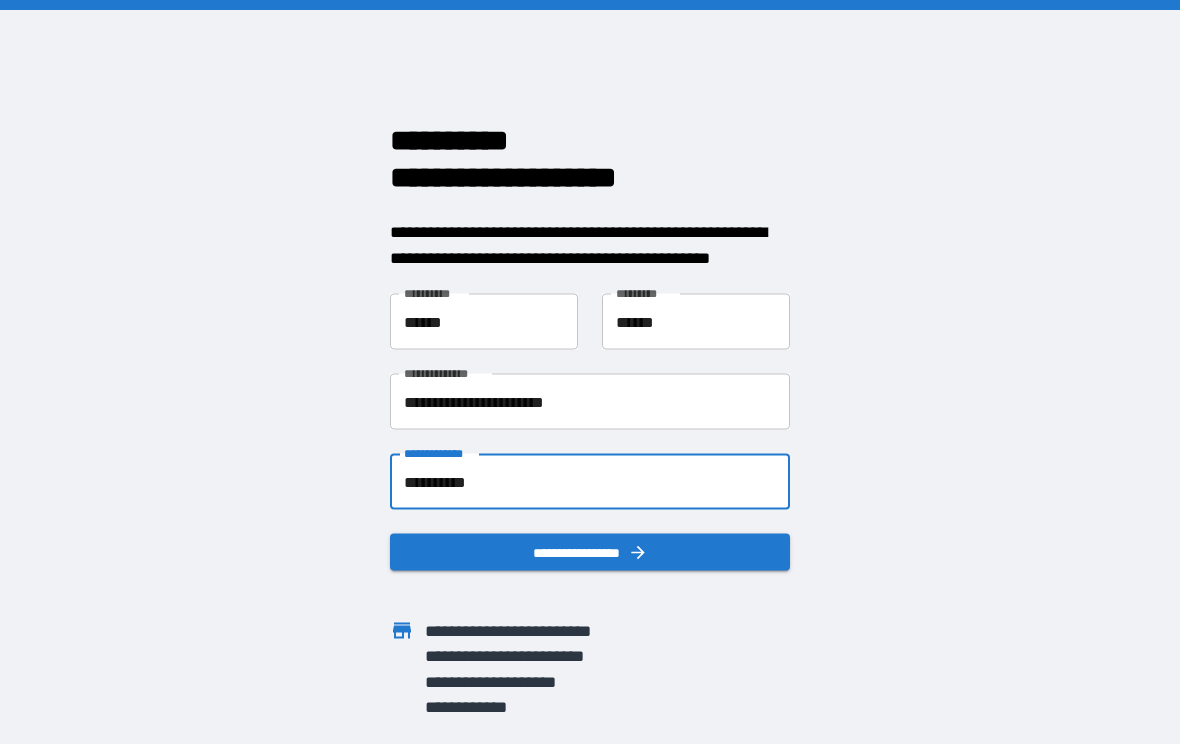 click on "**********" at bounding box center (590, 482) 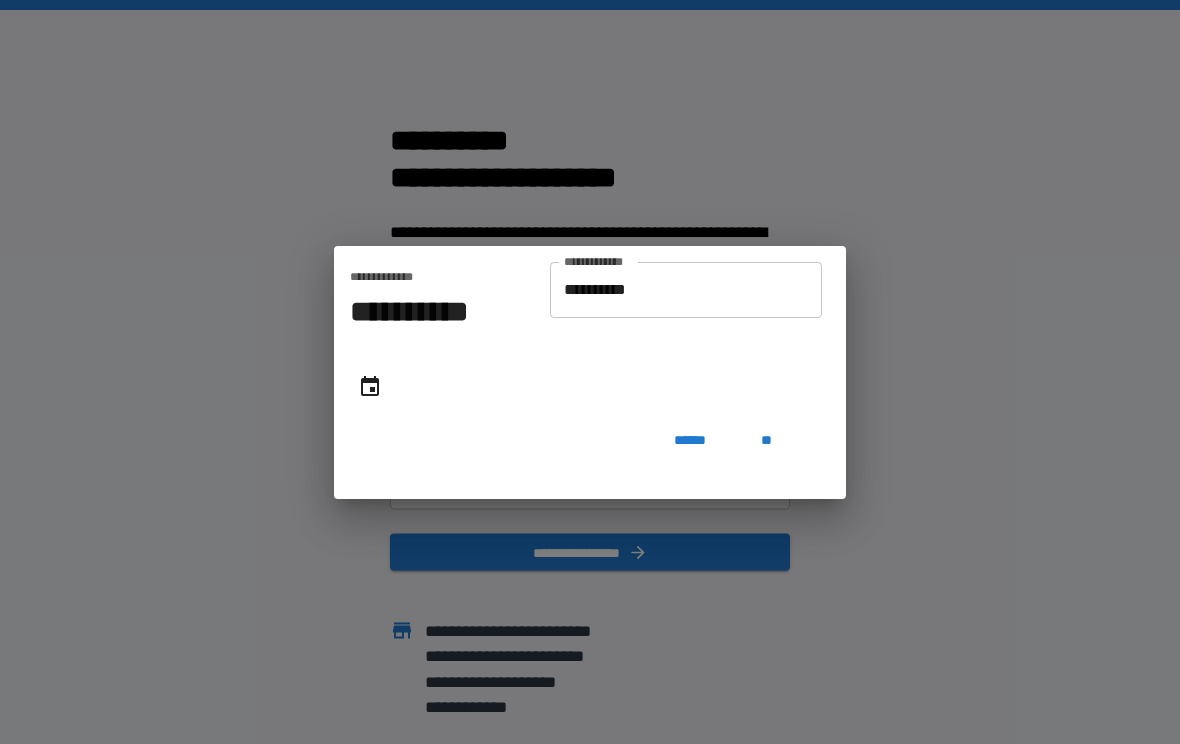 click on "**********" at bounding box center (686, 290) 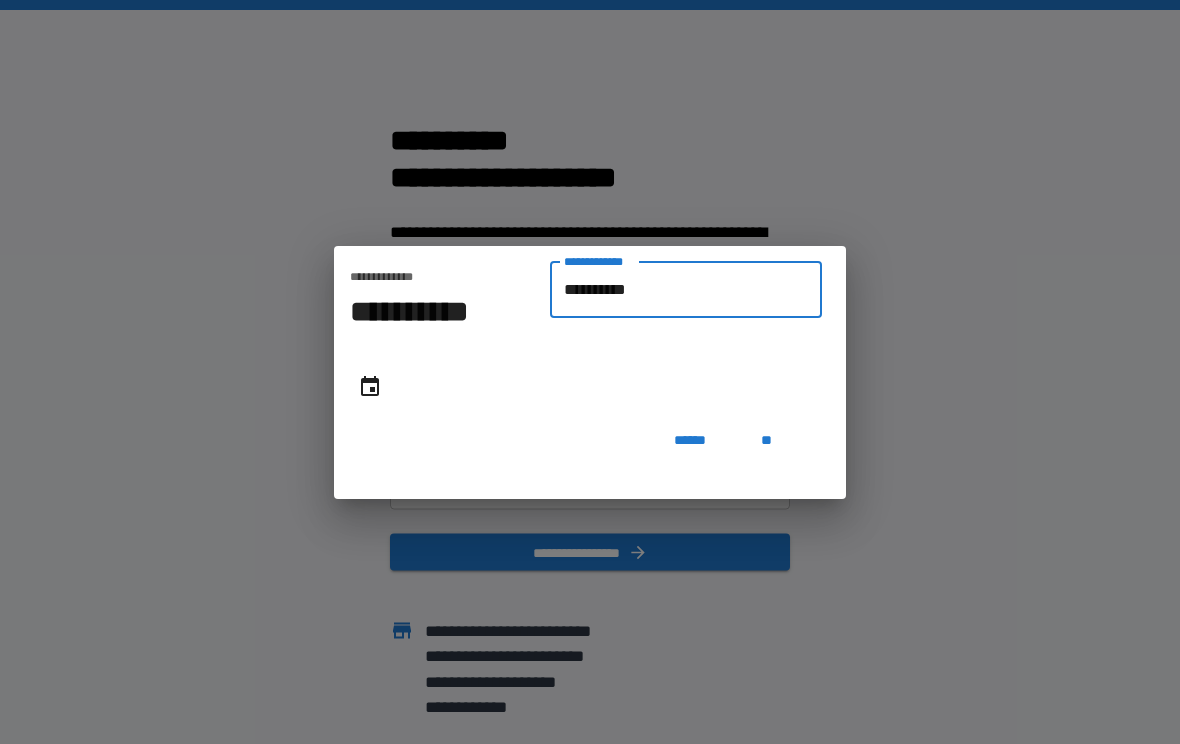 type on "**********" 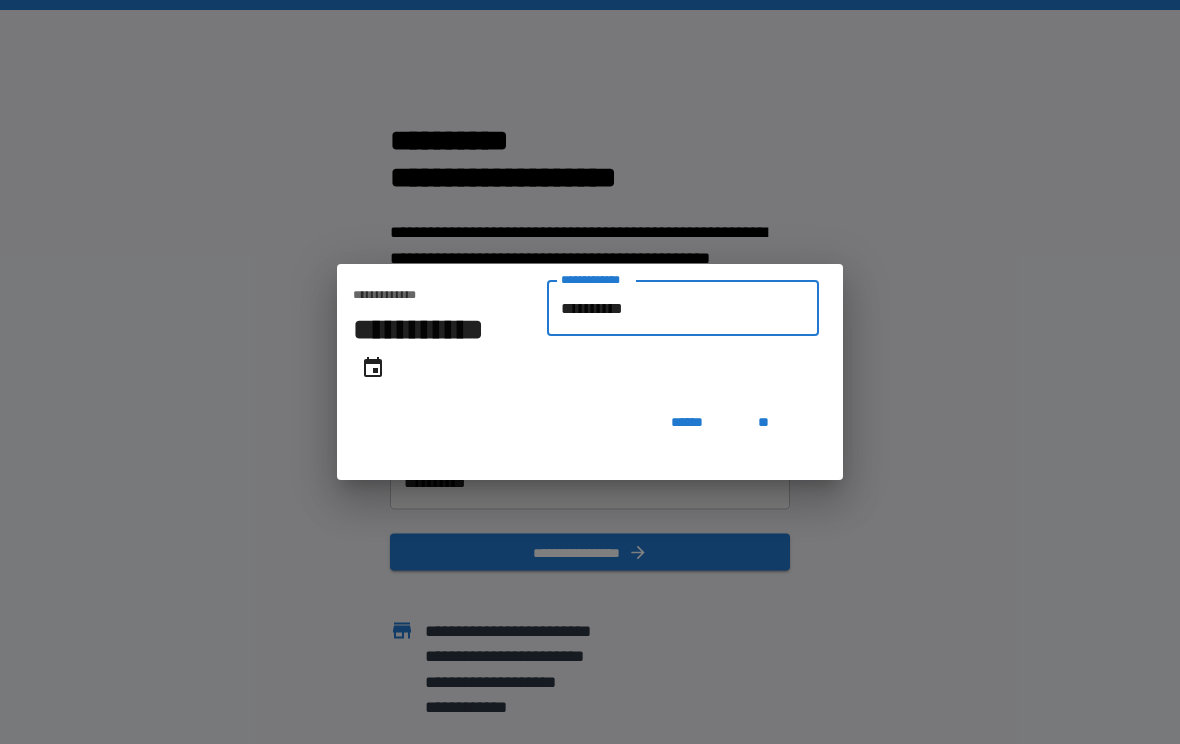type on "**********" 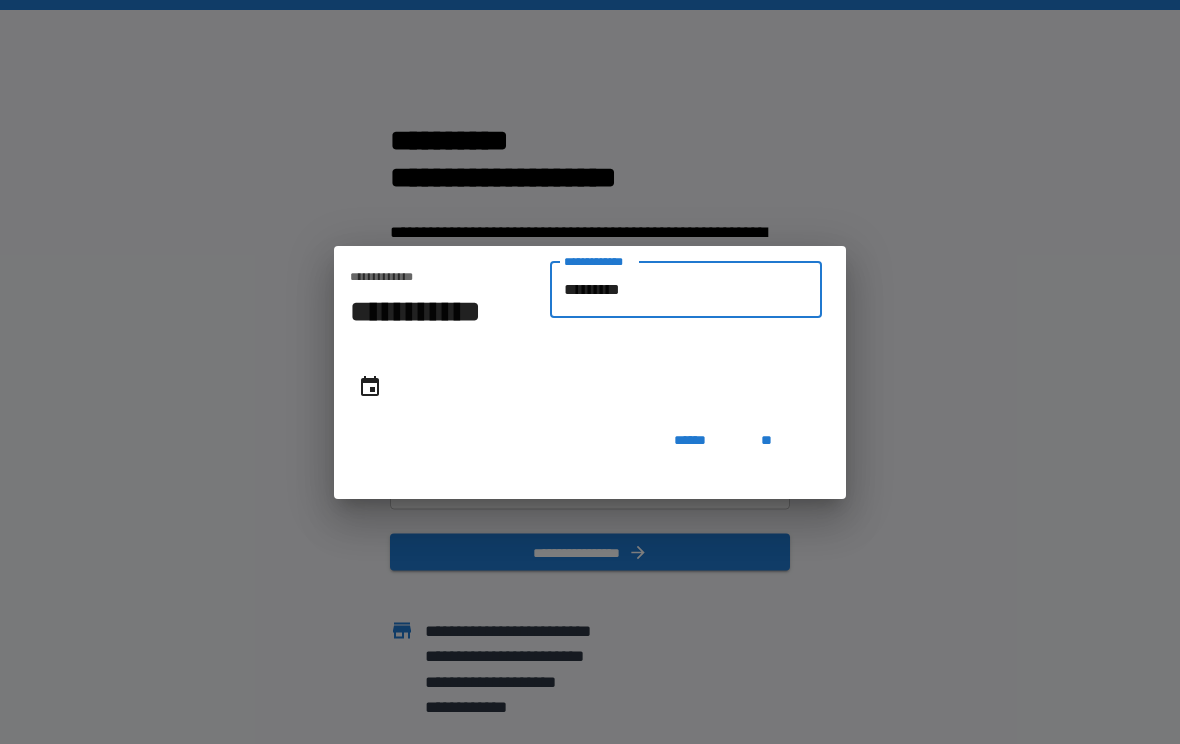 type on "**********" 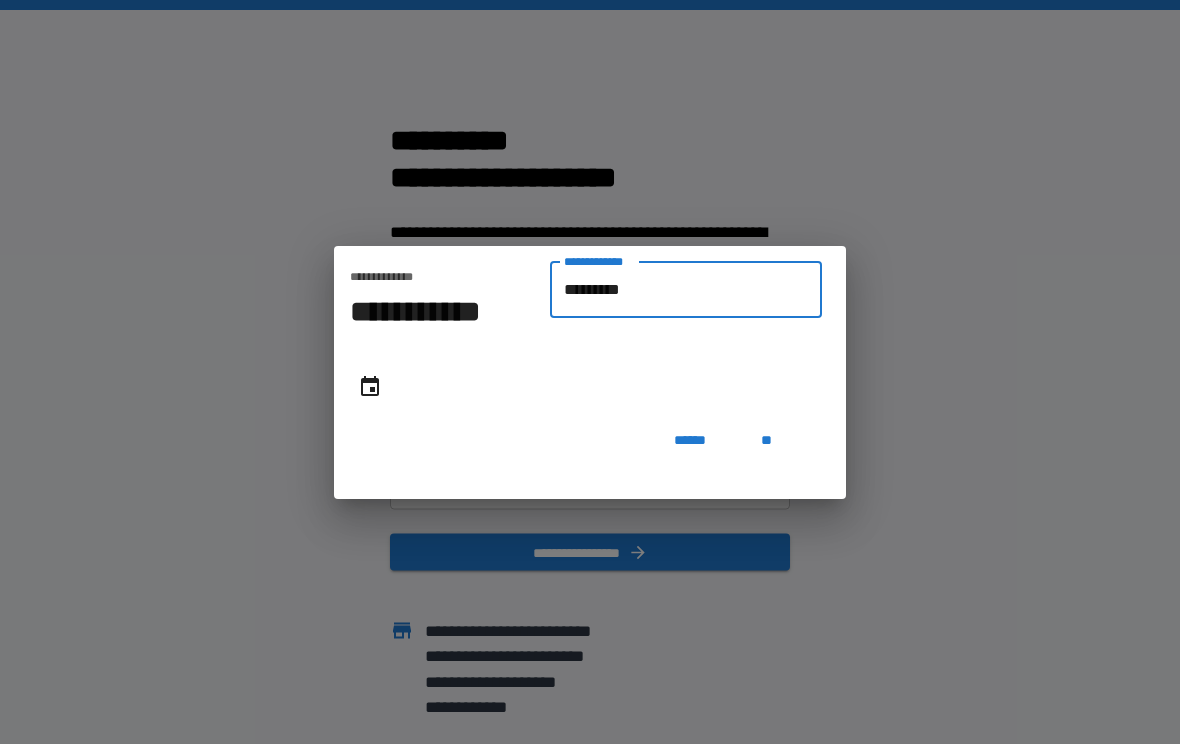 type on "**********" 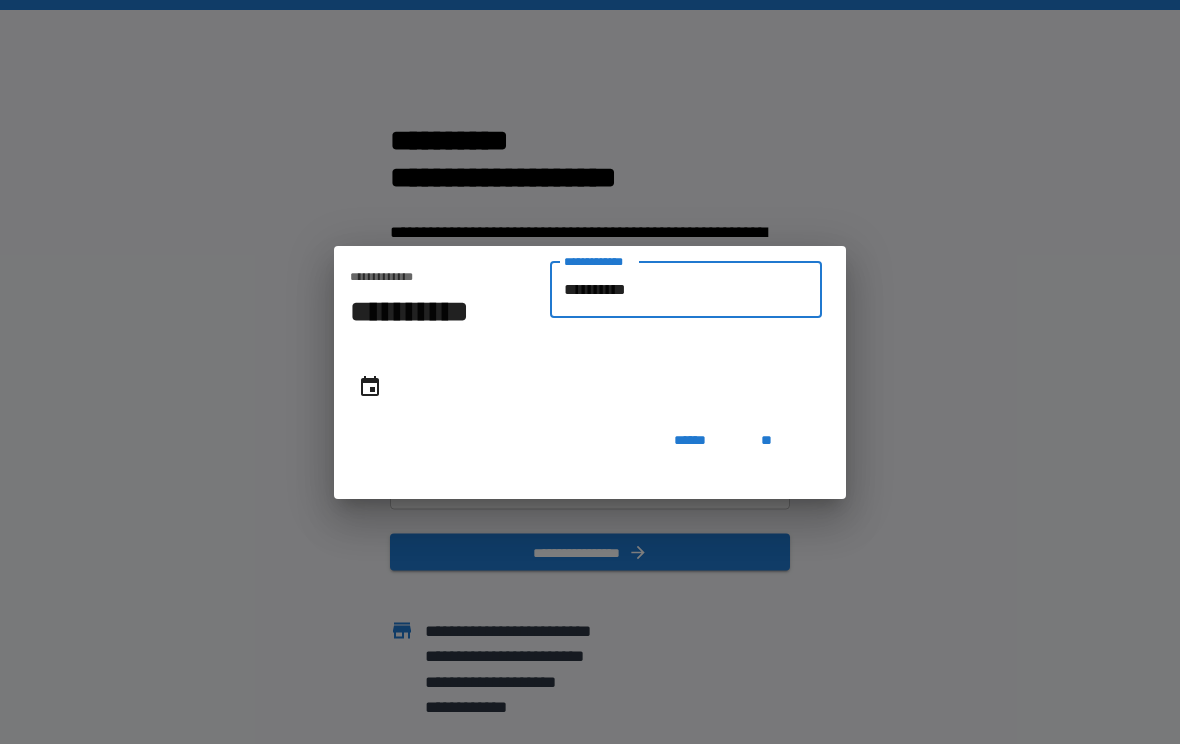 type on "**********" 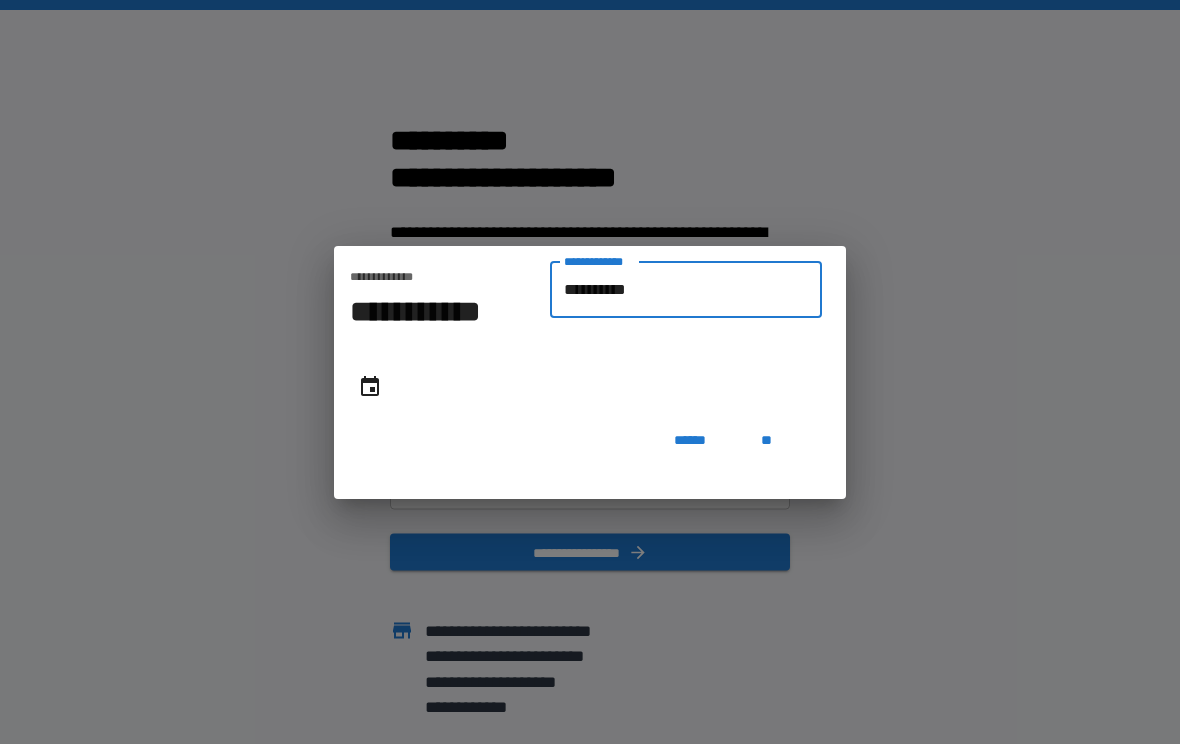 type on "**********" 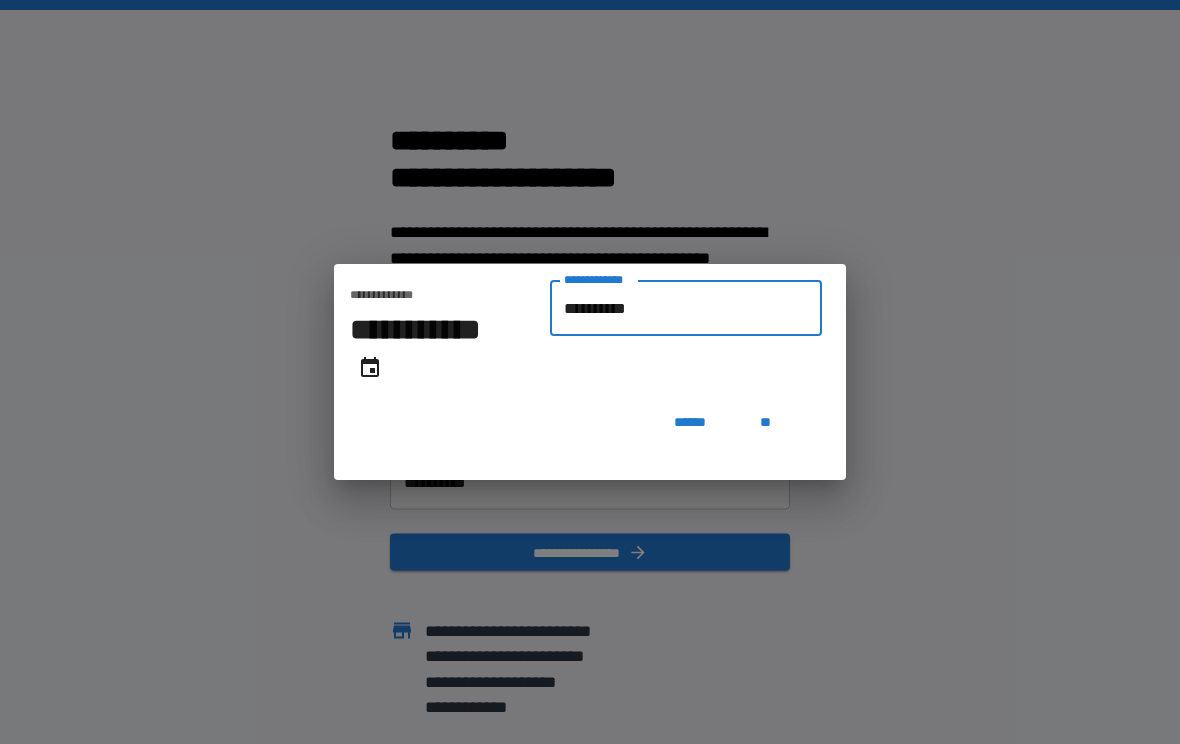 type on "**********" 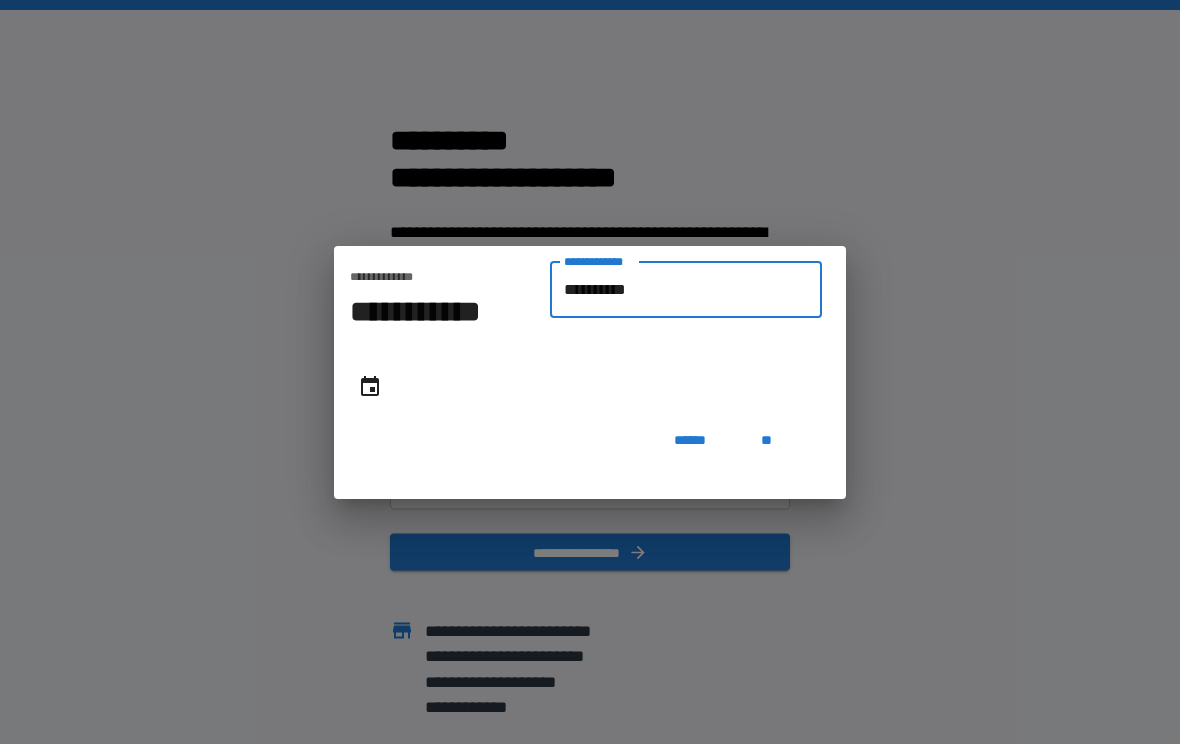 type on "**********" 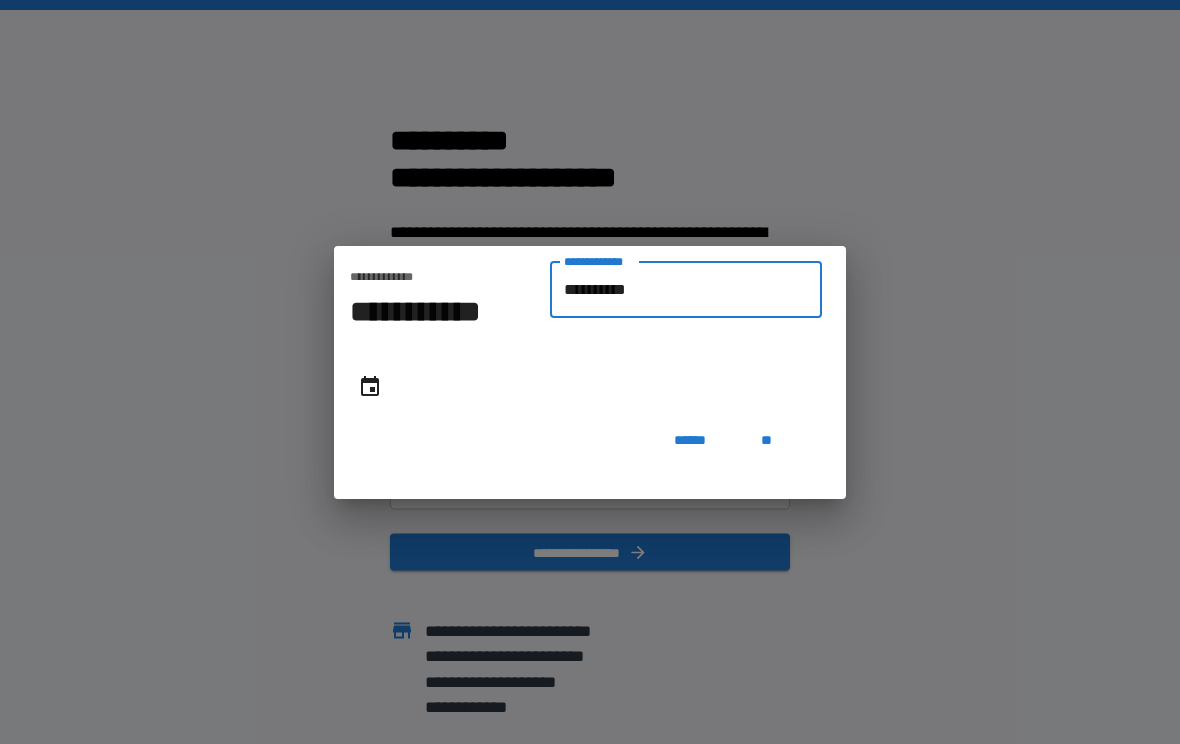 type on "**********" 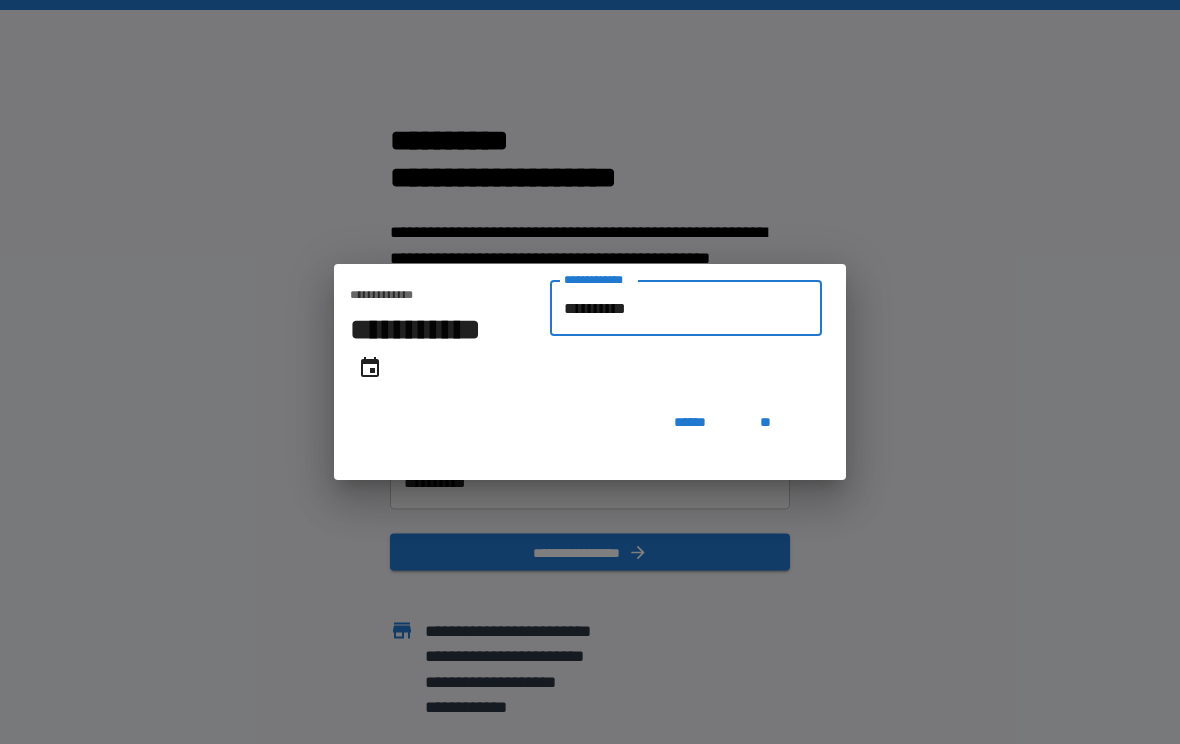 click on "**" at bounding box center (766, 422) 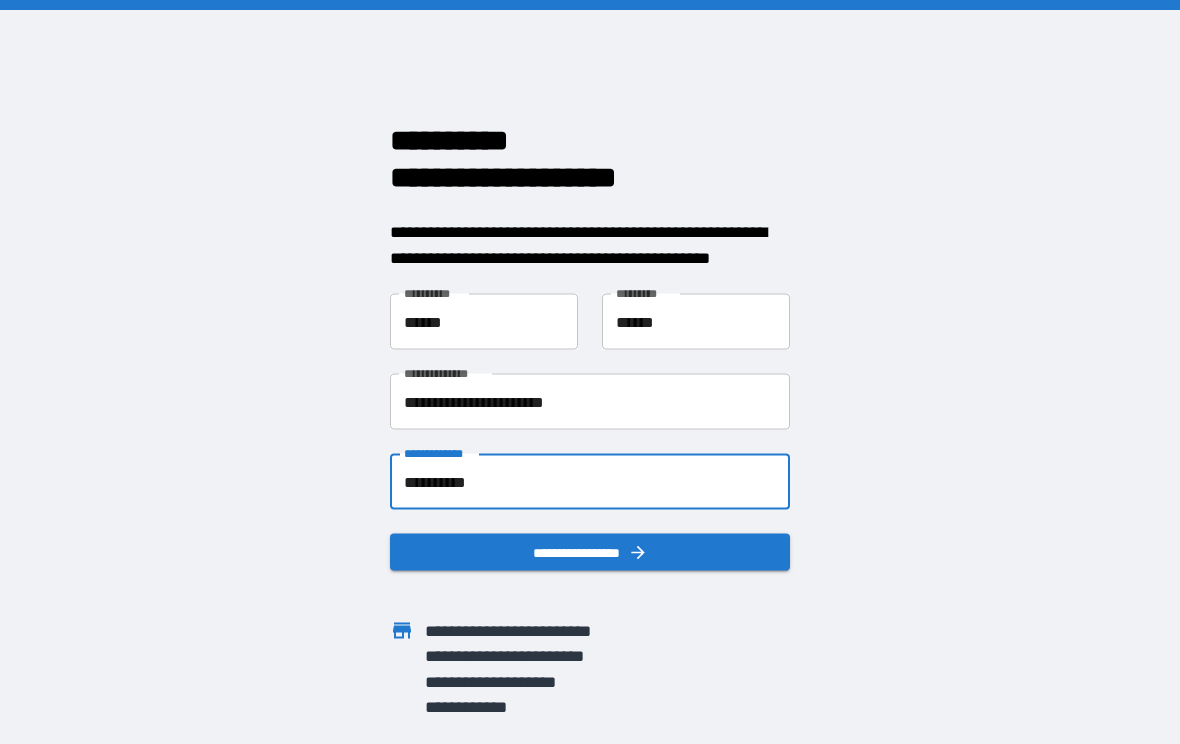 click on "**********" at bounding box center (590, 552) 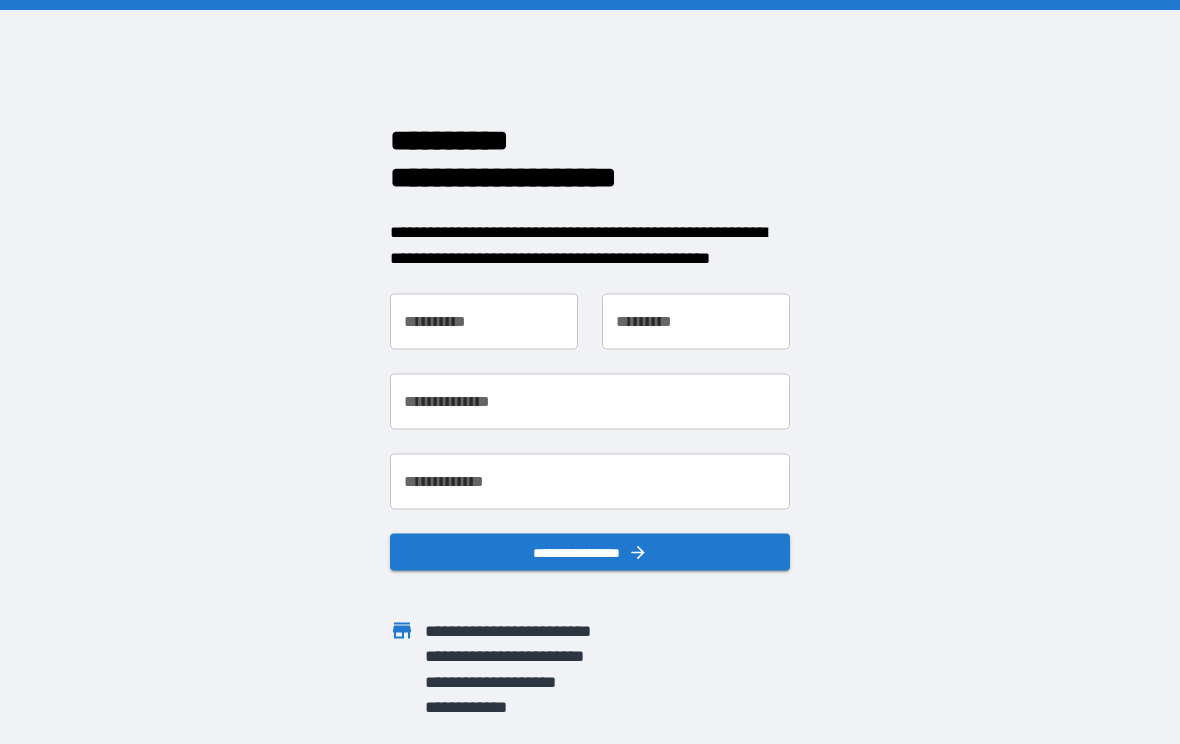scroll, scrollTop: 0, scrollLeft: 0, axis: both 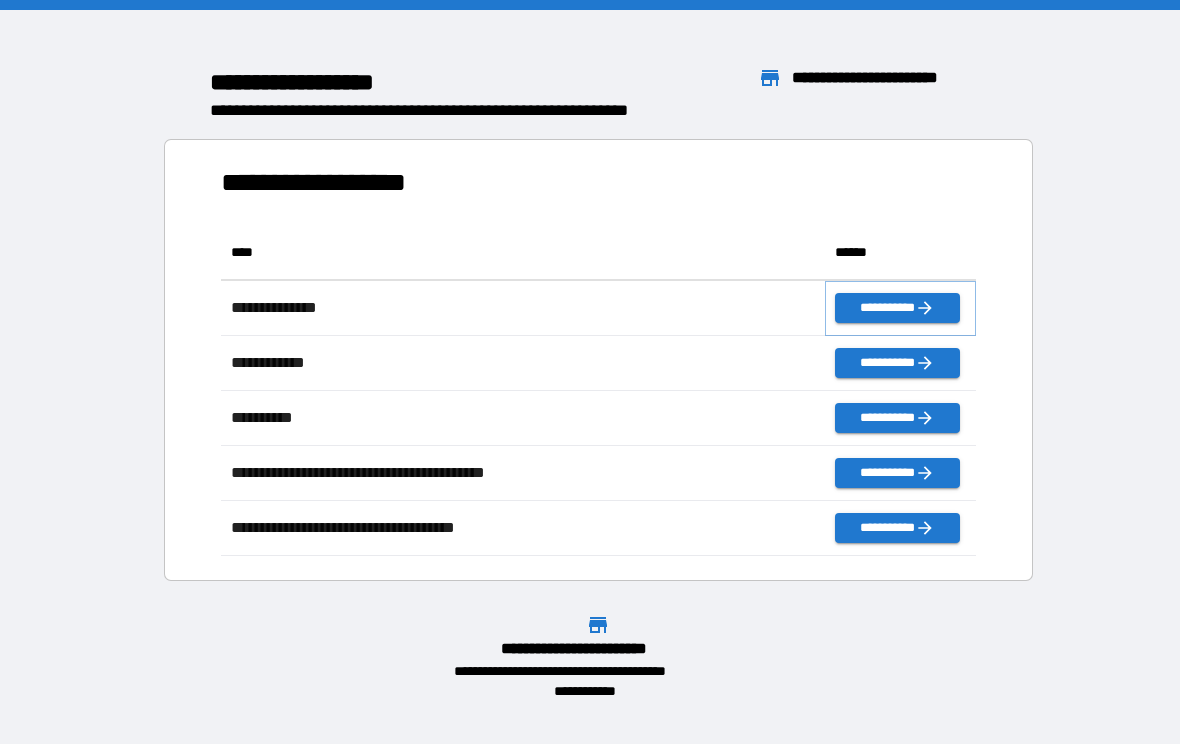 click on "**********" at bounding box center [897, 308] 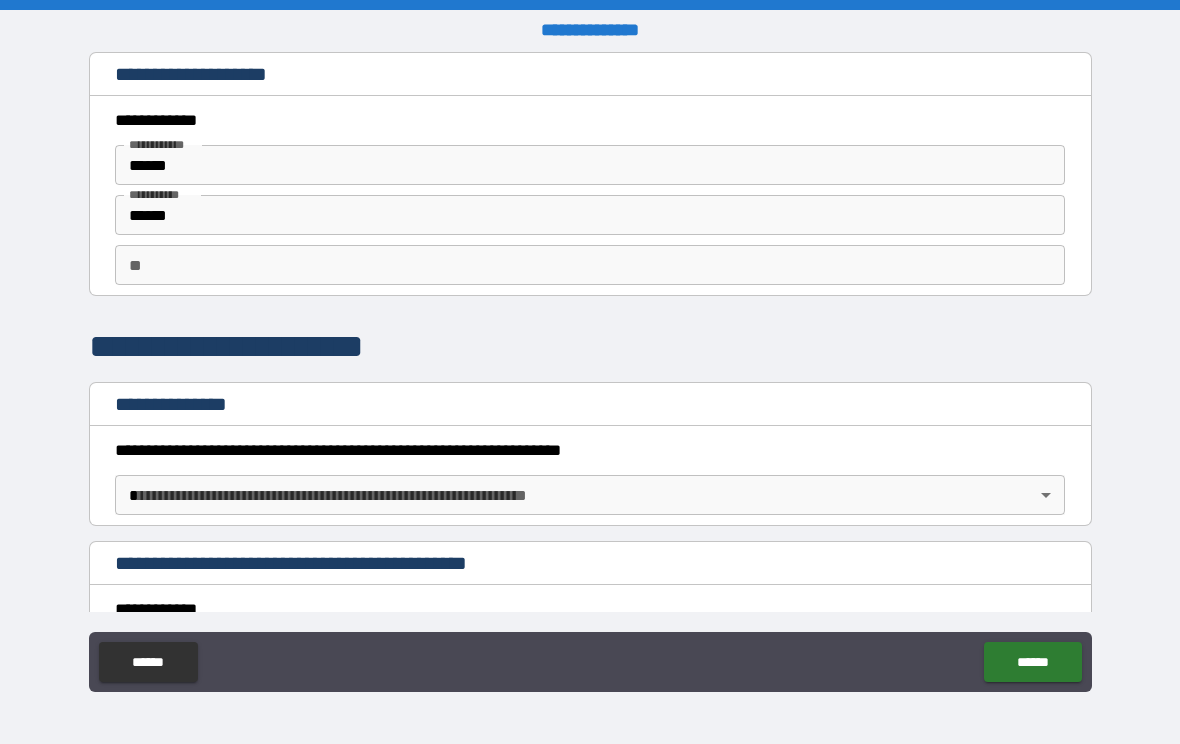 click on "**********" at bounding box center [590, 372] 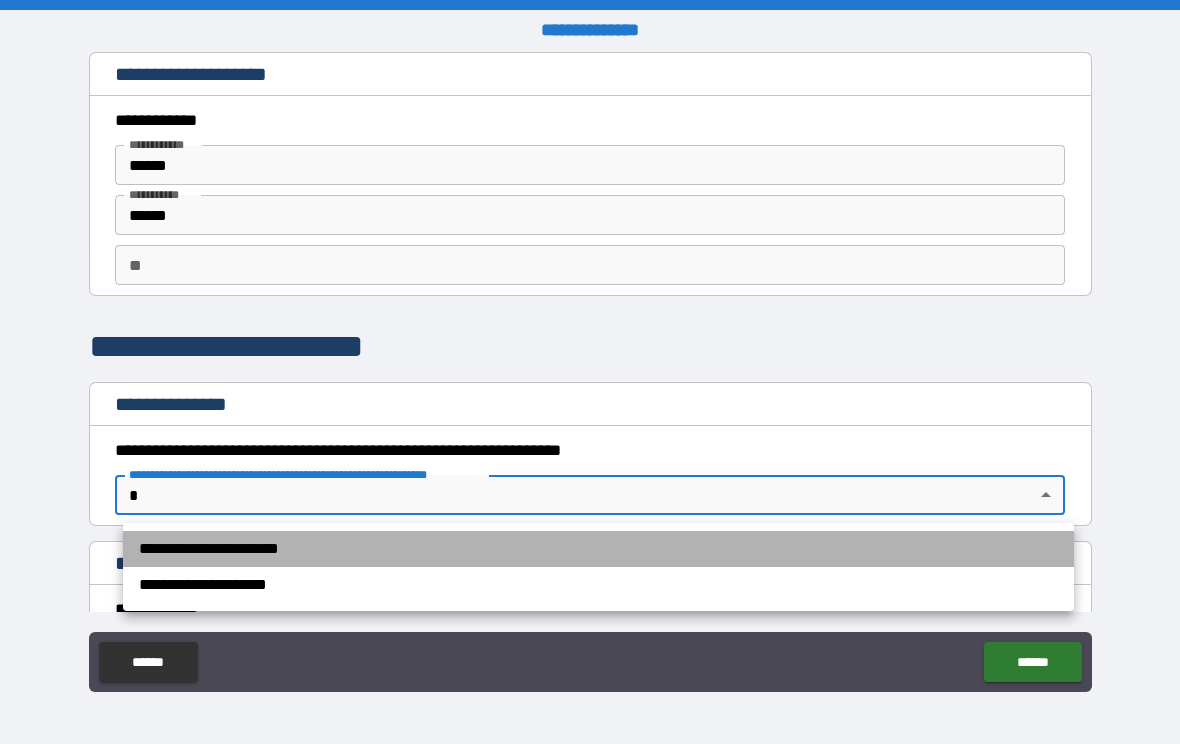 click on "**********" at bounding box center (598, 549) 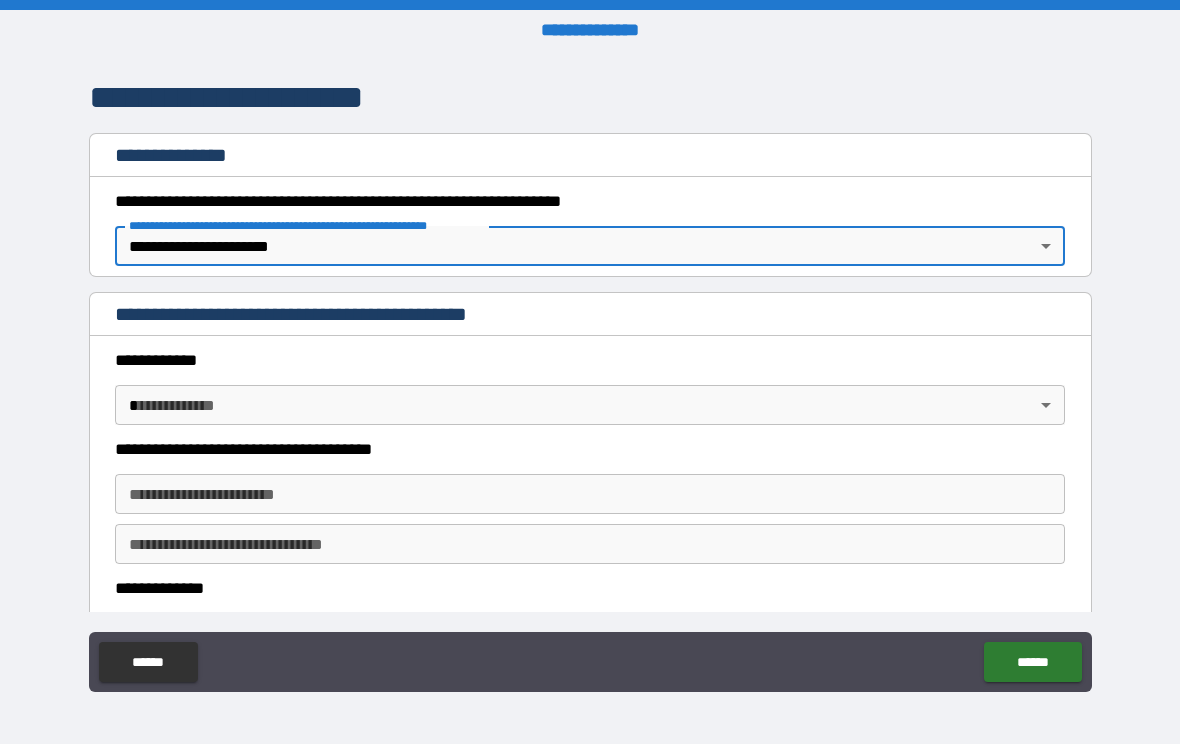 scroll, scrollTop: 252, scrollLeft: 0, axis: vertical 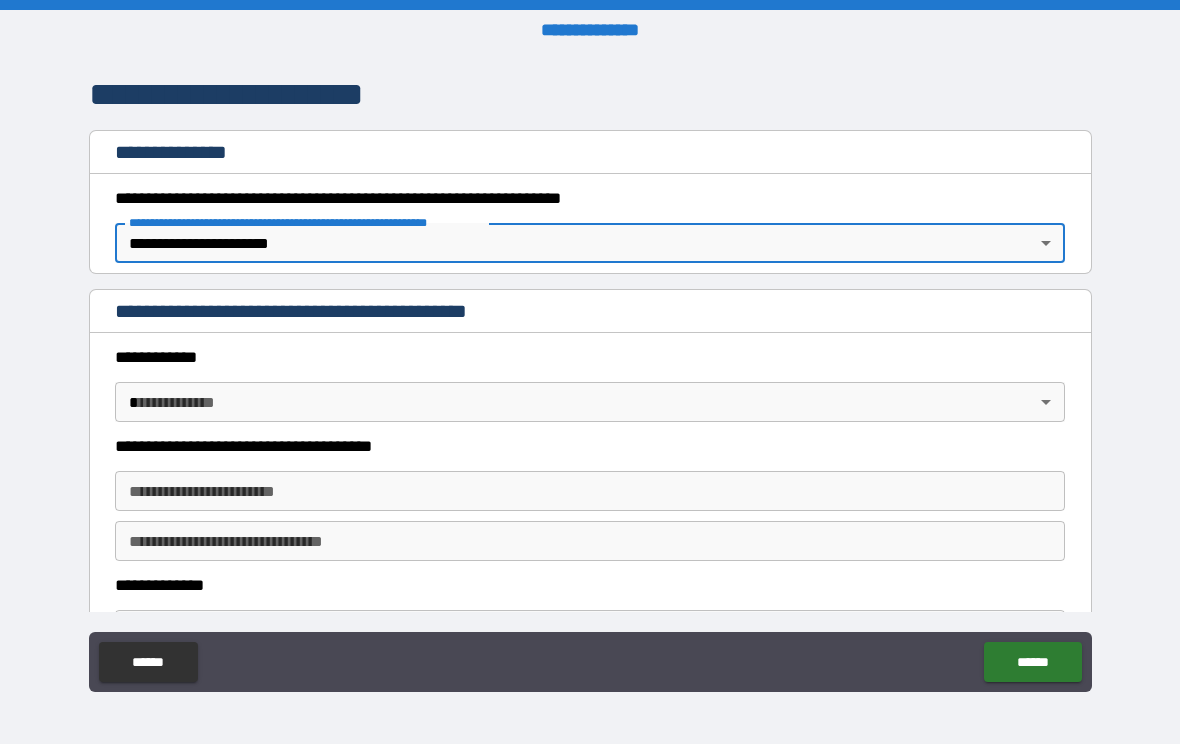 click on "**********" at bounding box center (590, 372) 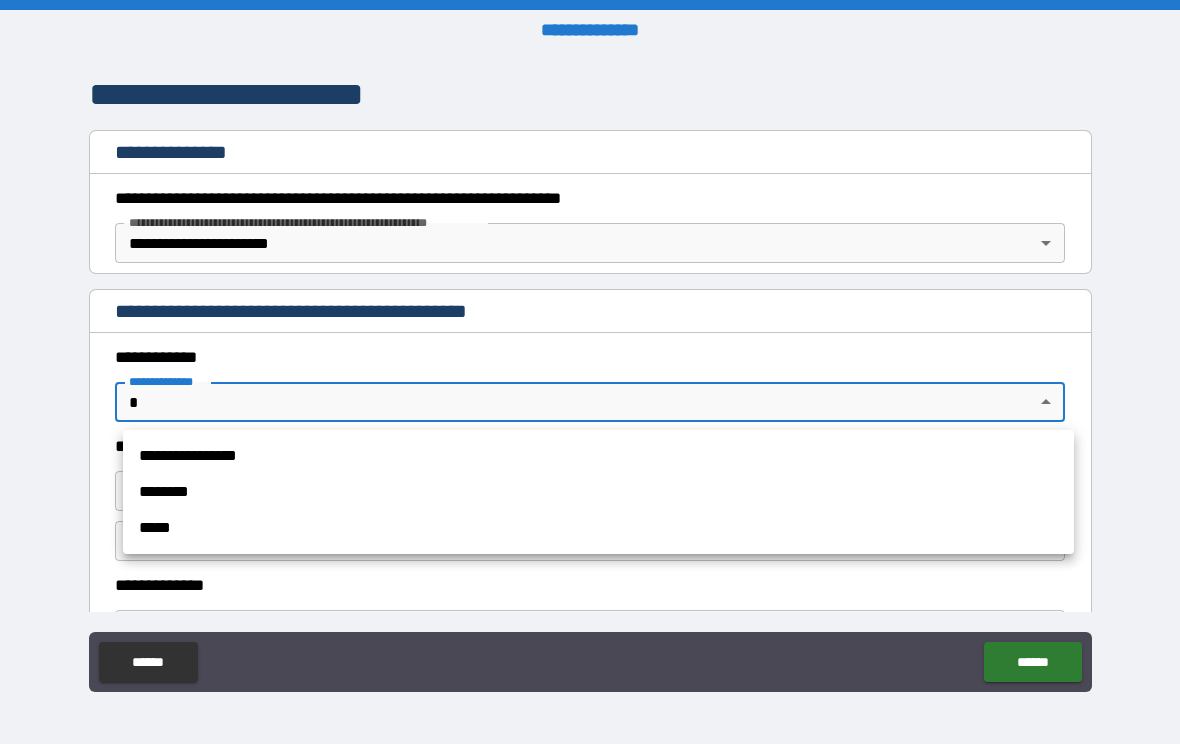 click on "**********" at bounding box center [598, 456] 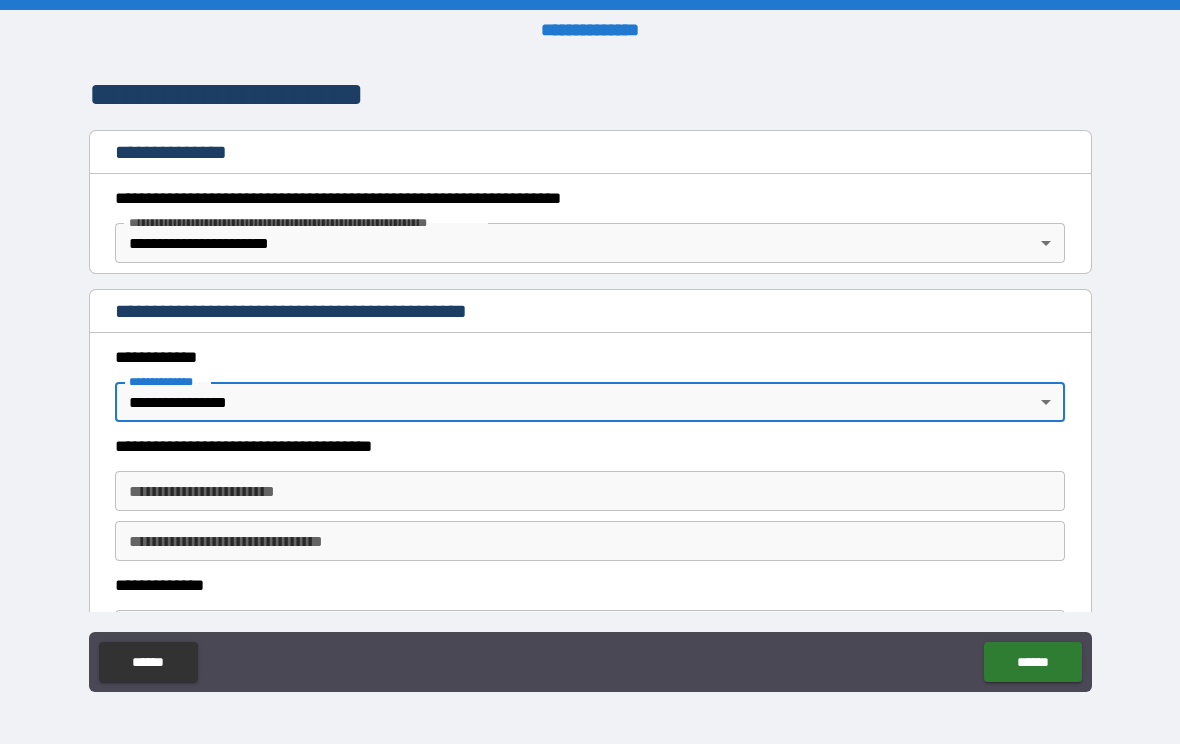 click on "**********" at bounding box center (590, 491) 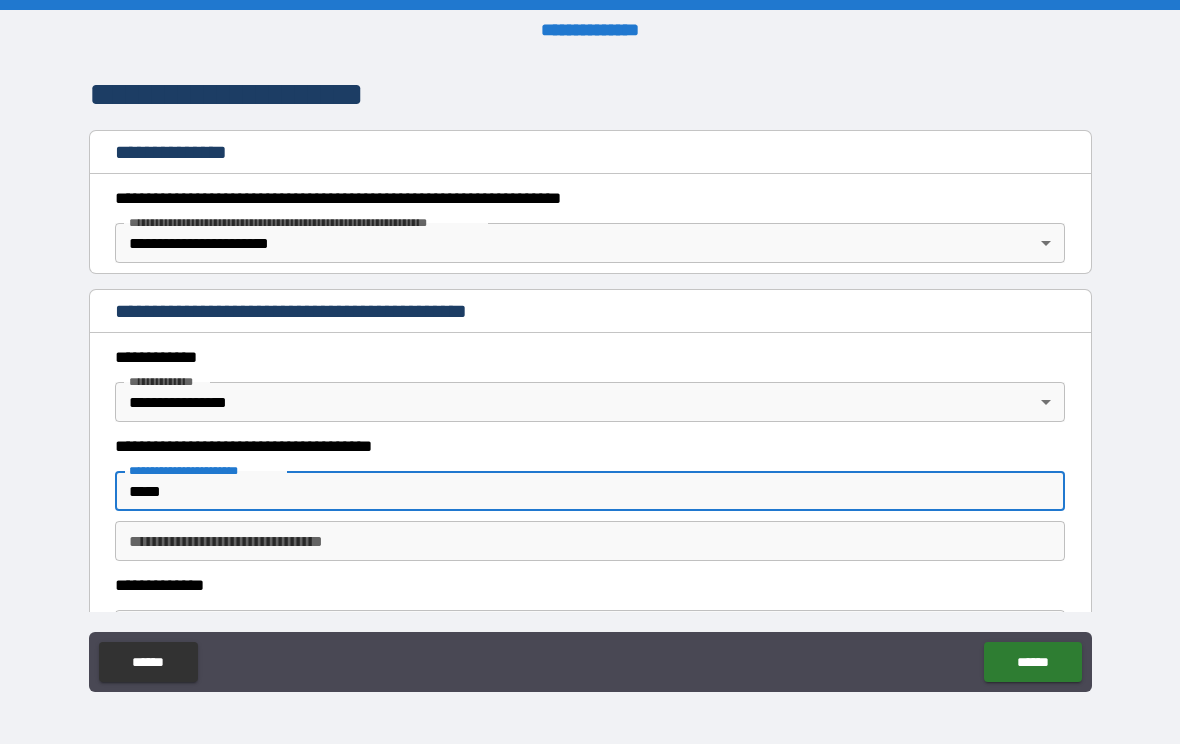 type on "*****" 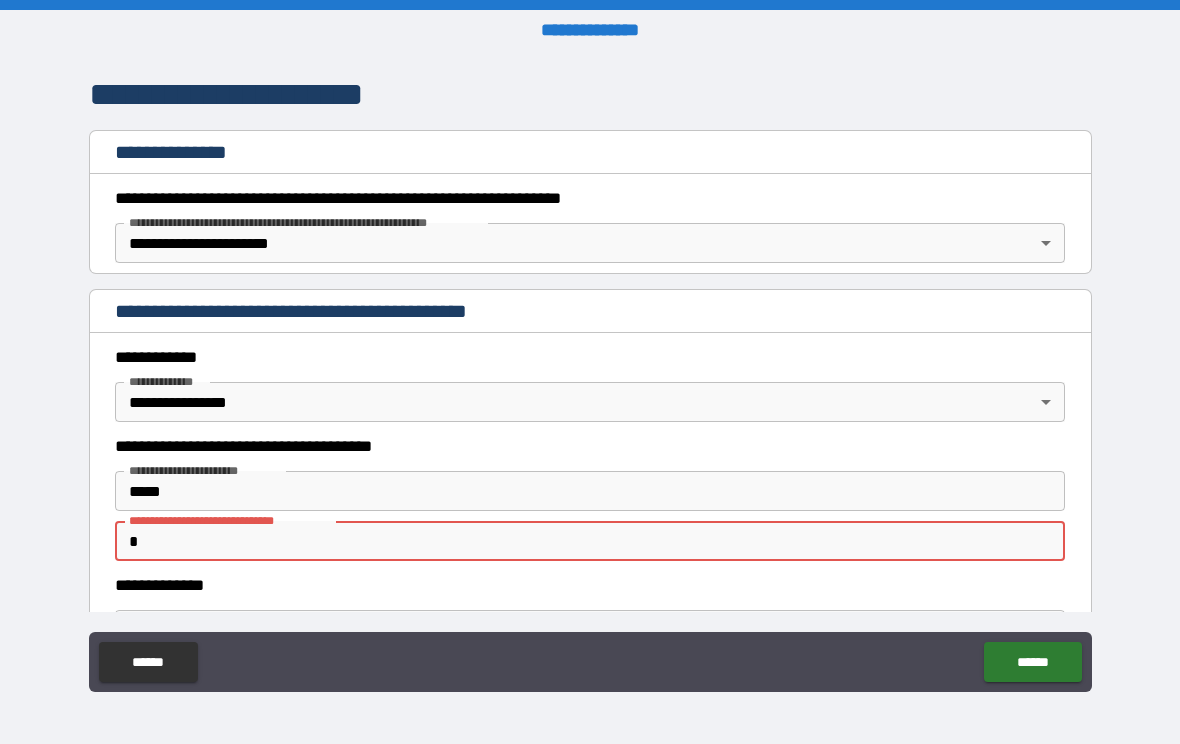 click on "*" at bounding box center (590, 541) 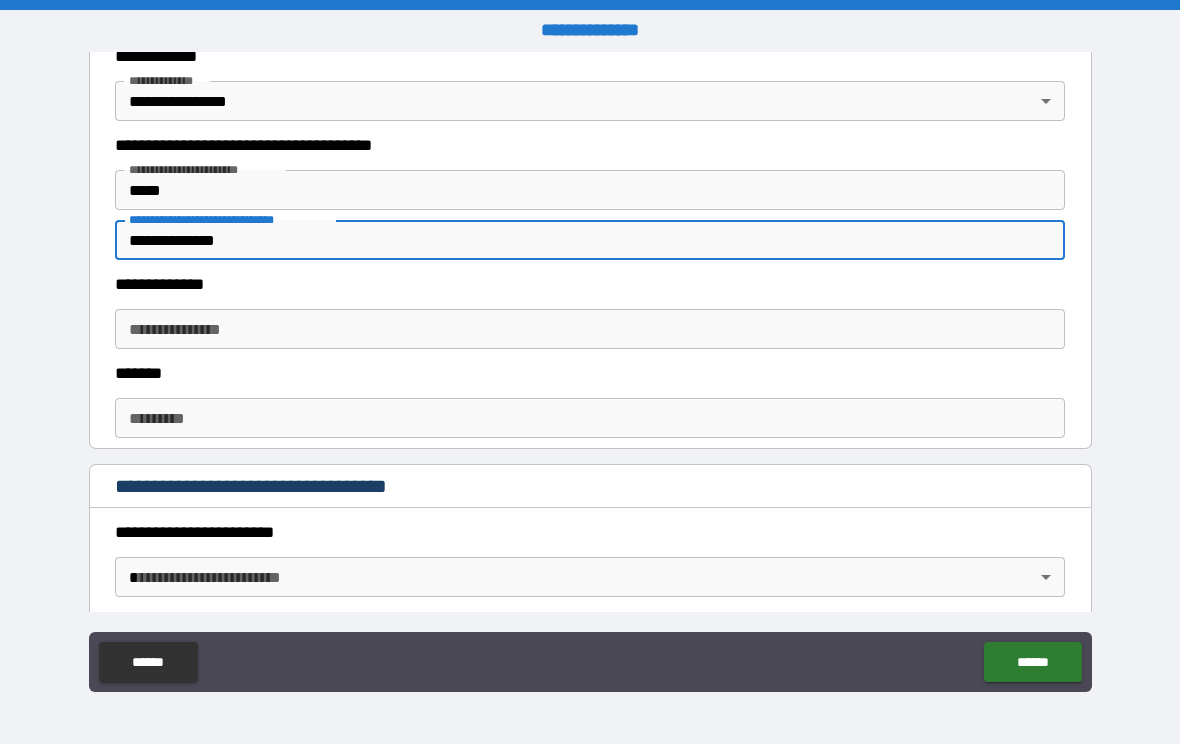 scroll, scrollTop: 578, scrollLeft: 0, axis: vertical 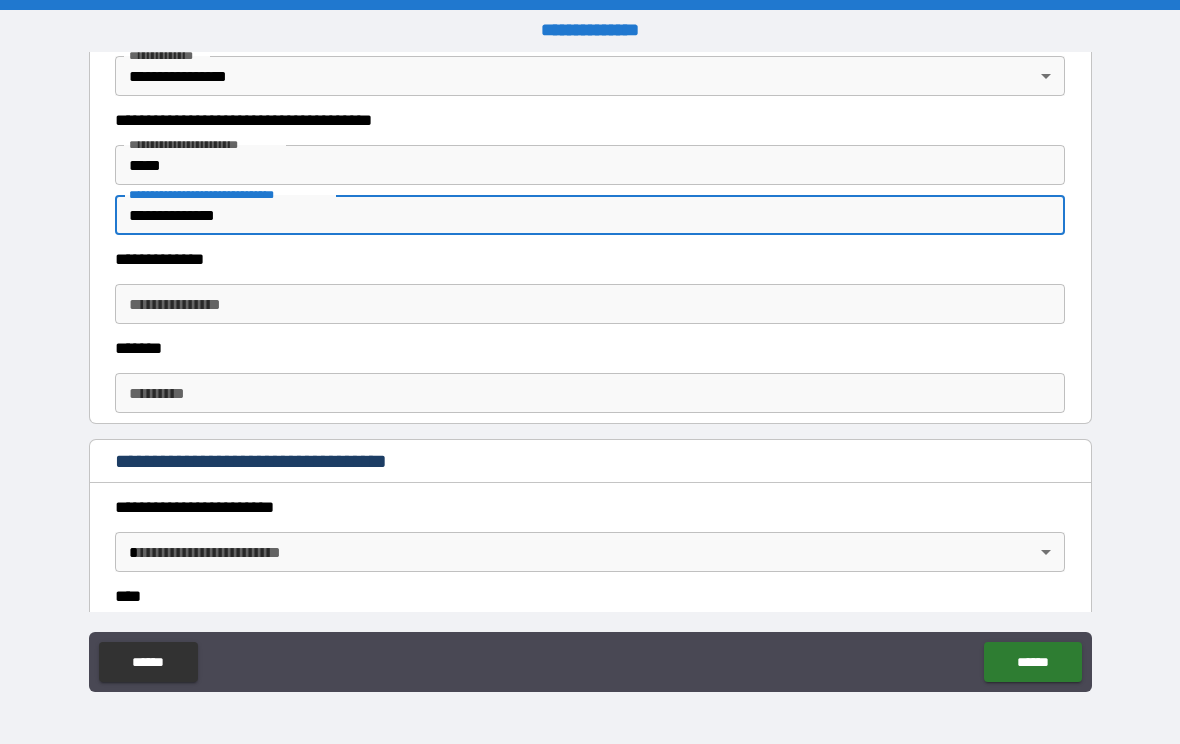 type on "**********" 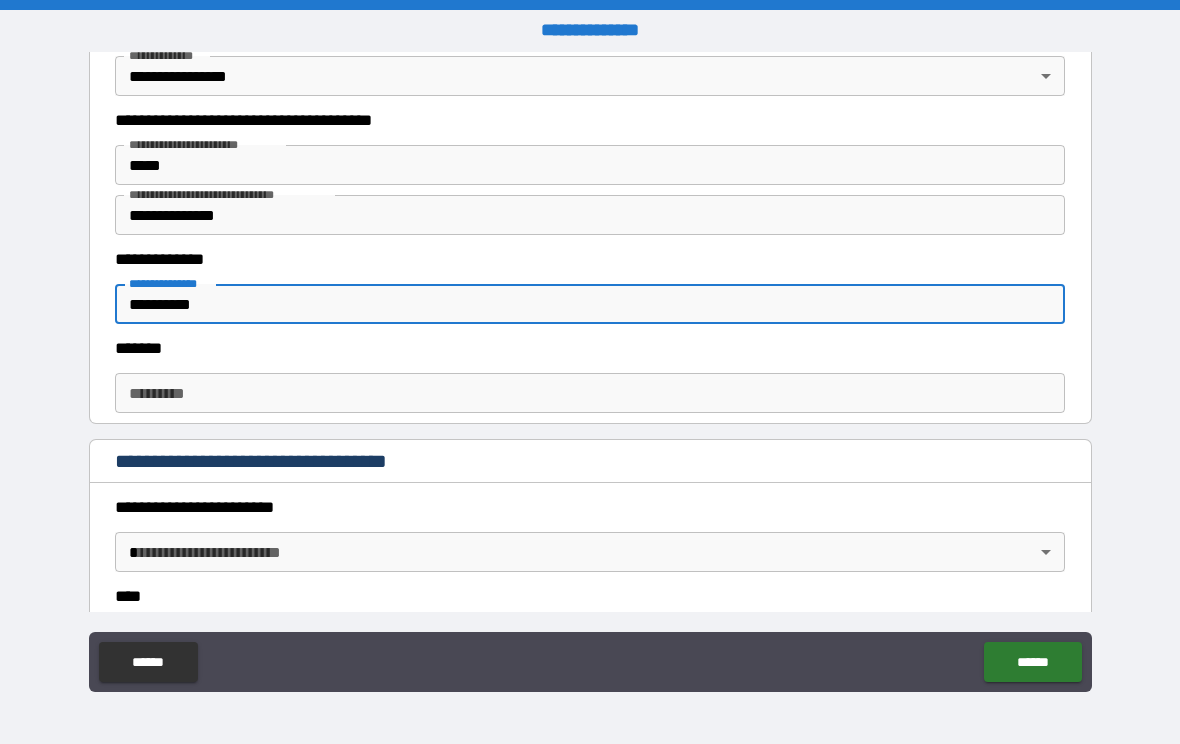 type on "**********" 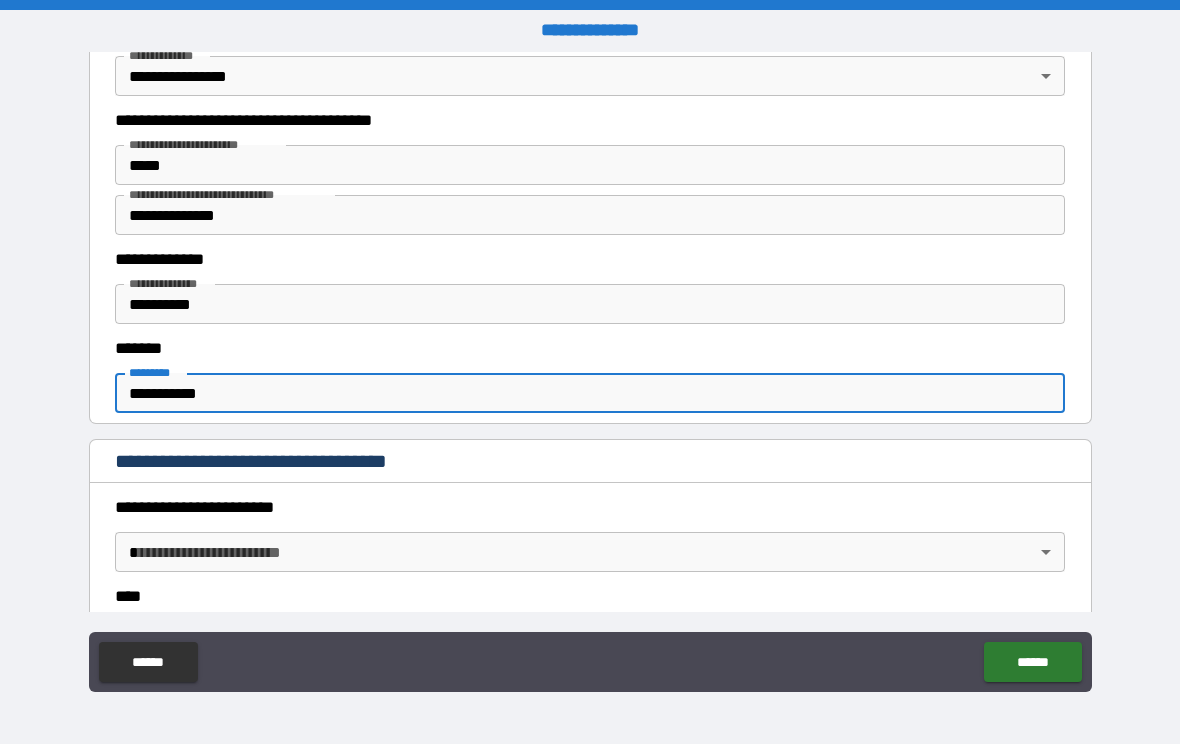 type on "**********" 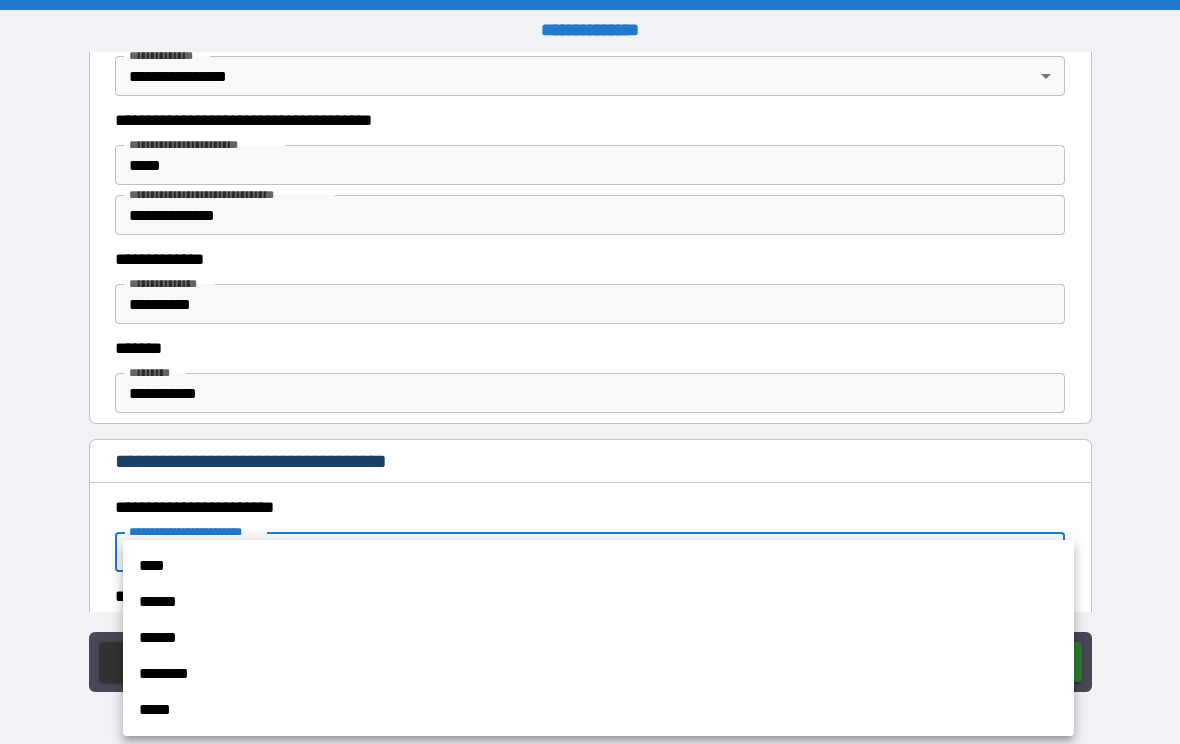 click on "******" at bounding box center (598, 602) 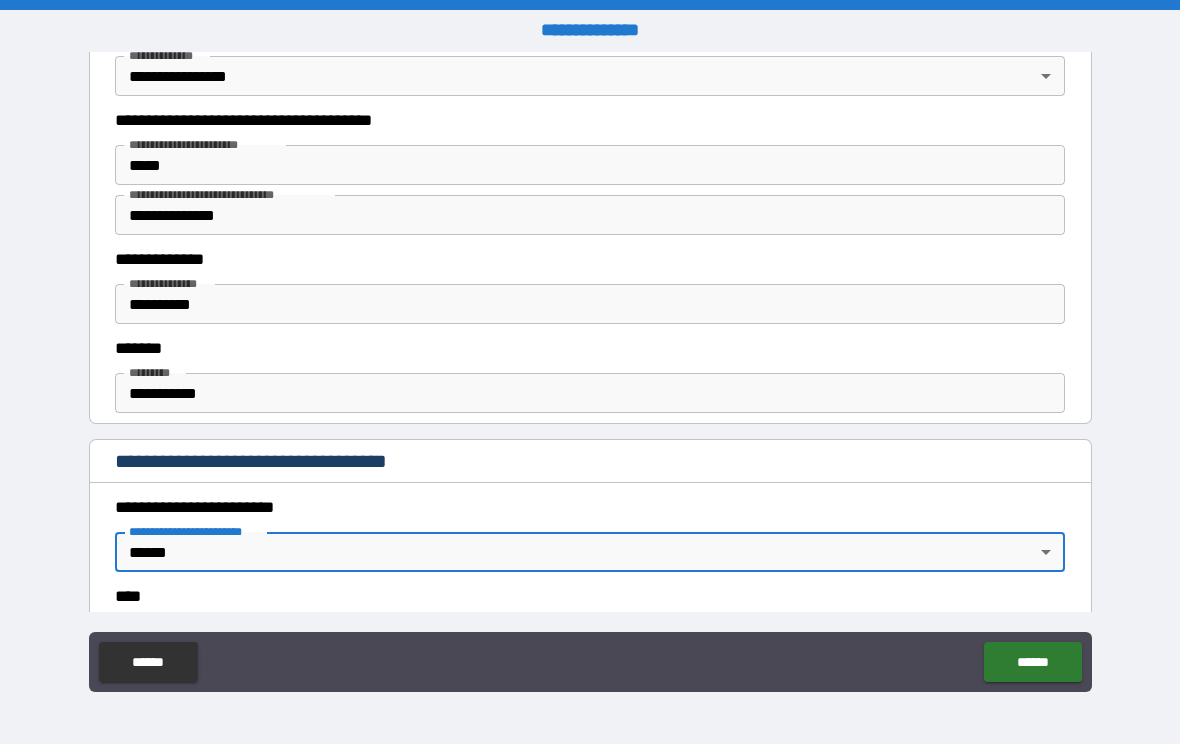 type on "*" 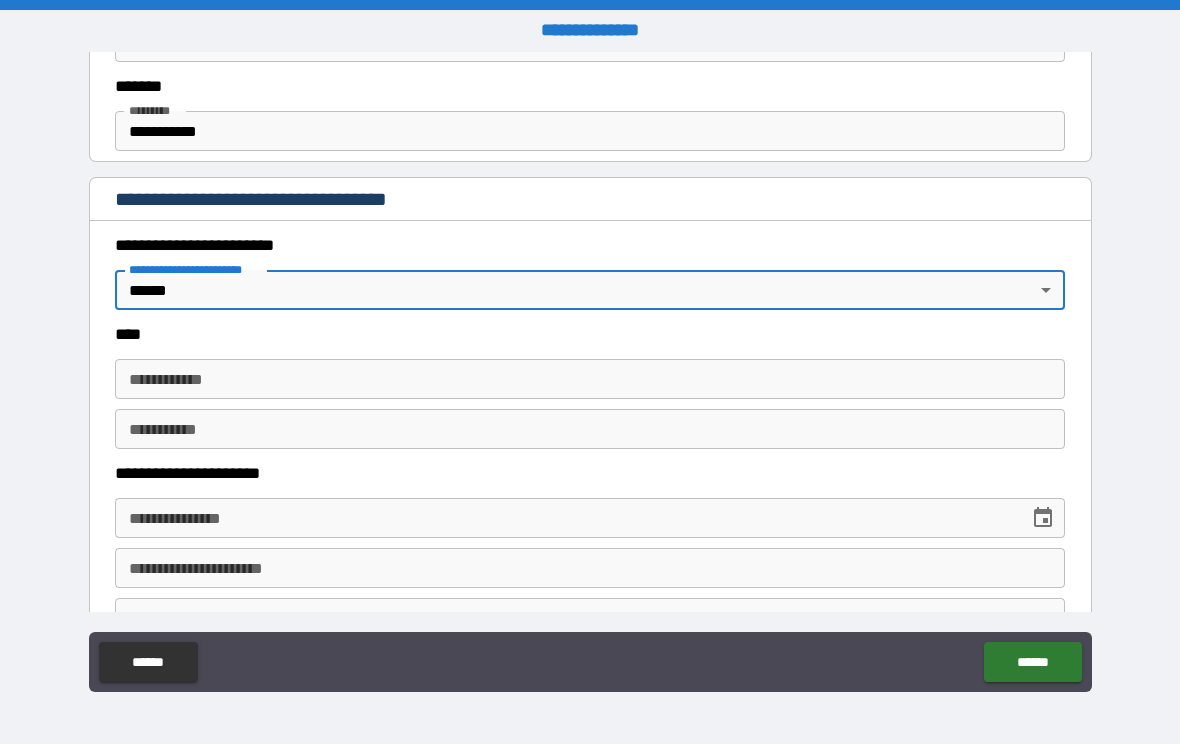 scroll, scrollTop: 844, scrollLeft: 0, axis: vertical 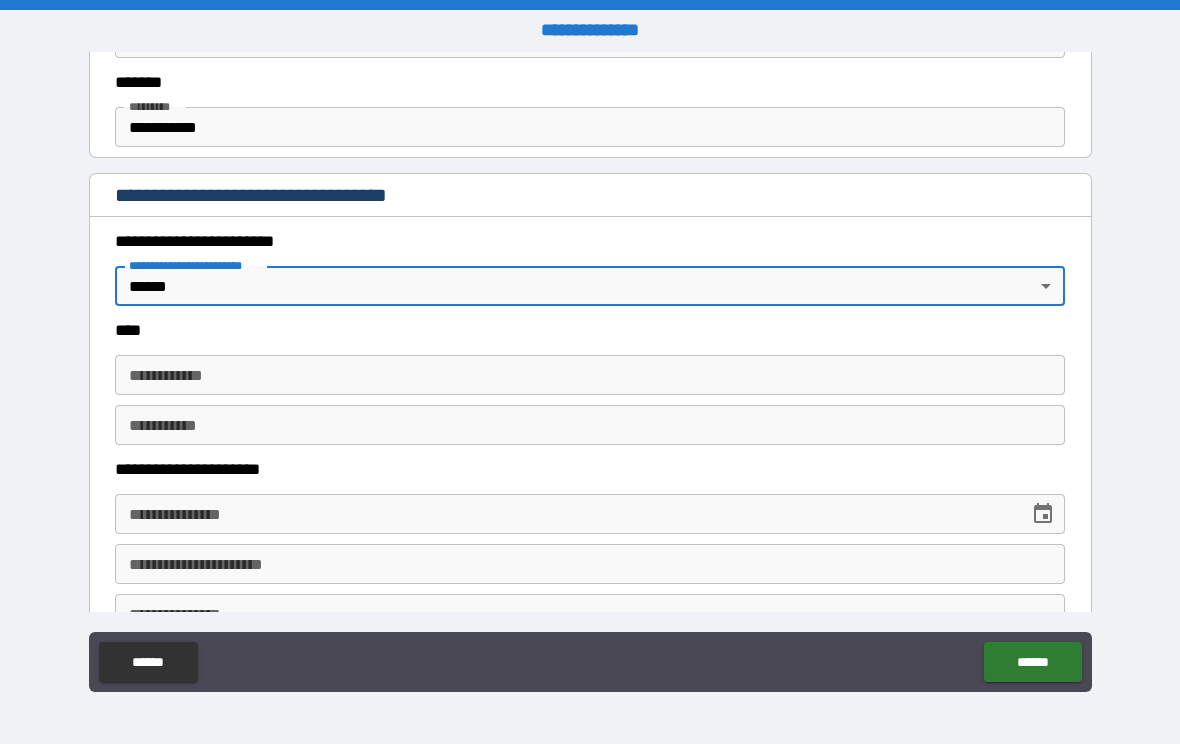 click on "**********" at bounding box center (590, 375) 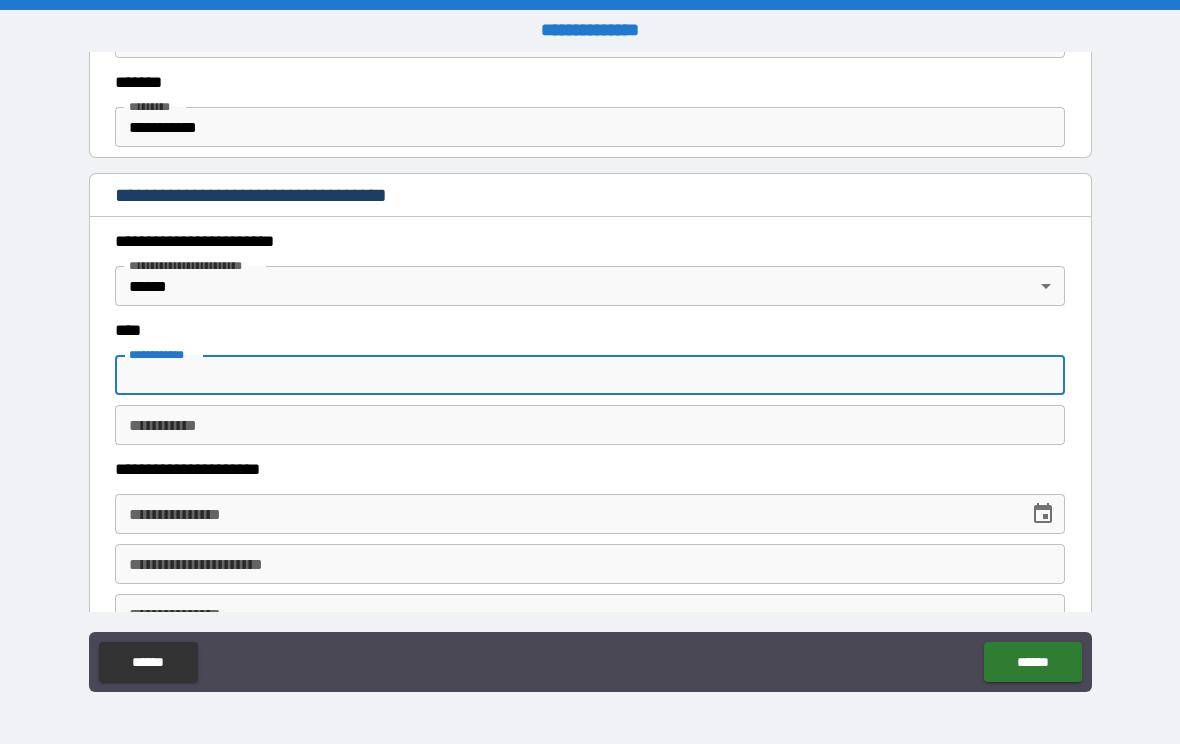 type on "******" 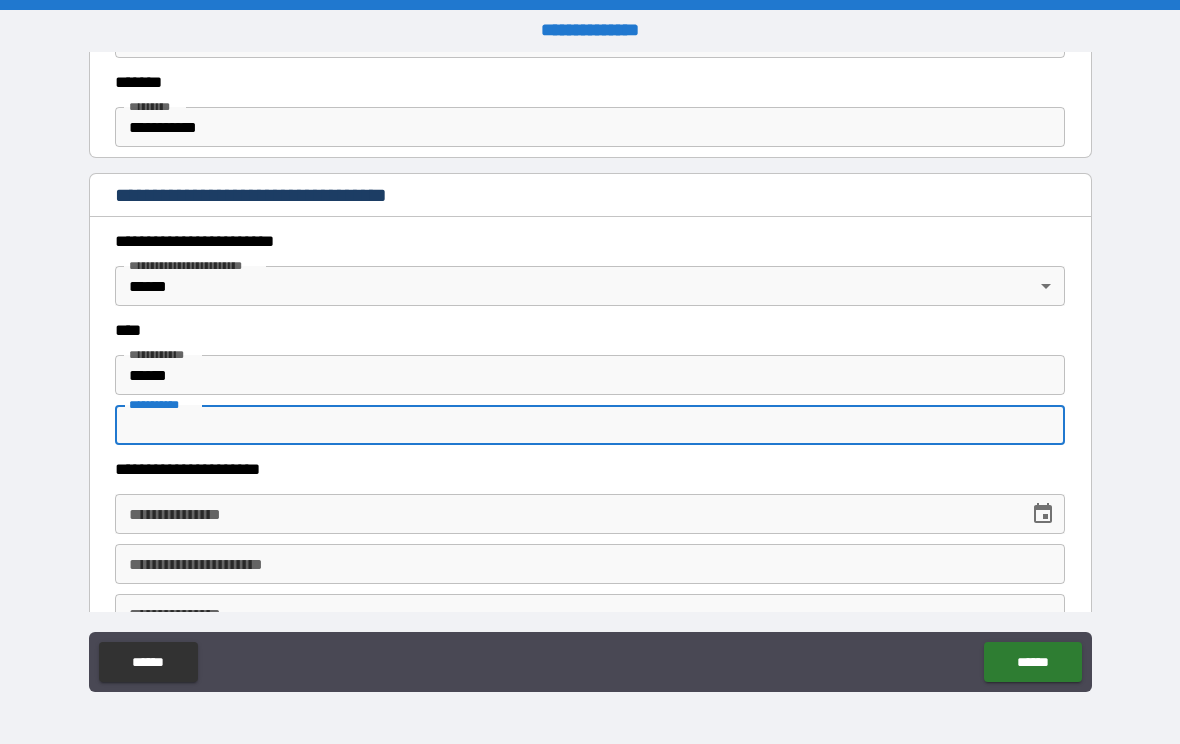 type on "******" 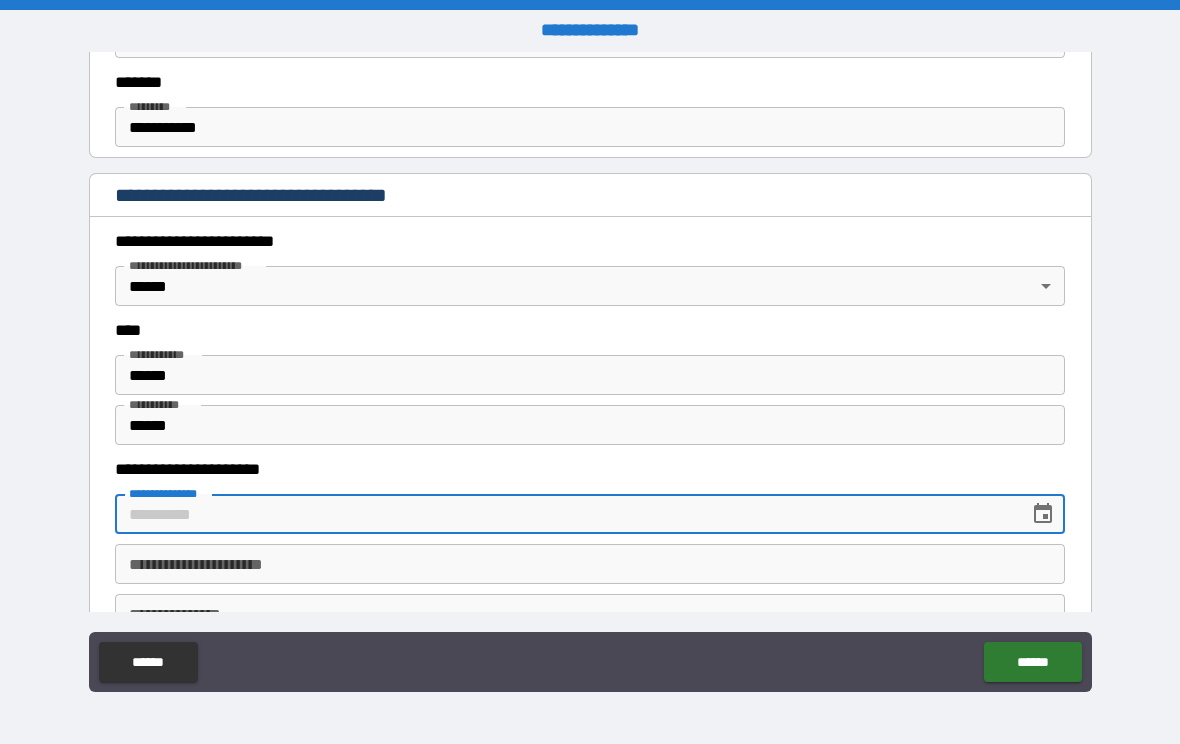 type on "**********" 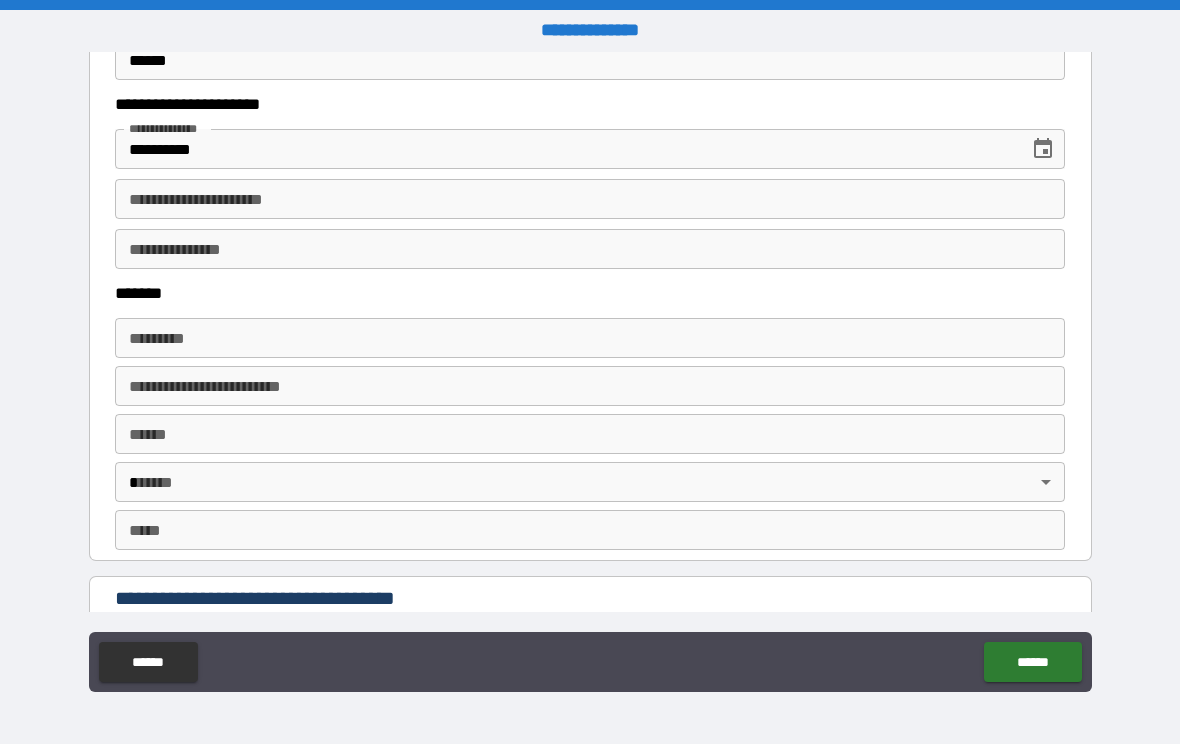 scroll, scrollTop: 1213, scrollLeft: 0, axis: vertical 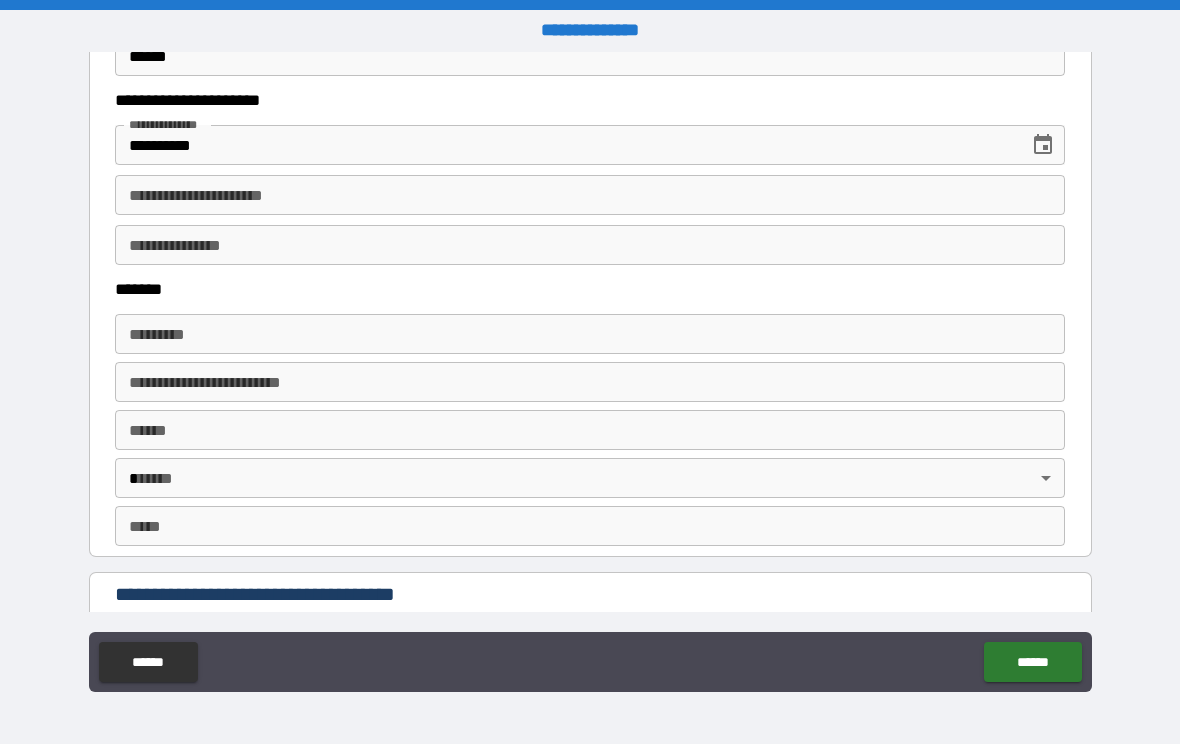 click on "*******   *" at bounding box center (590, 334) 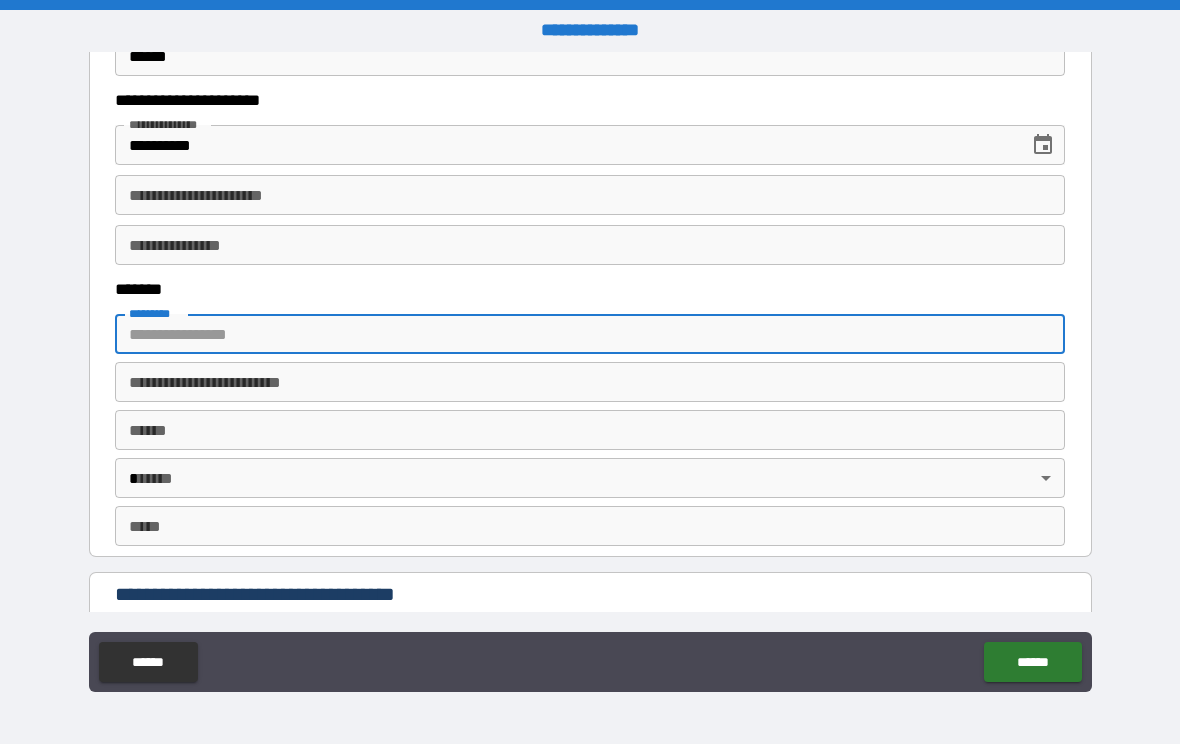 type on "**********" 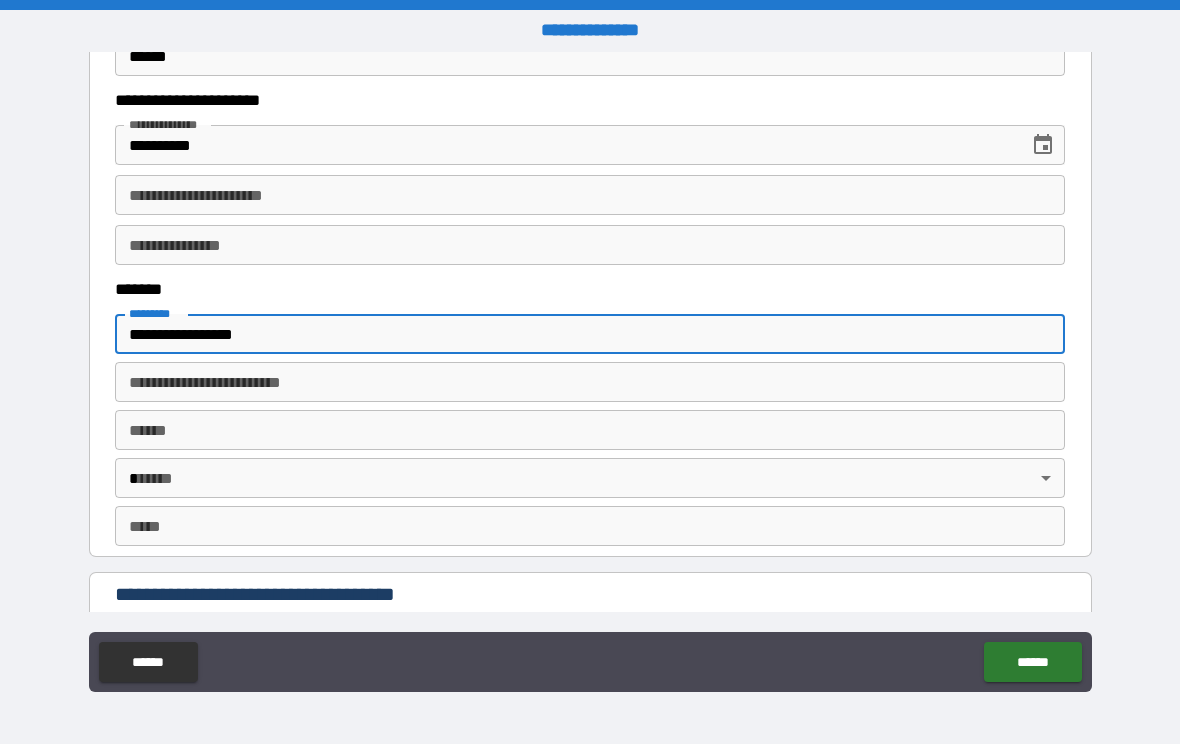 type on "*********" 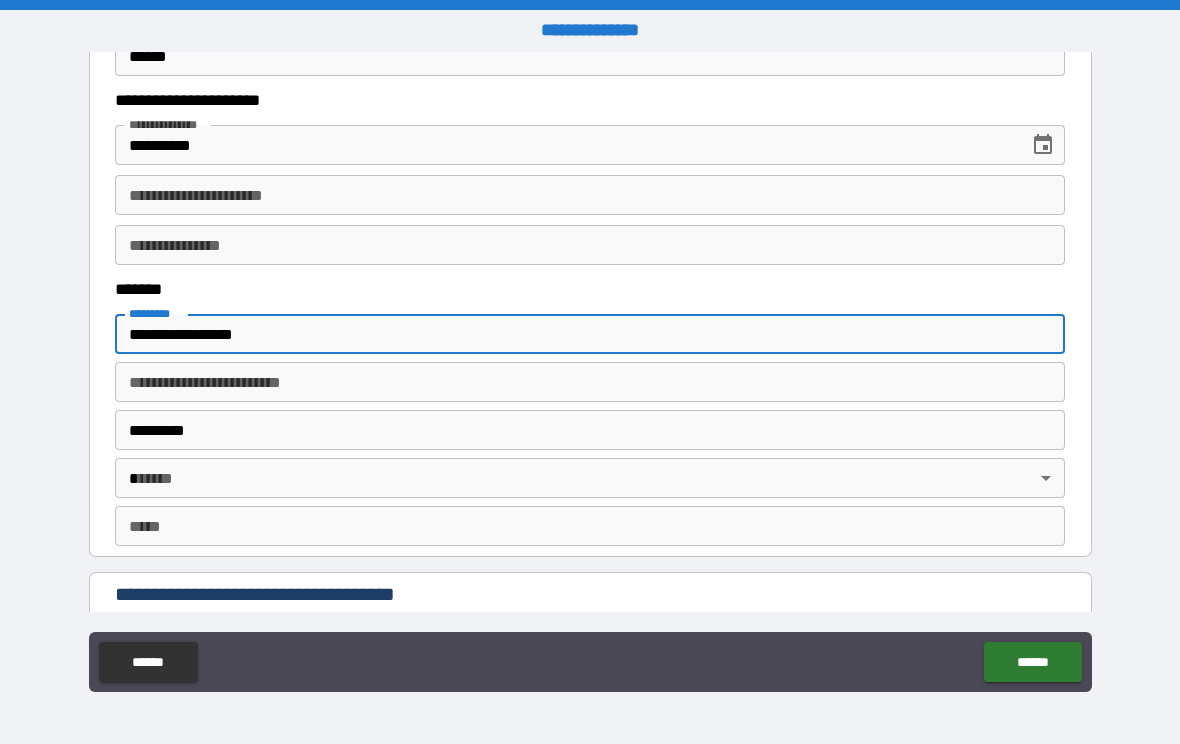 type on "**" 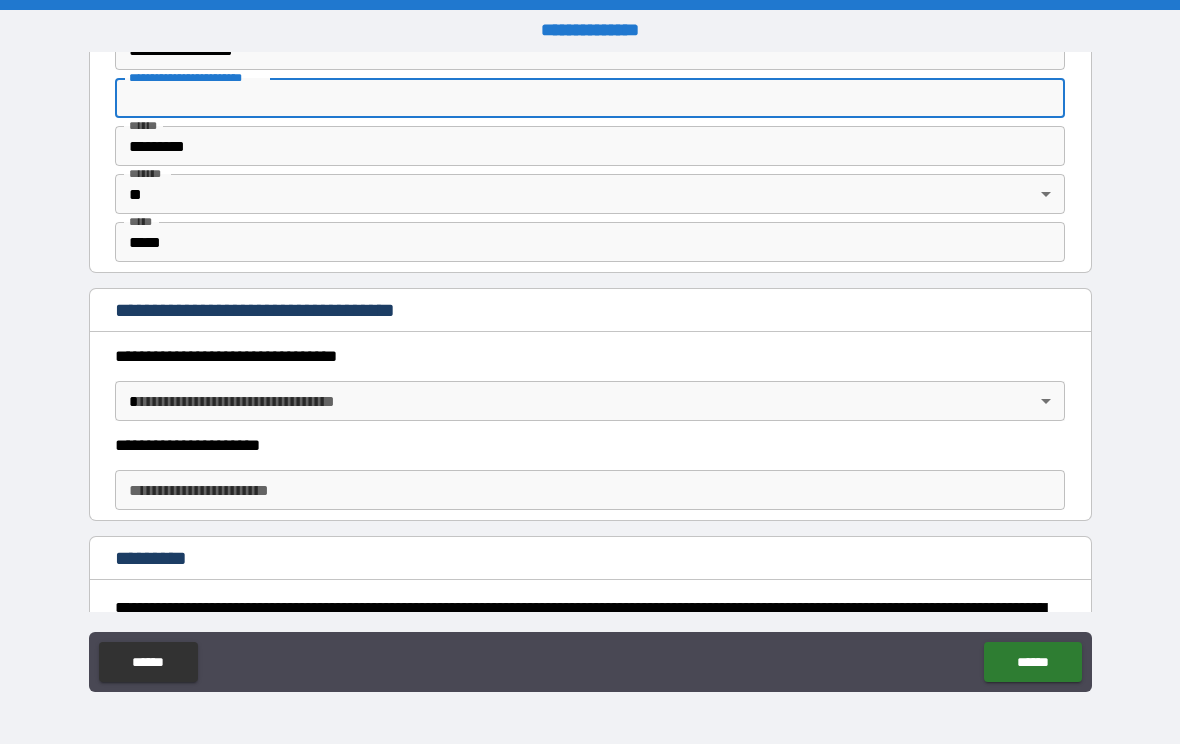 scroll, scrollTop: 1508, scrollLeft: 0, axis: vertical 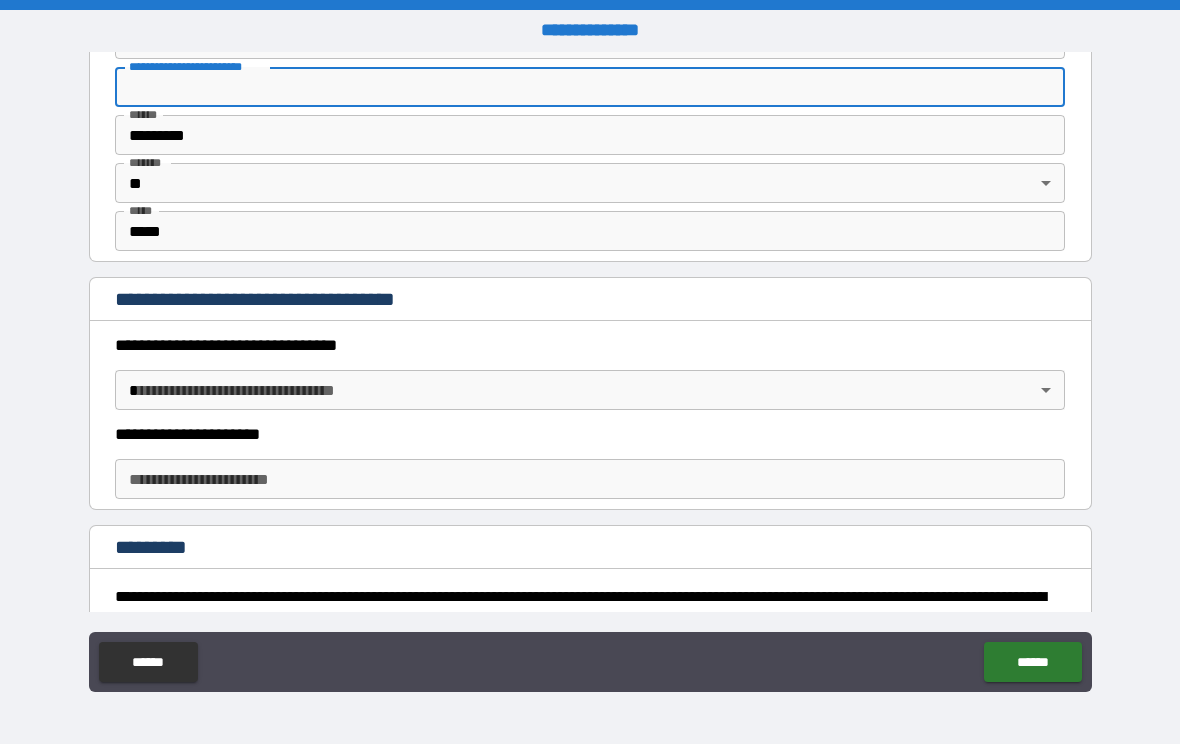 click on "**********" at bounding box center [590, 372] 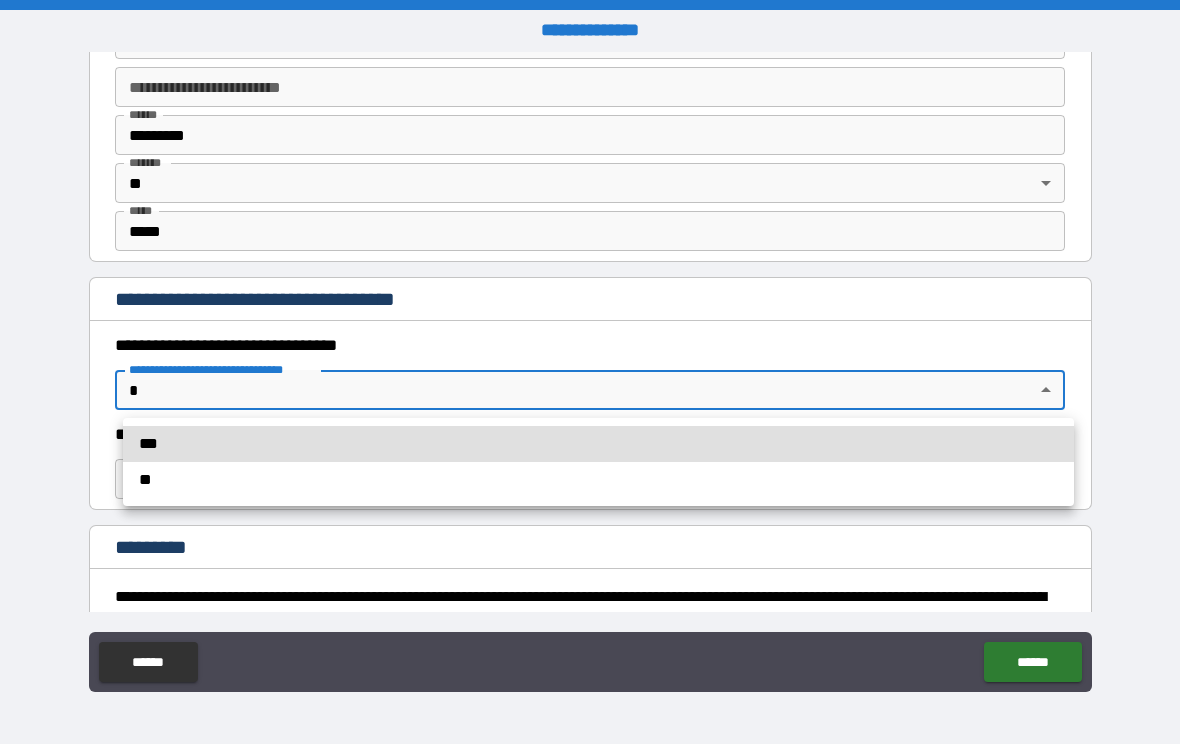click on "***" at bounding box center (598, 444) 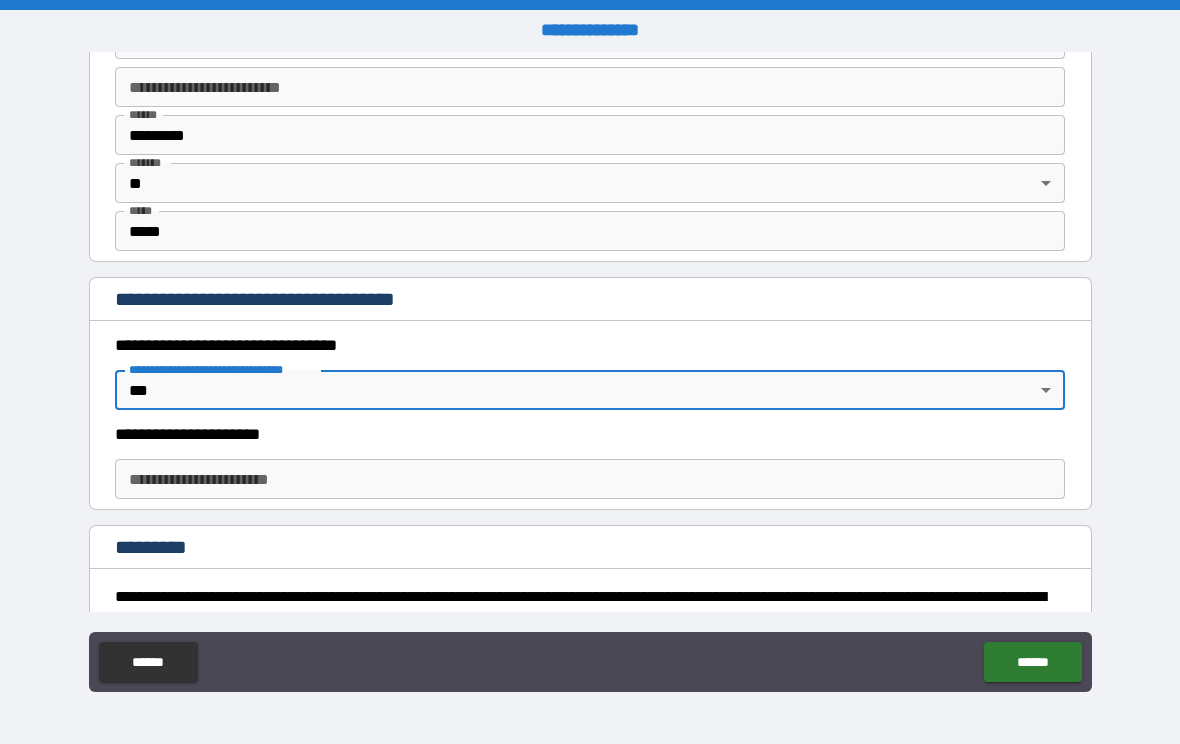 click on "**********" at bounding box center (590, 479) 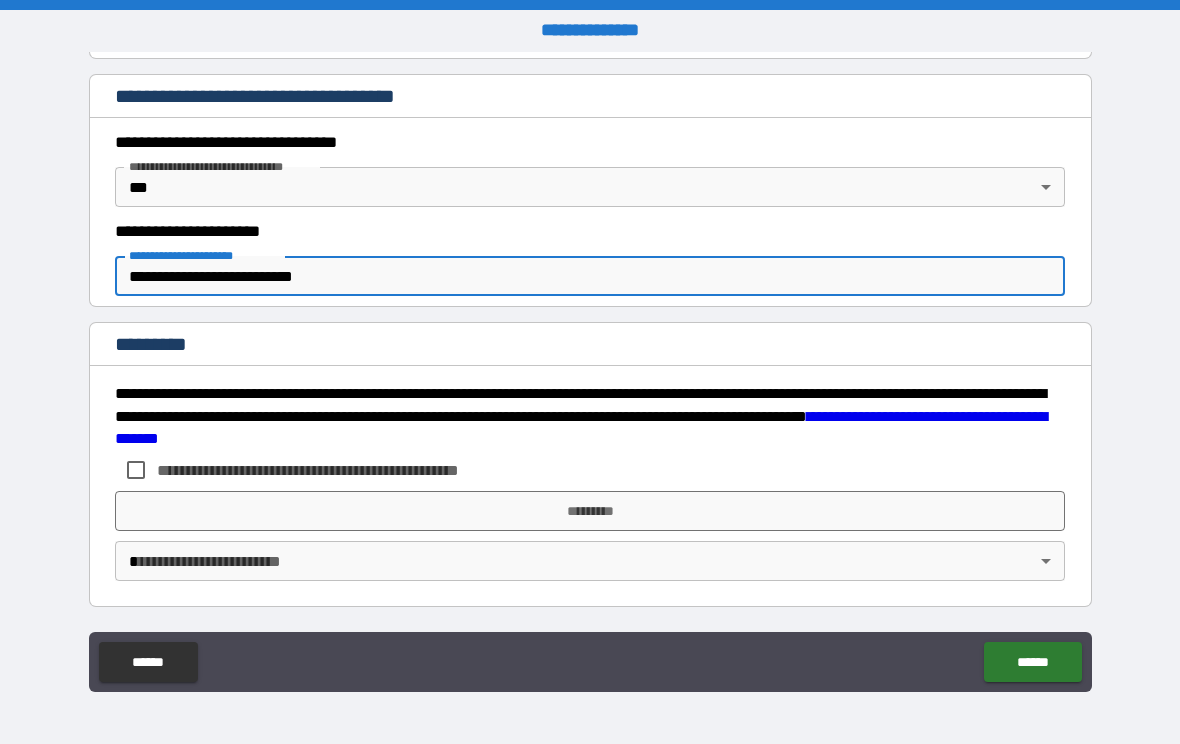 scroll, scrollTop: 1711, scrollLeft: 0, axis: vertical 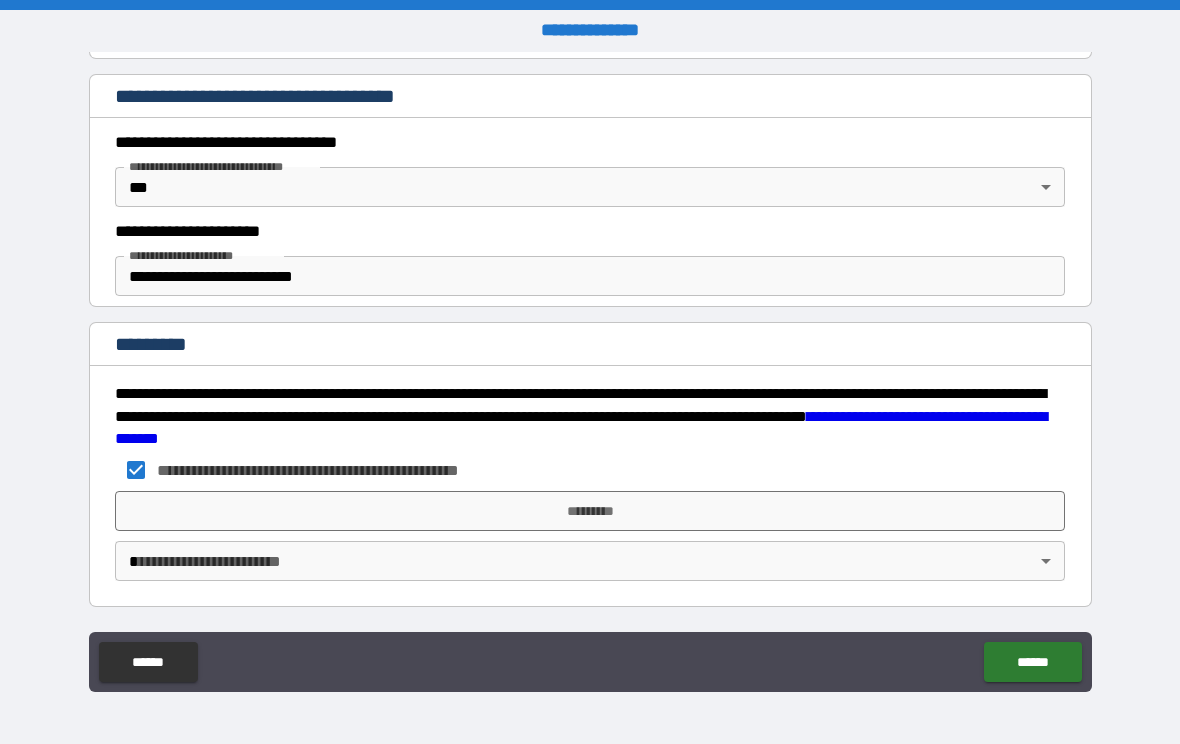 click on "*********" at bounding box center (590, 511) 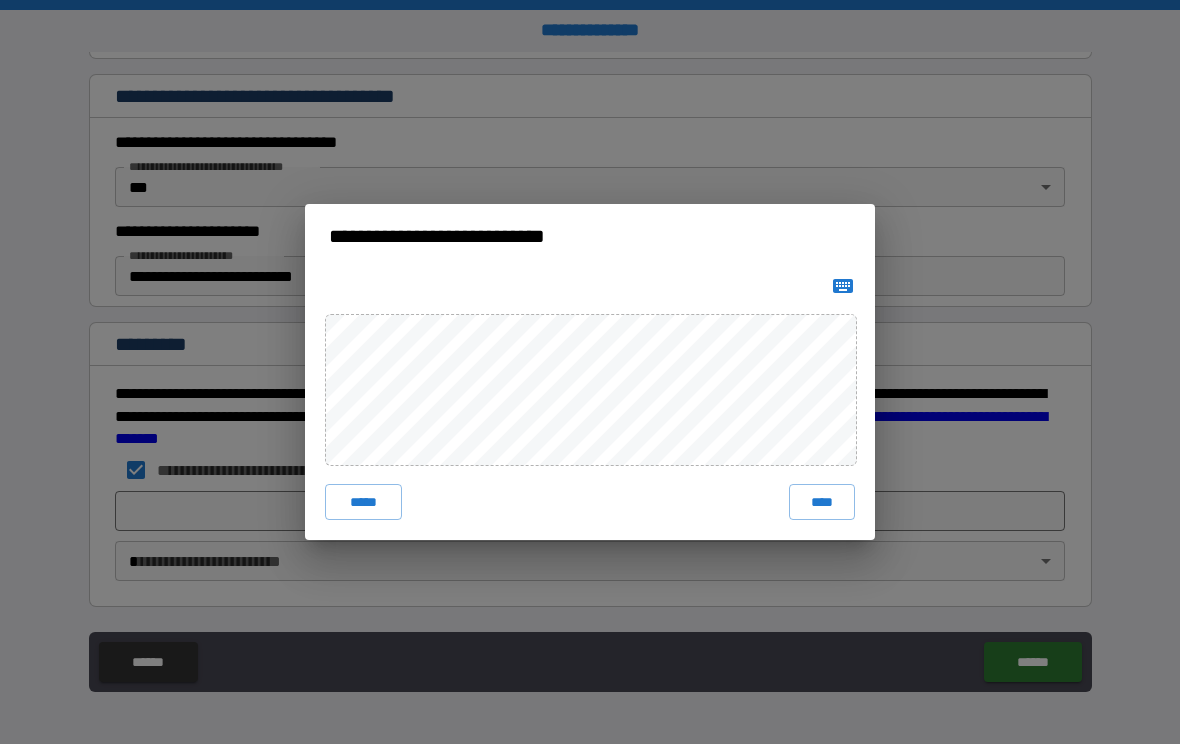 click on "****" at bounding box center (822, 502) 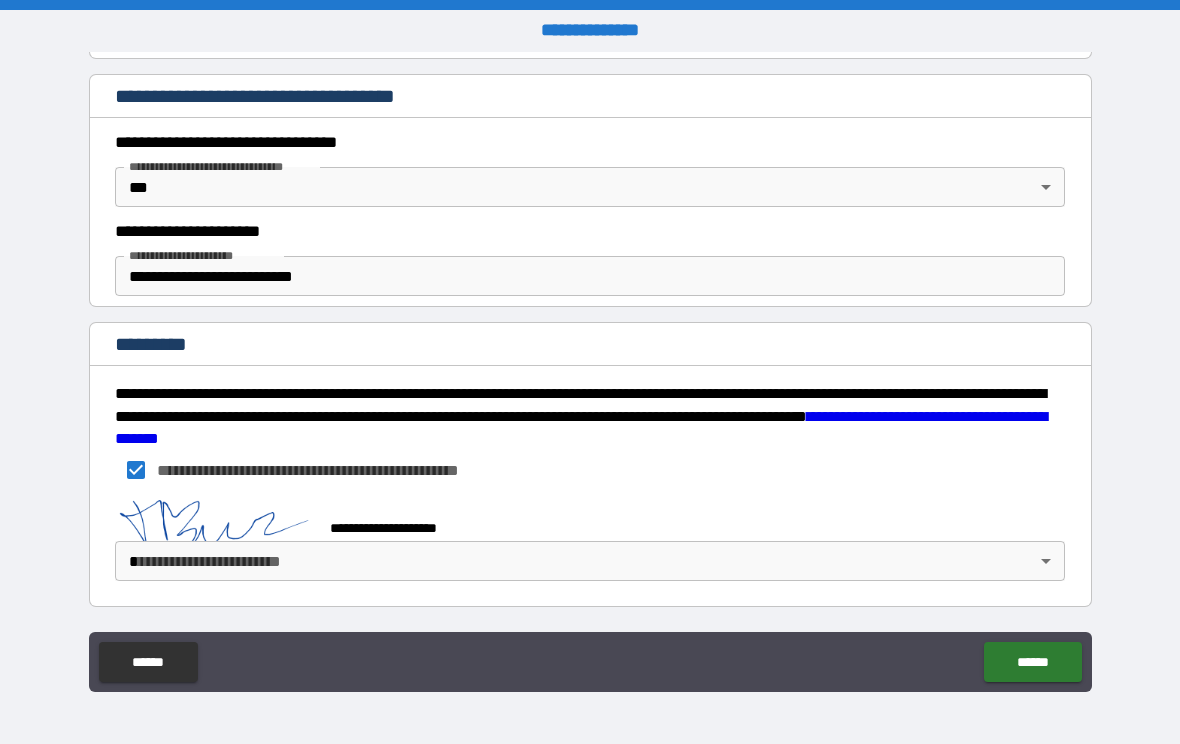 scroll, scrollTop: 1701, scrollLeft: 0, axis: vertical 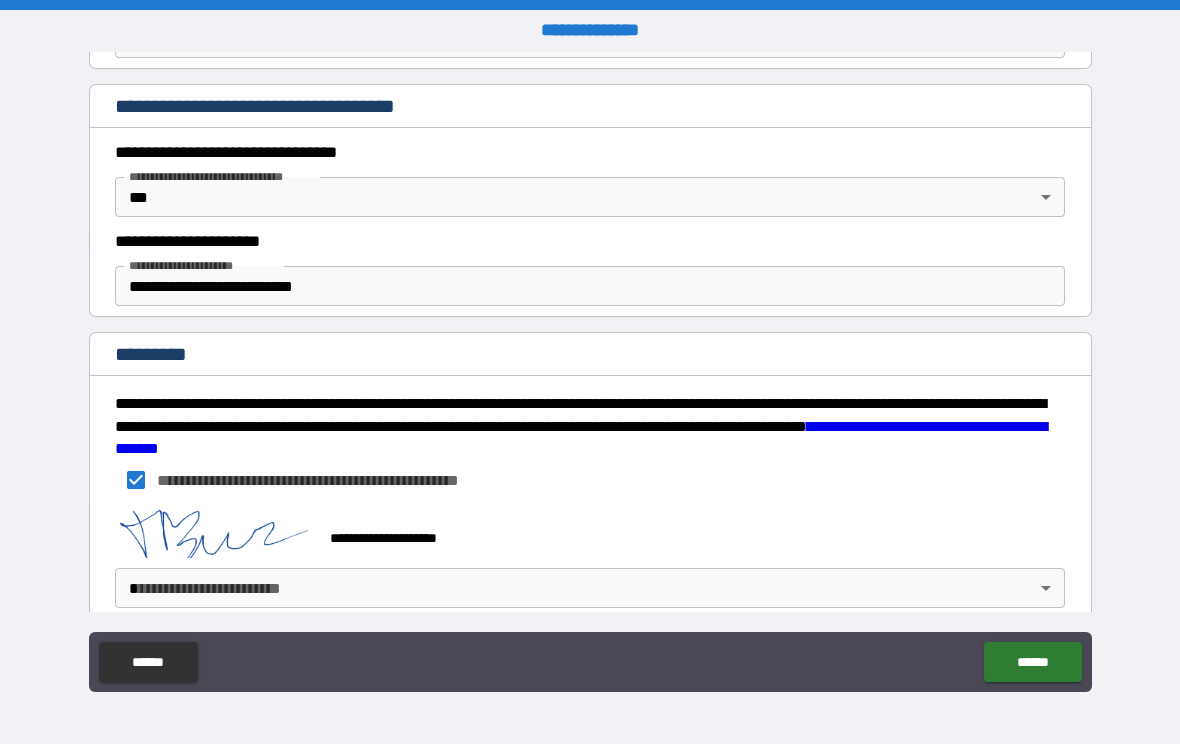 click on "**********" at bounding box center [590, 372] 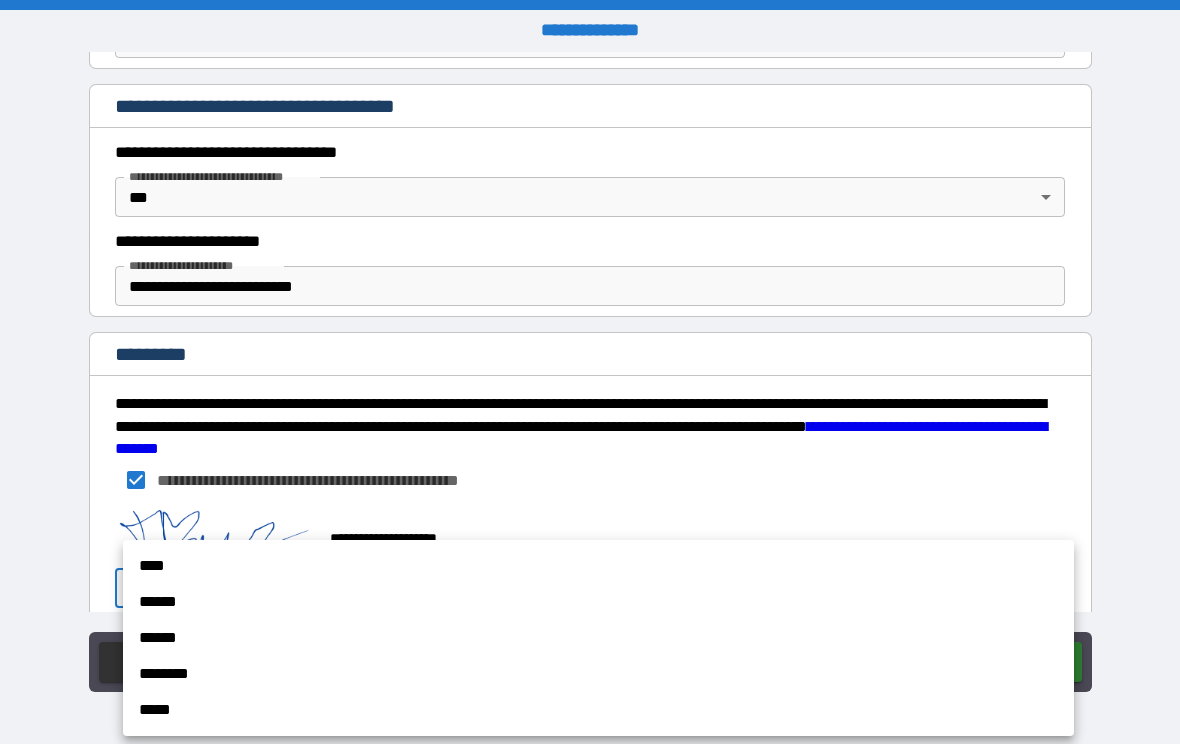 click on "******" at bounding box center (598, 602) 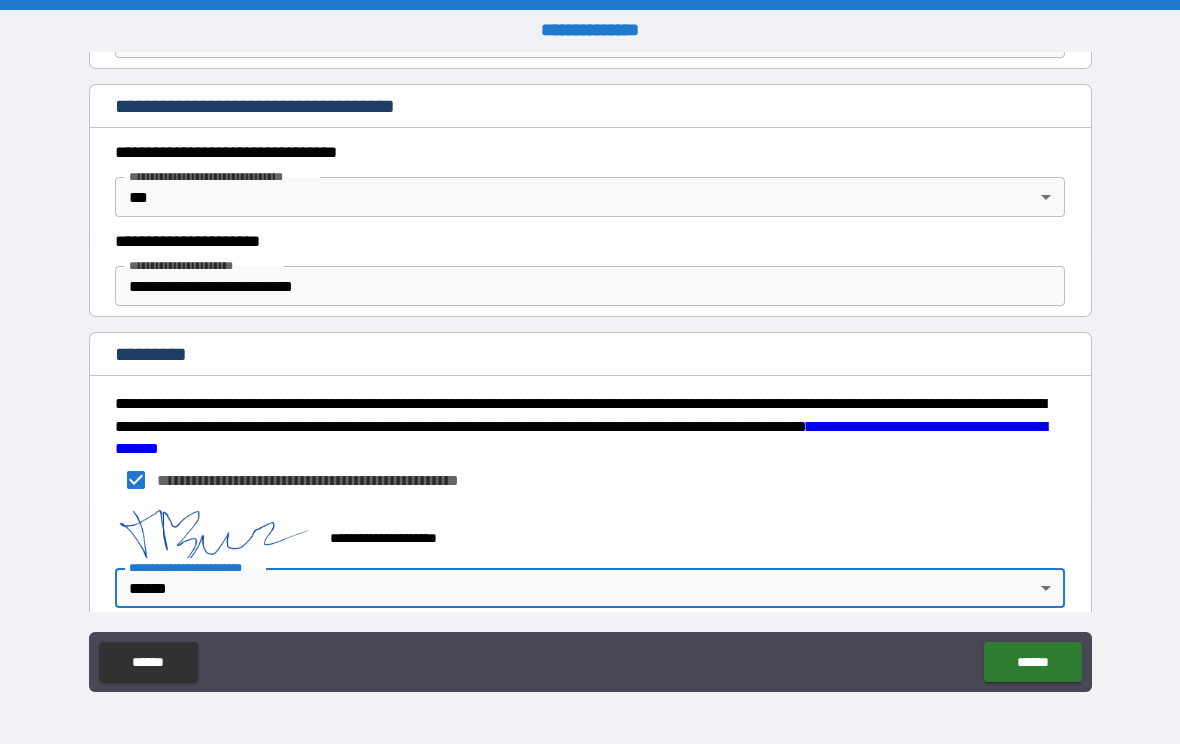 click on "******" at bounding box center [1032, 662] 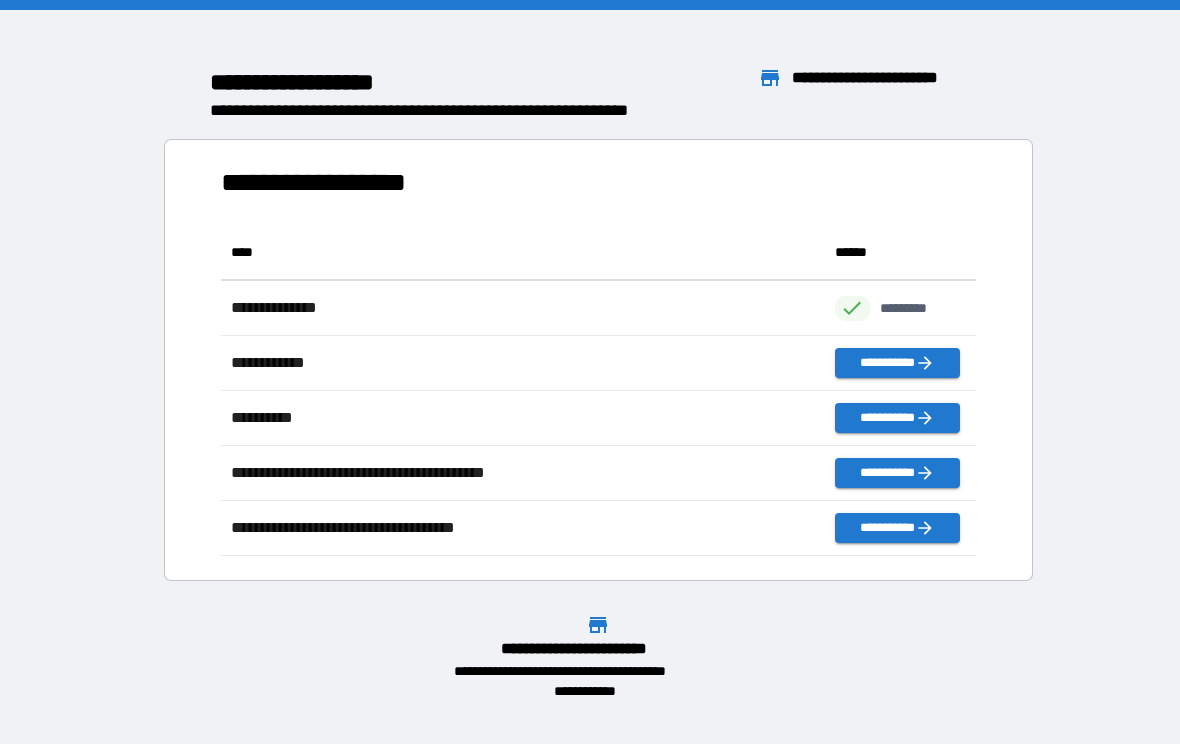 scroll, scrollTop: 1, scrollLeft: 1, axis: both 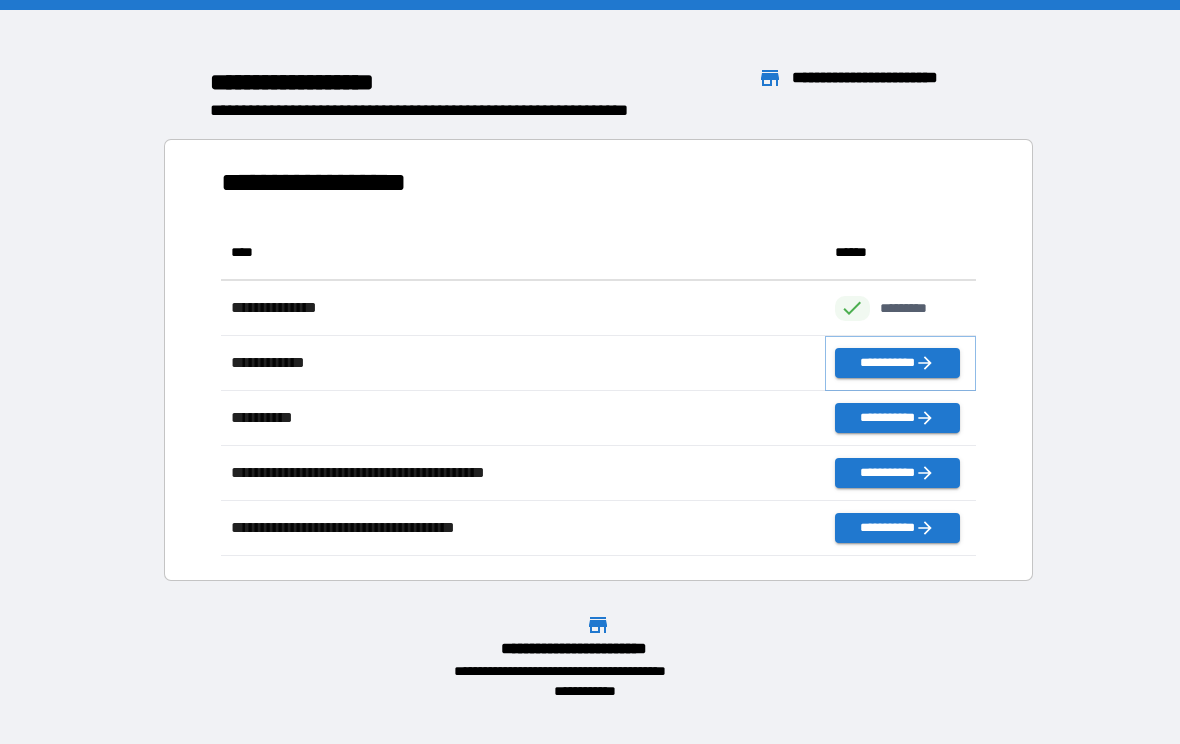 click 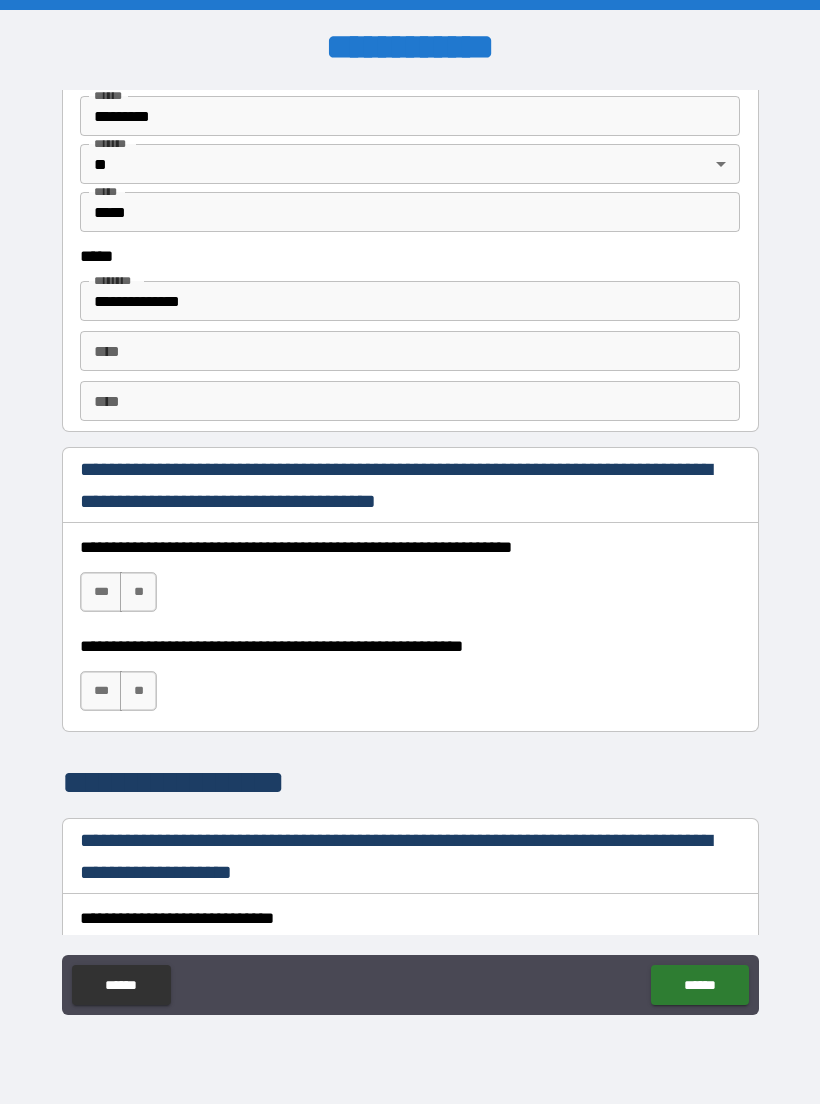 scroll, scrollTop: 726, scrollLeft: 0, axis: vertical 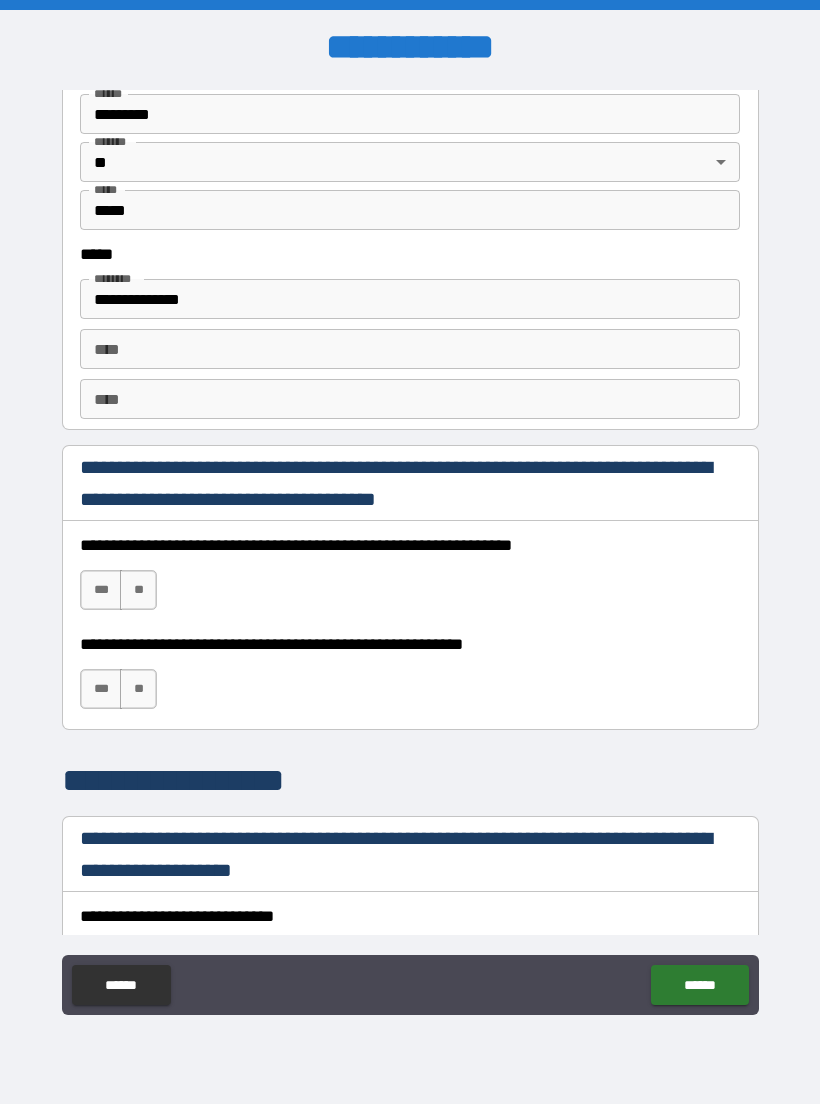 click on "***" at bounding box center (101, 590) 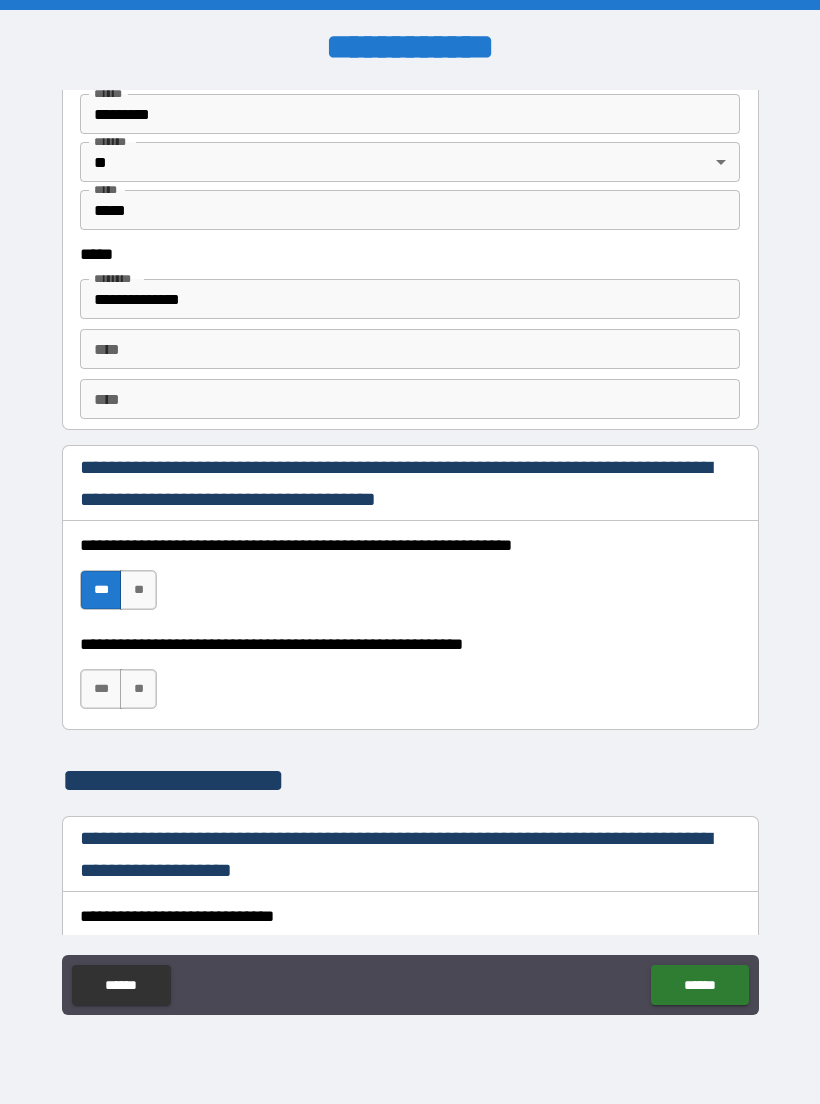 click on "***" at bounding box center (101, 689) 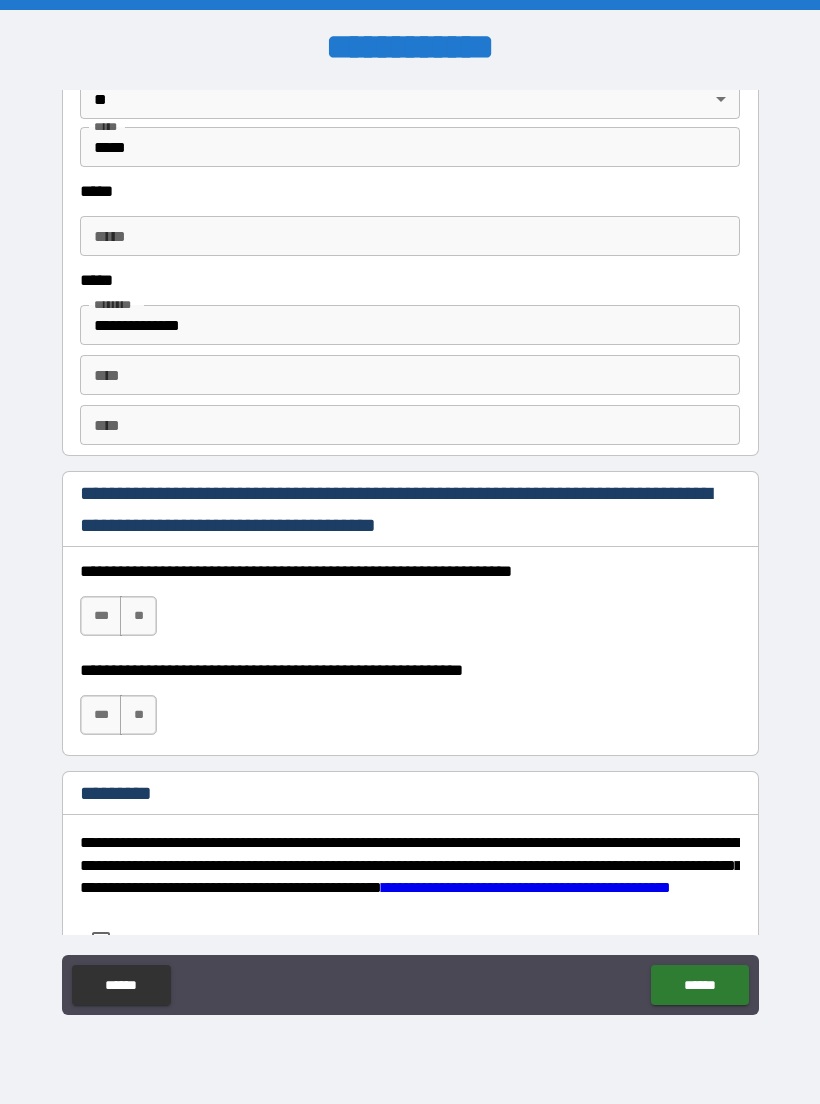 scroll, scrollTop: 2338, scrollLeft: 0, axis: vertical 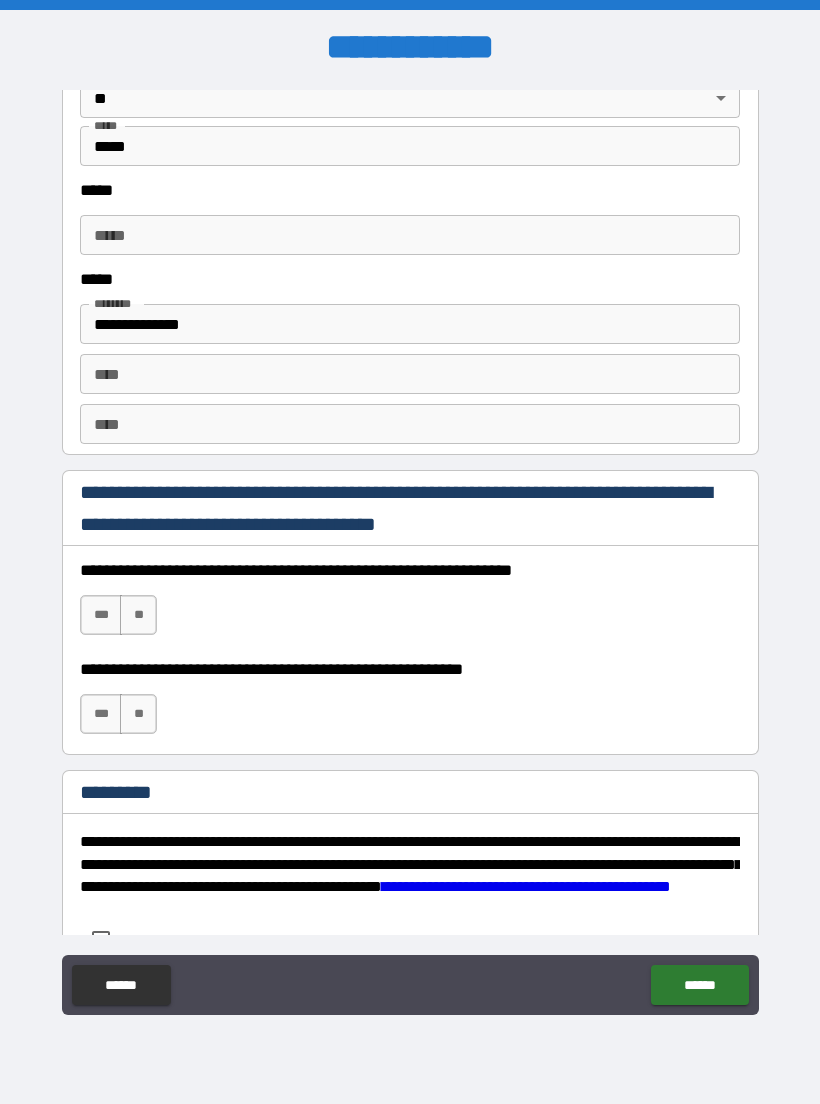 click on "***" at bounding box center (101, 615) 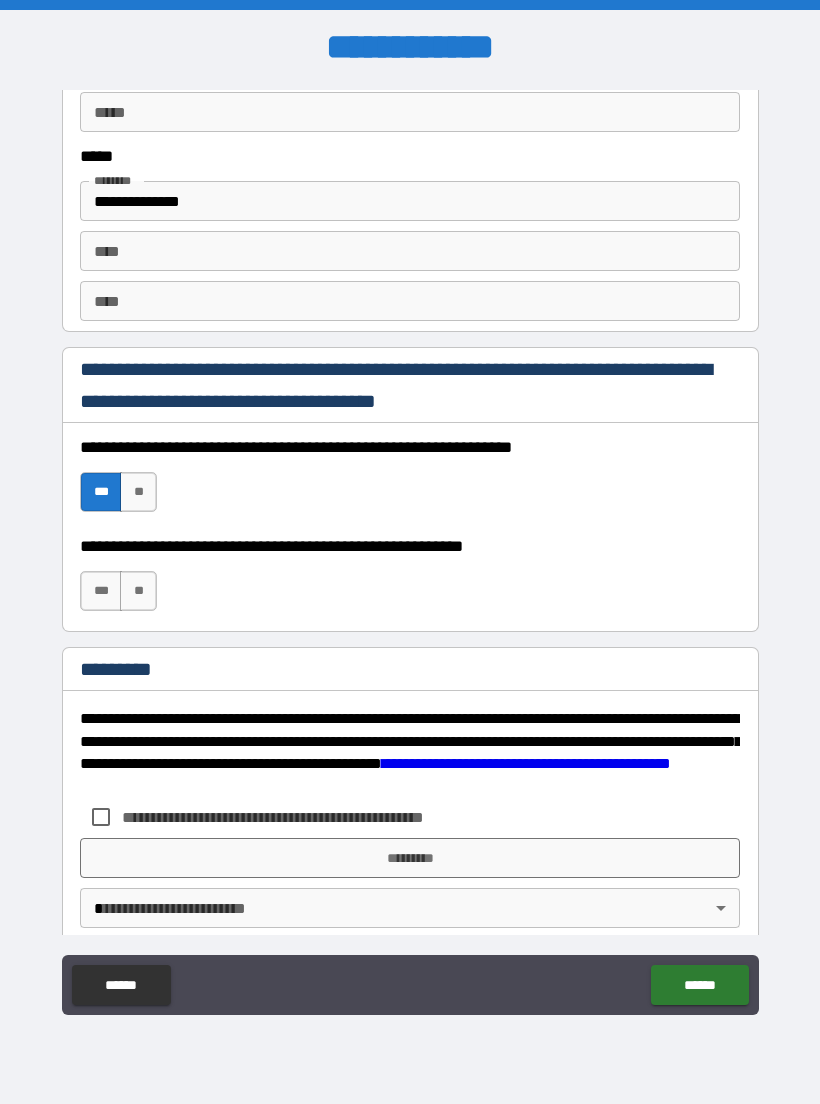 scroll, scrollTop: 2479, scrollLeft: 0, axis: vertical 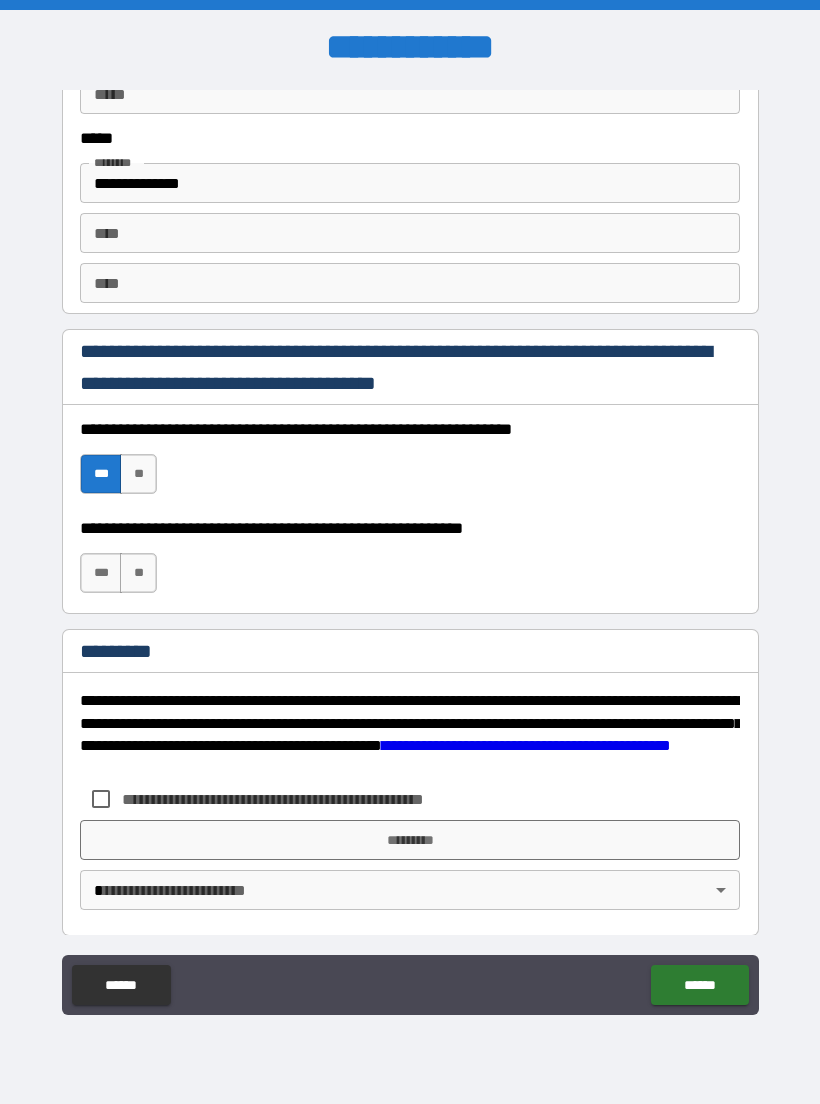 click on "***" at bounding box center (101, 573) 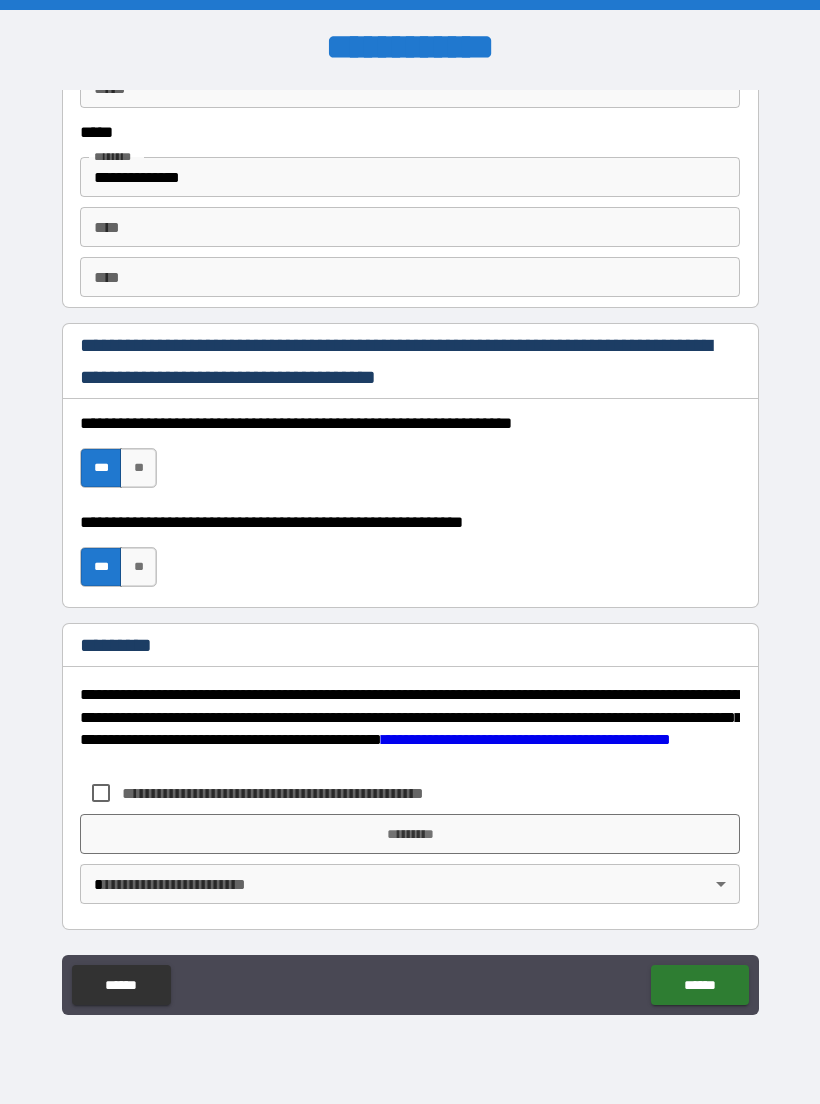 scroll, scrollTop: 2485, scrollLeft: 0, axis: vertical 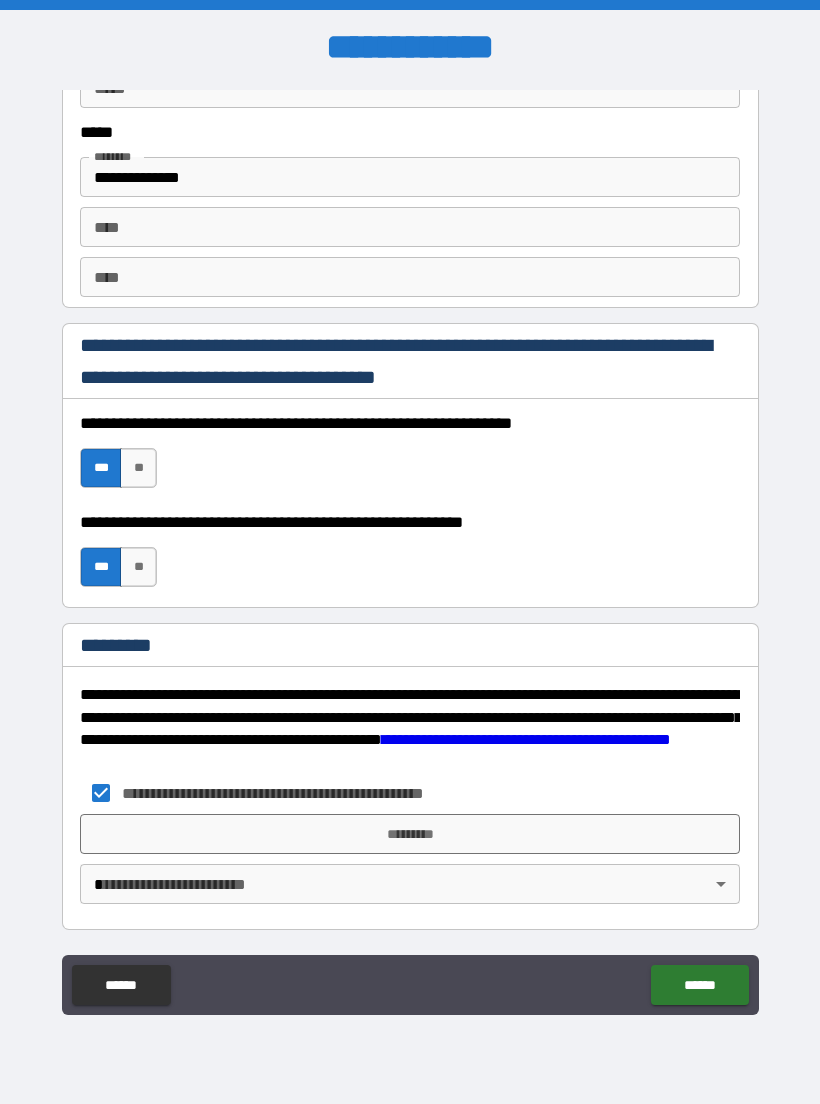 click on "*********" at bounding box center (410, 834) 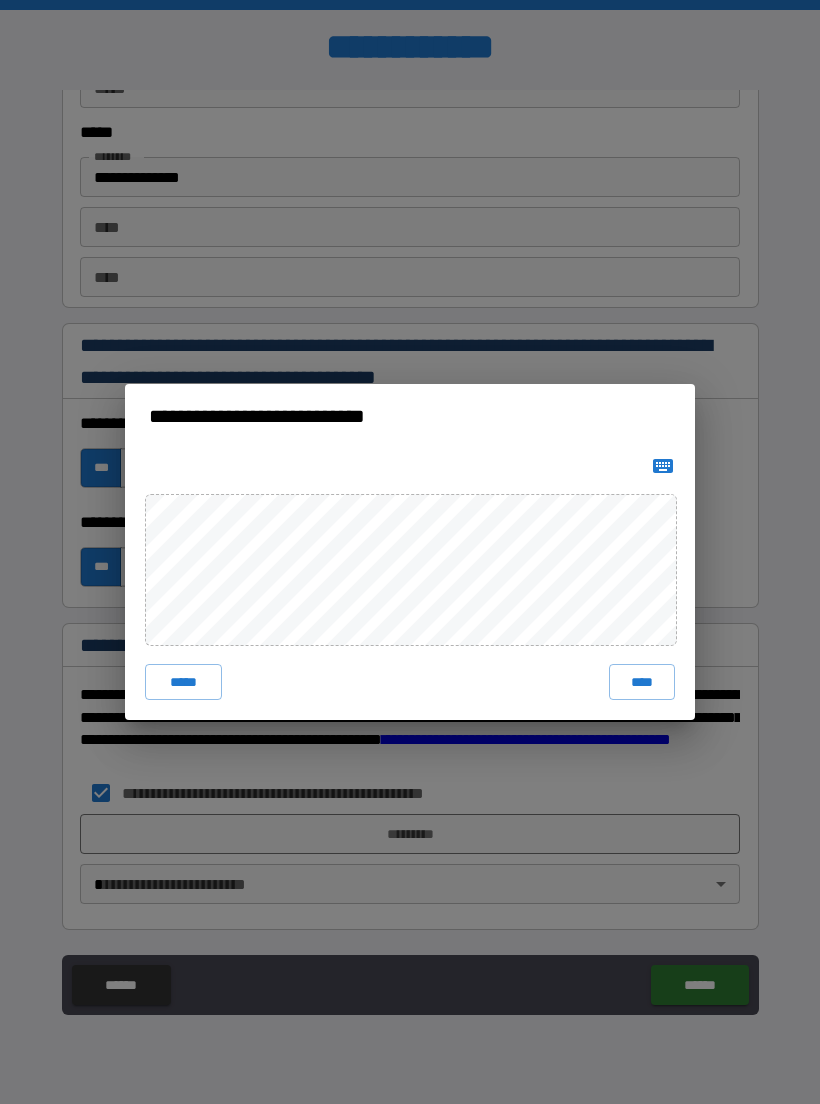 click on "****" at bounding box center (642, 682) 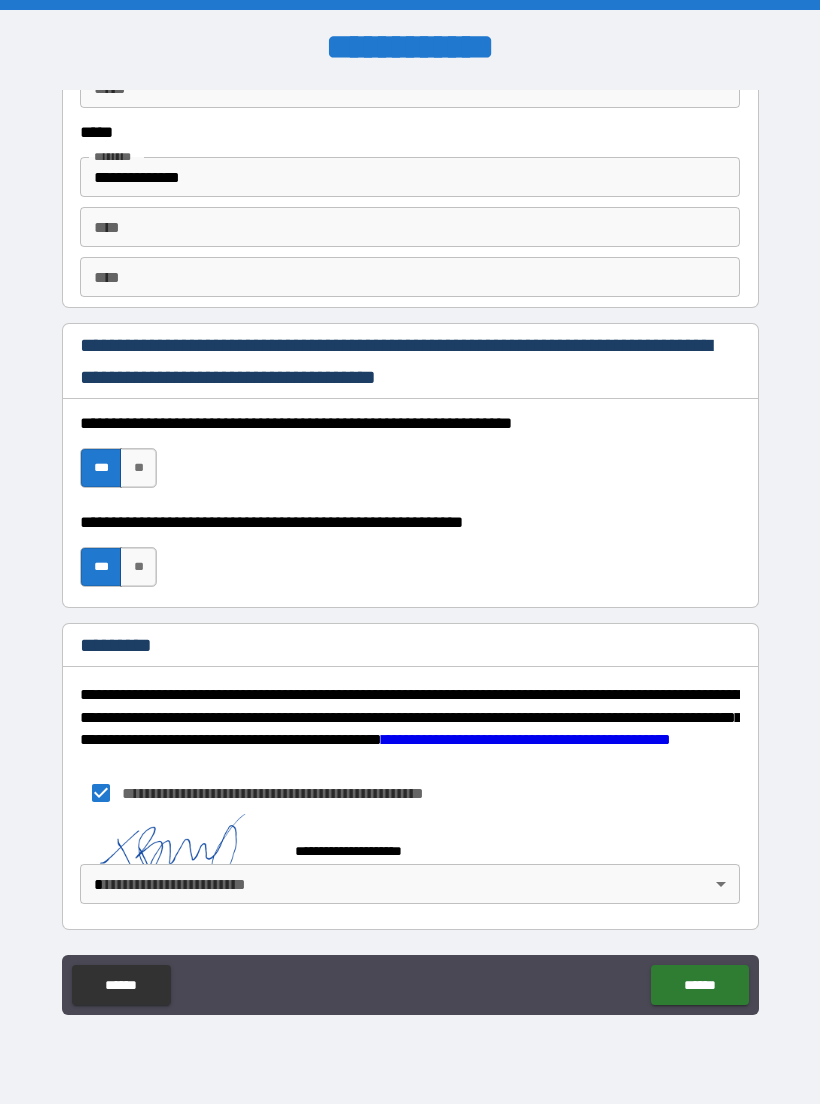 scroll, scrollTop: 2475, scrollLeft: 0, axis: vertical 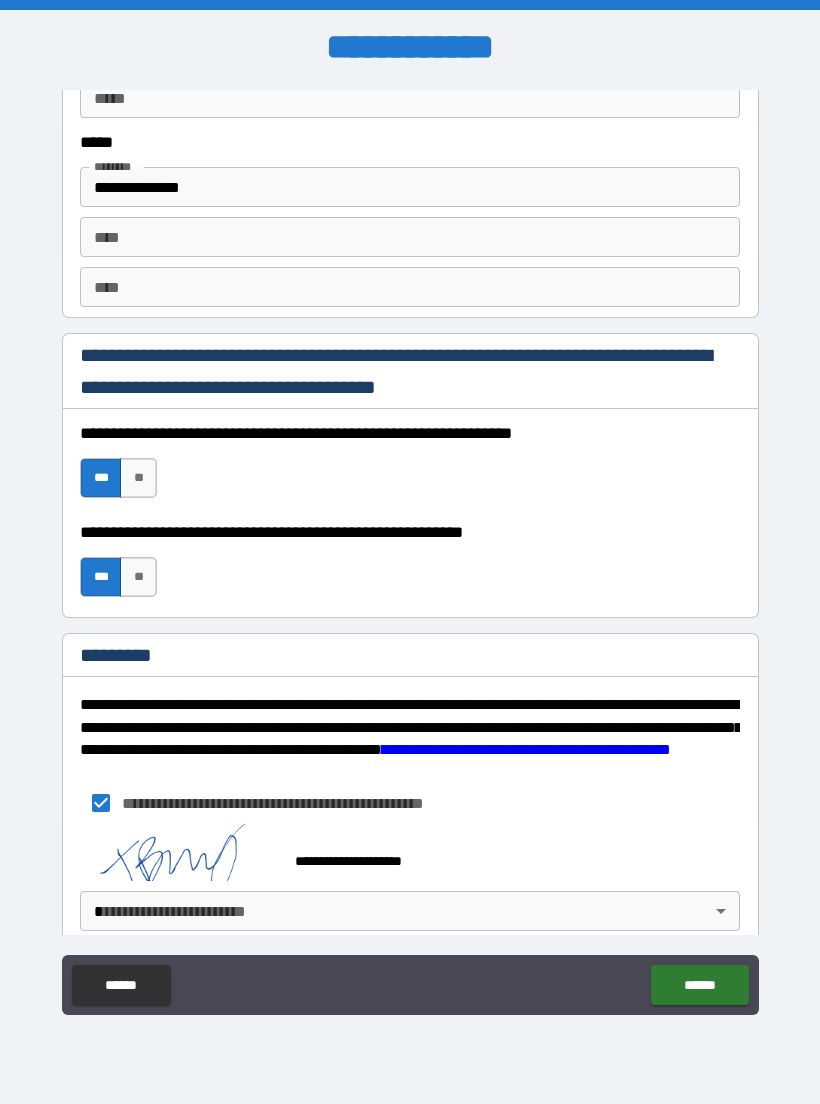 click on "**********" at bounding box center [410, 552] 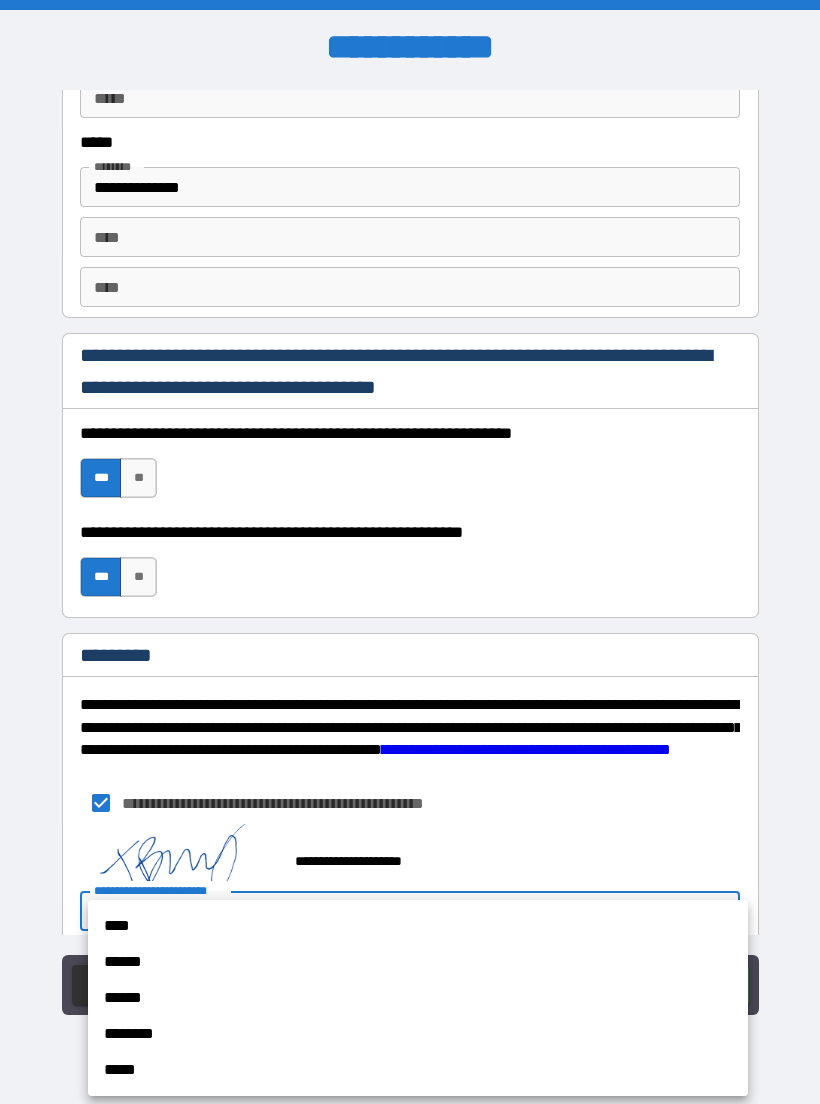 click on "******" at bounding box center (418, 962) 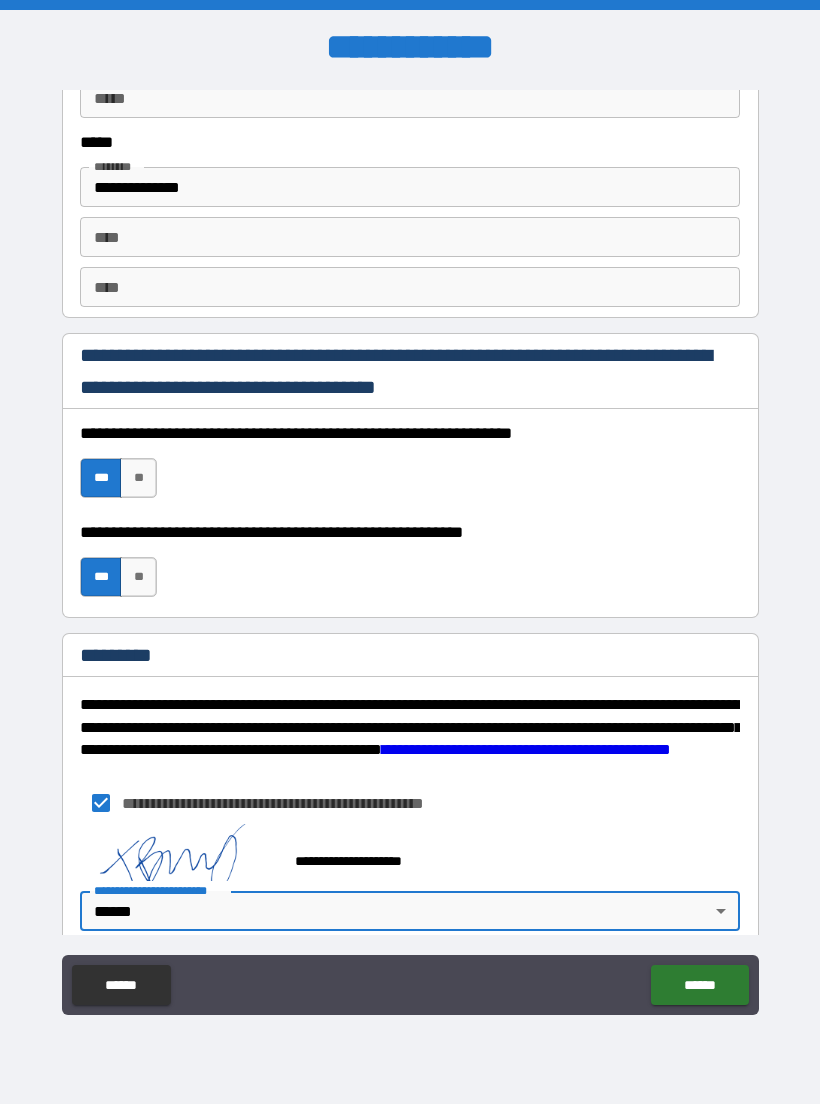 click on "******" at bounding box center [699, 985] 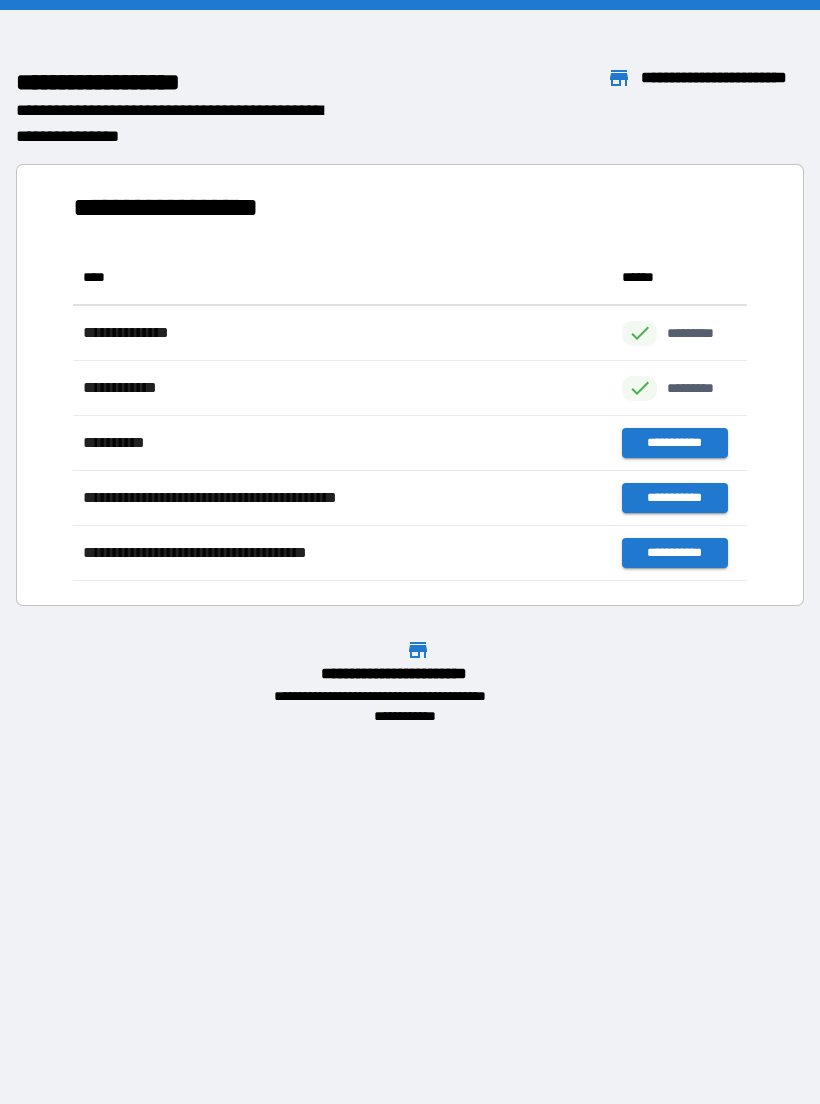scroll, scrollTop: 331, scrollLeft: 674, axis: both 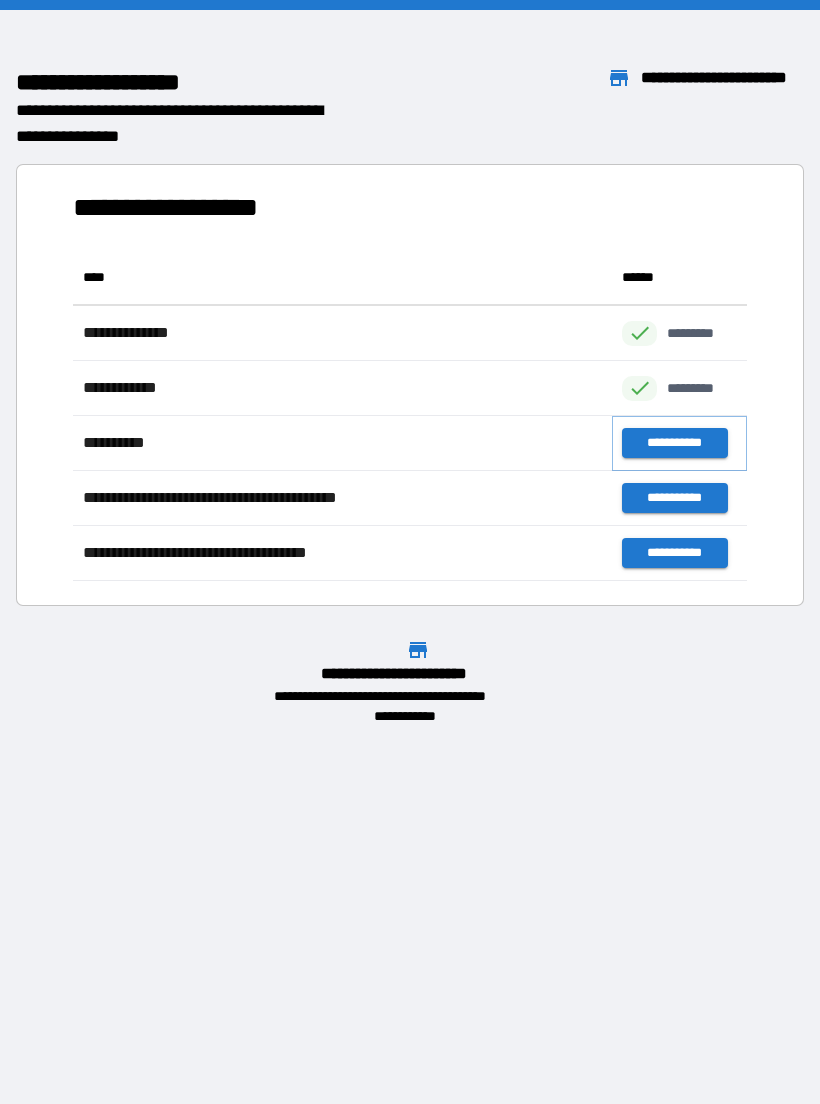 click on "**********" at bounding box center [674, 443] 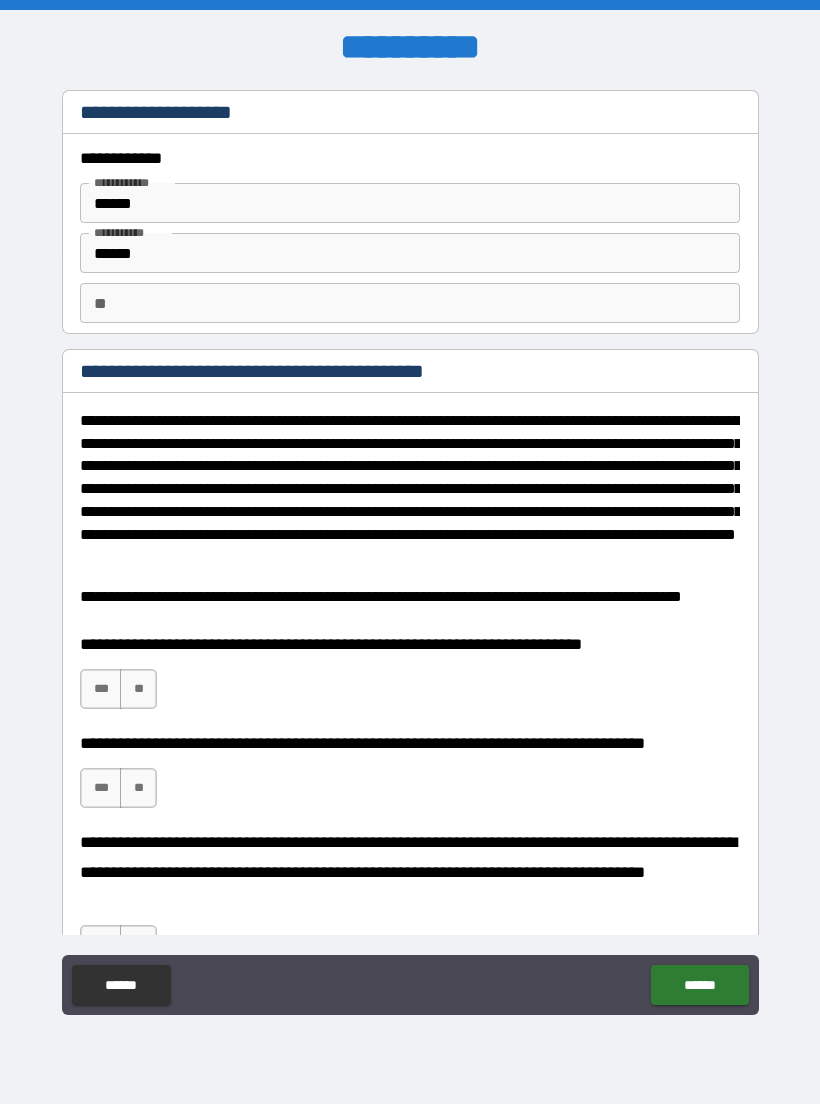 click on "***" at bounding box center [101, 689] 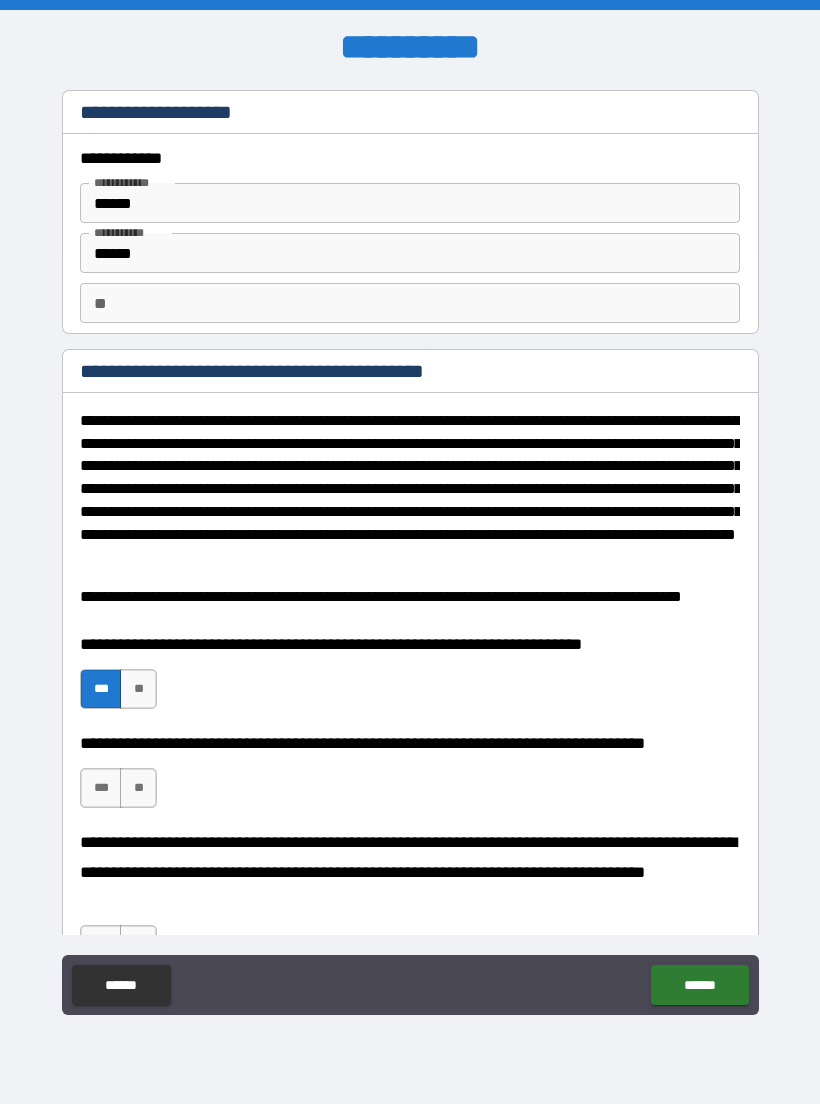 click on "***" at bounding box center (101, 788) 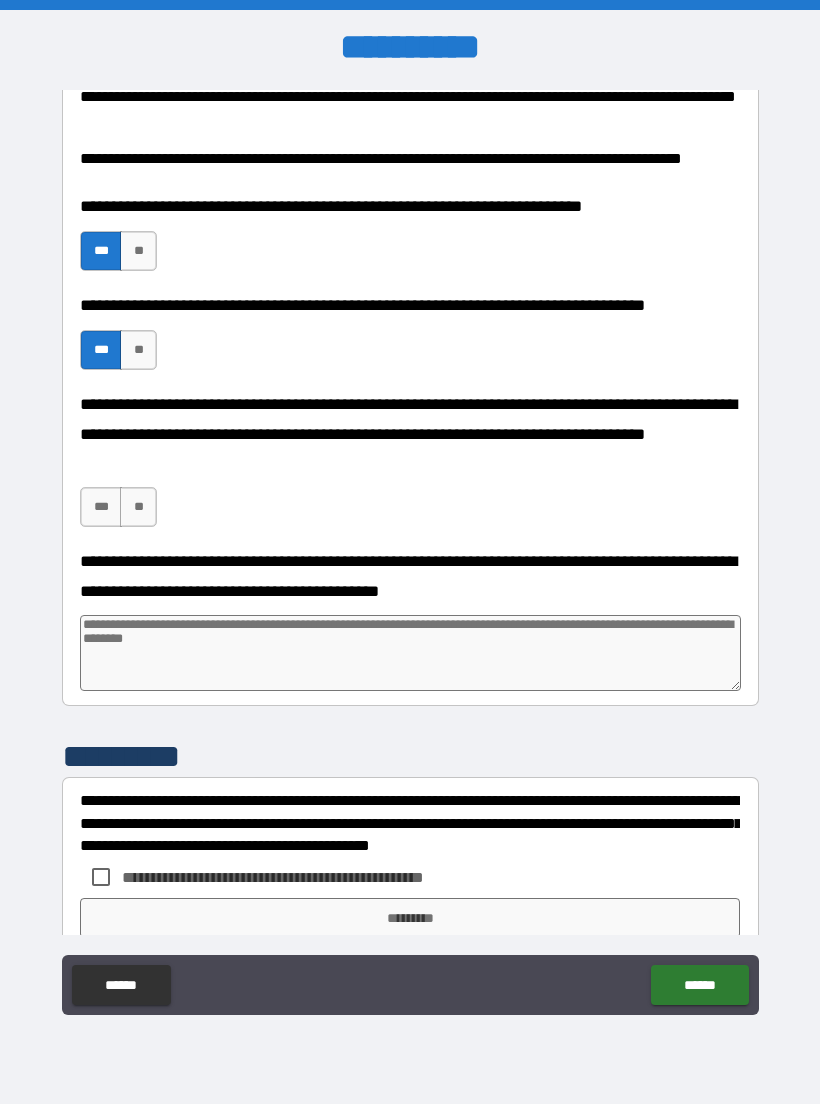 scroll, scrollTop: 441, scrollLeft: 0, axis: vertical 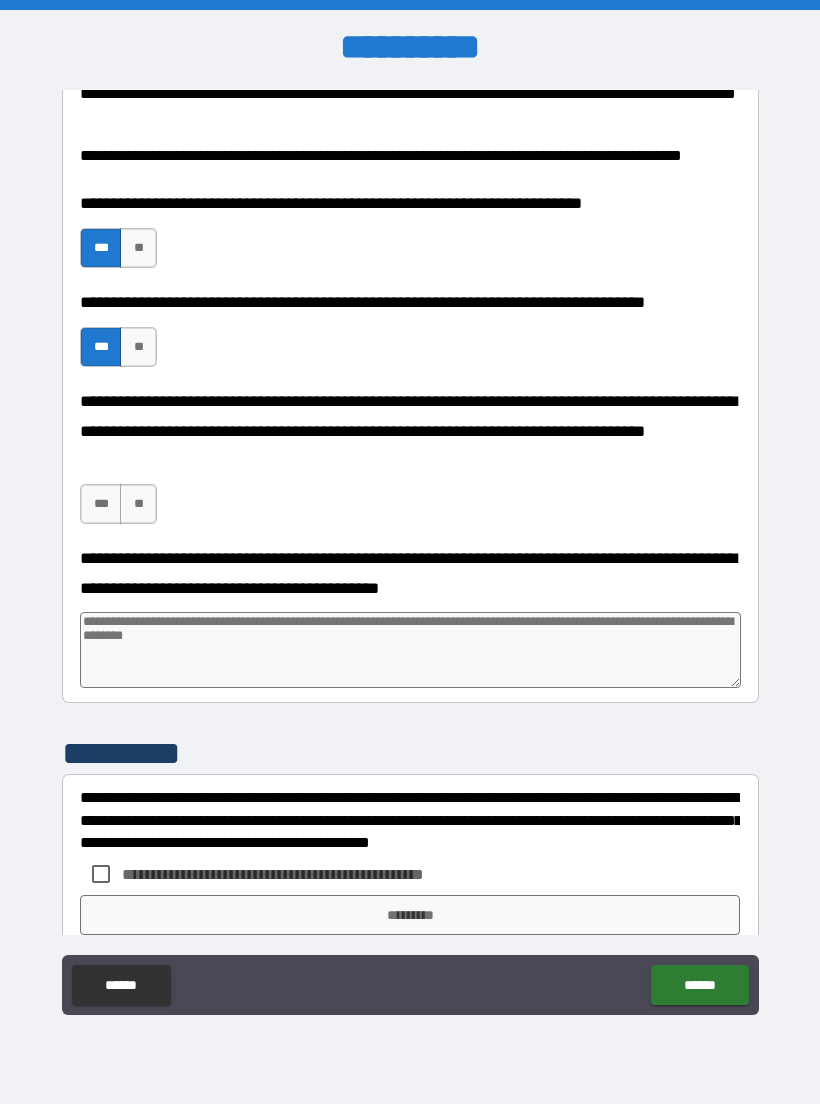 click on "***" at bounding box center [101, 504] 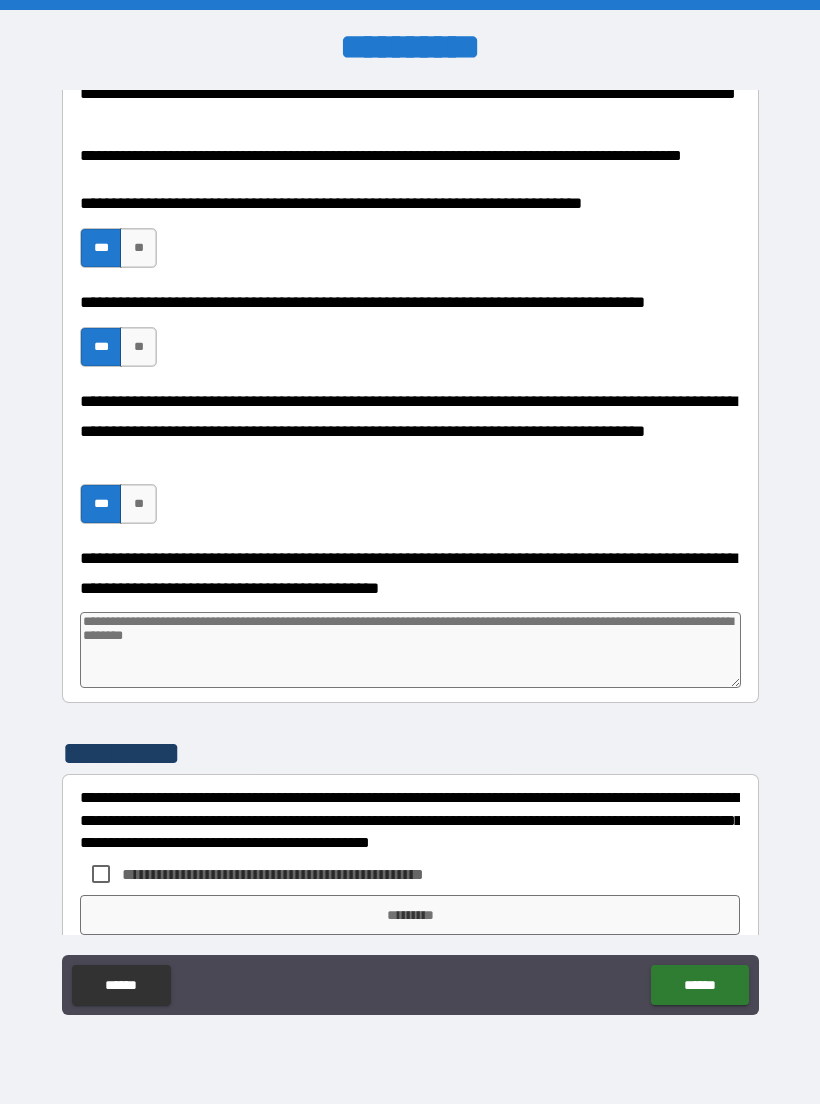 click at bounding box center (410, 650) 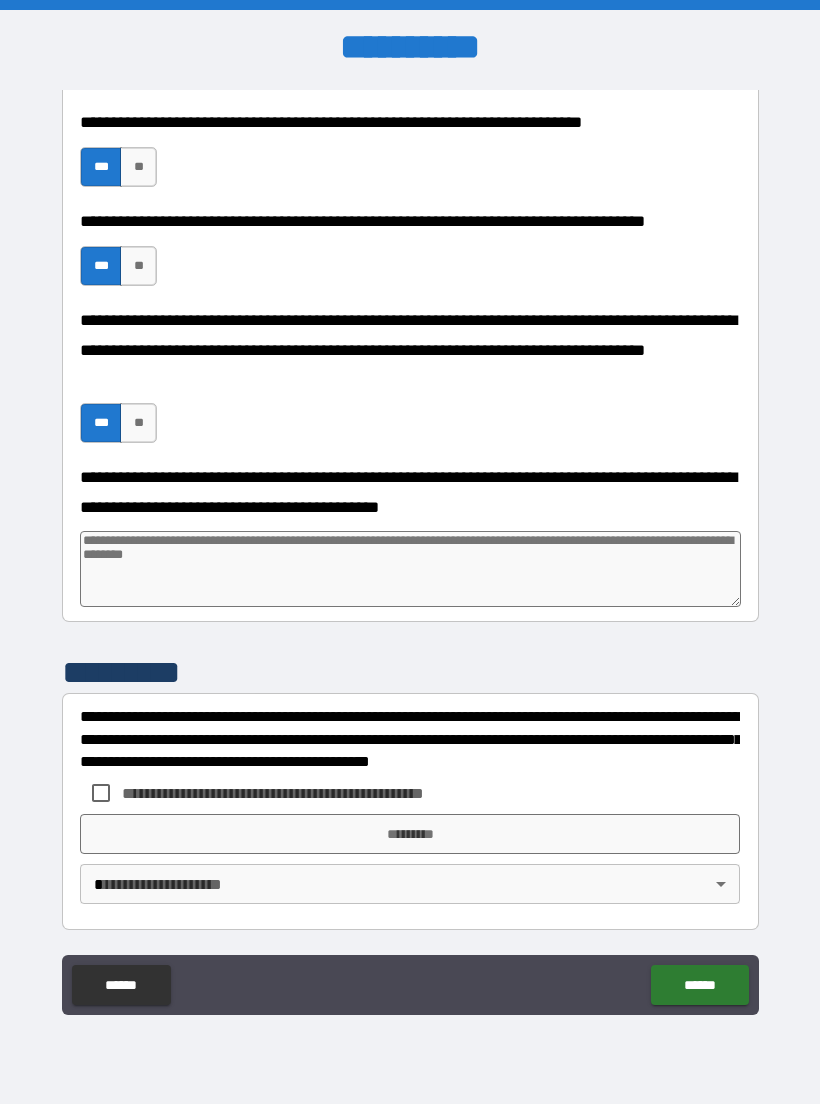 scroll, scrollTop: 522, scrollLeft: 0, axis: vertical 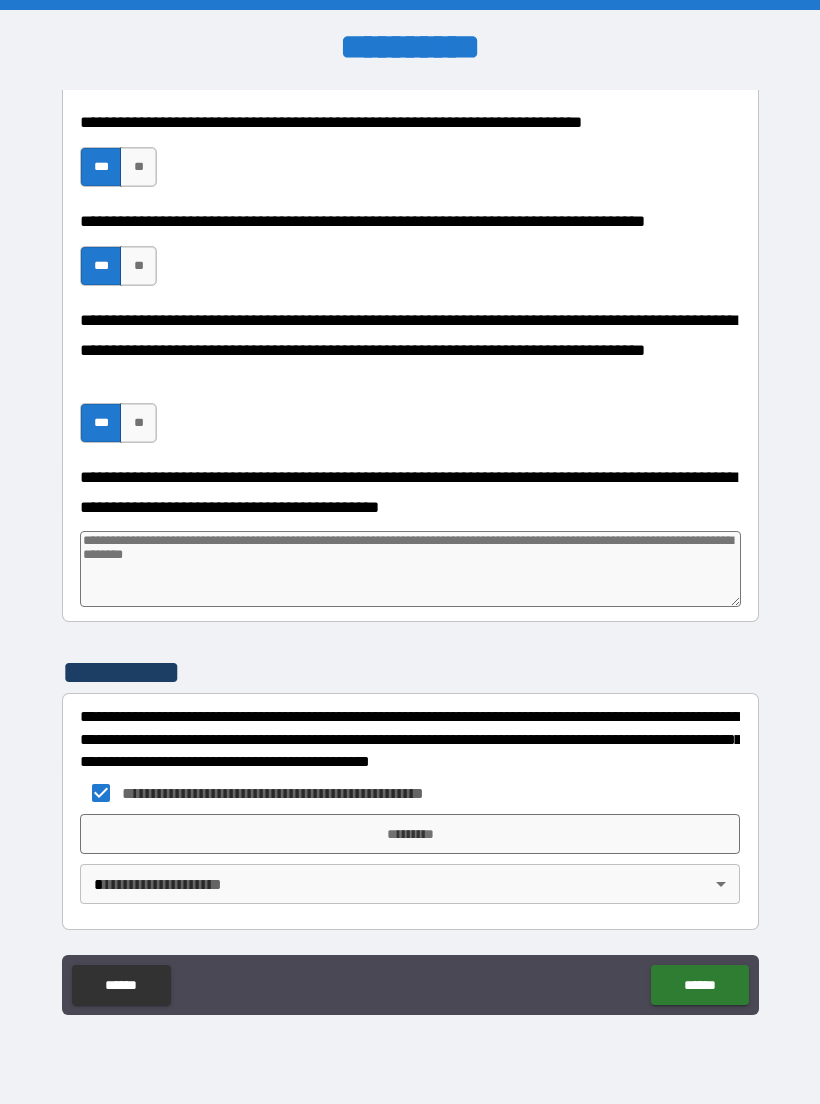 type on "*" 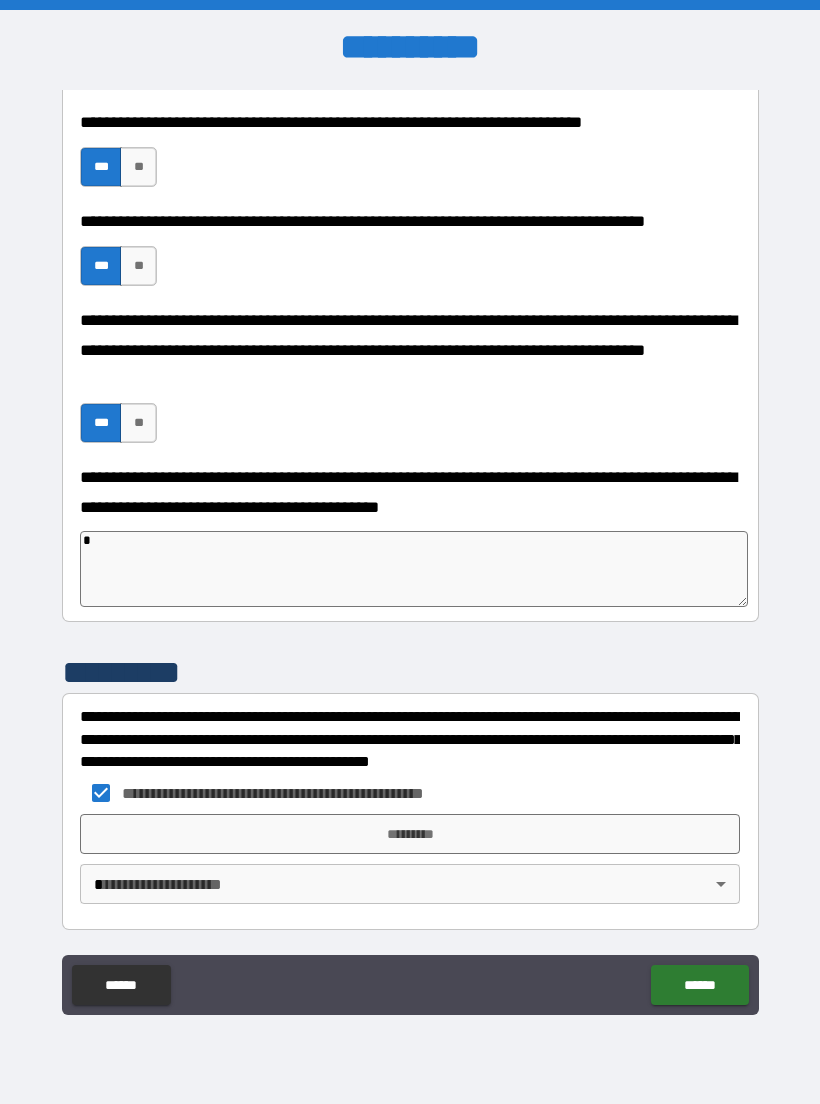 type on "*" 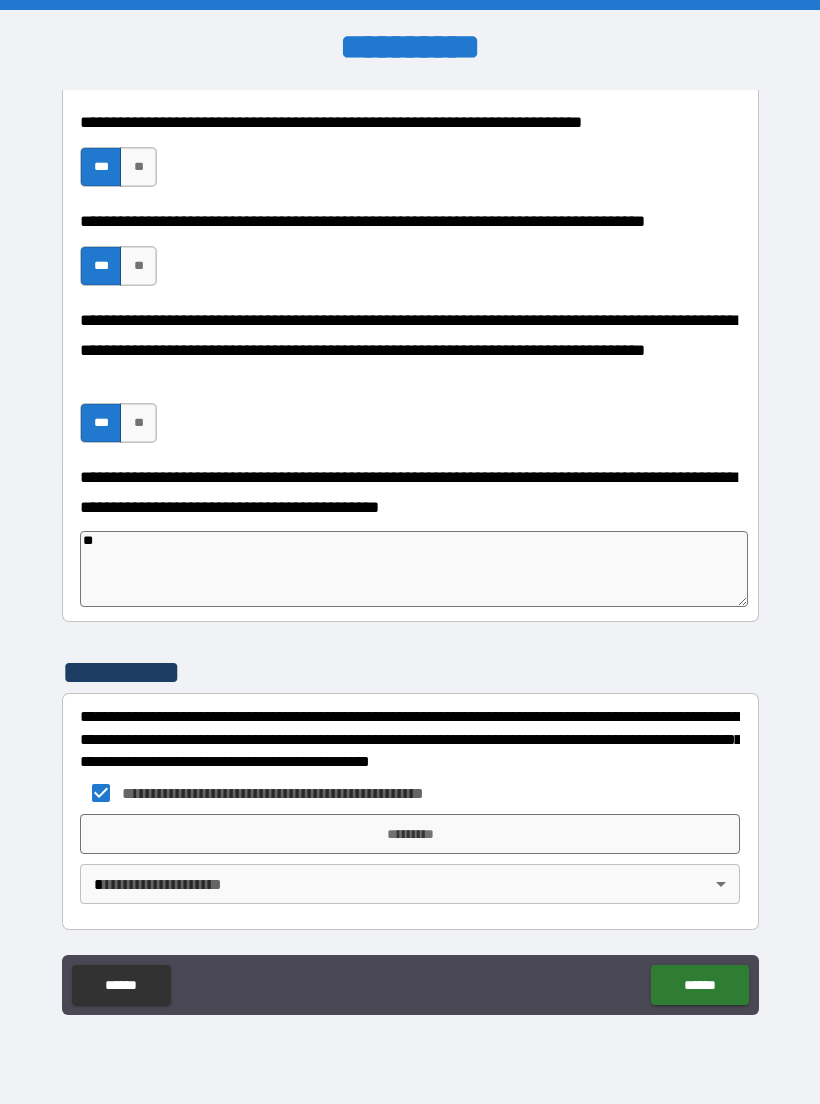 type on "*" 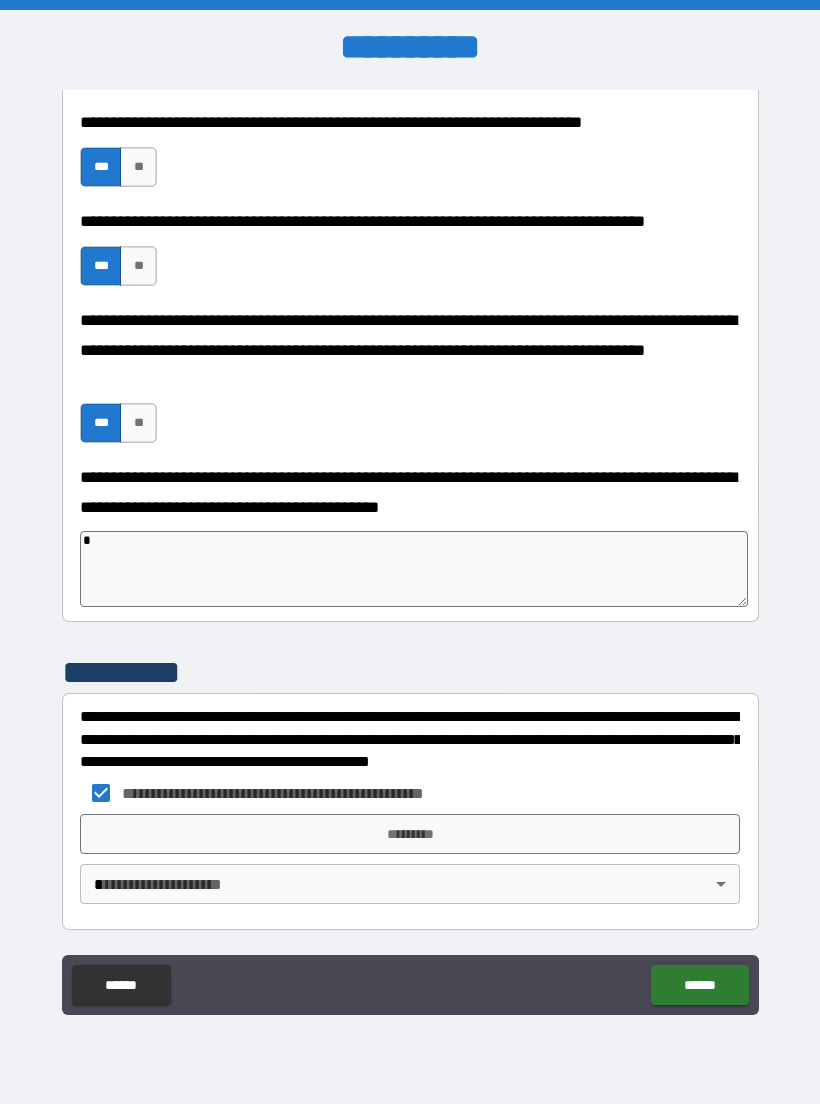 type on "*" 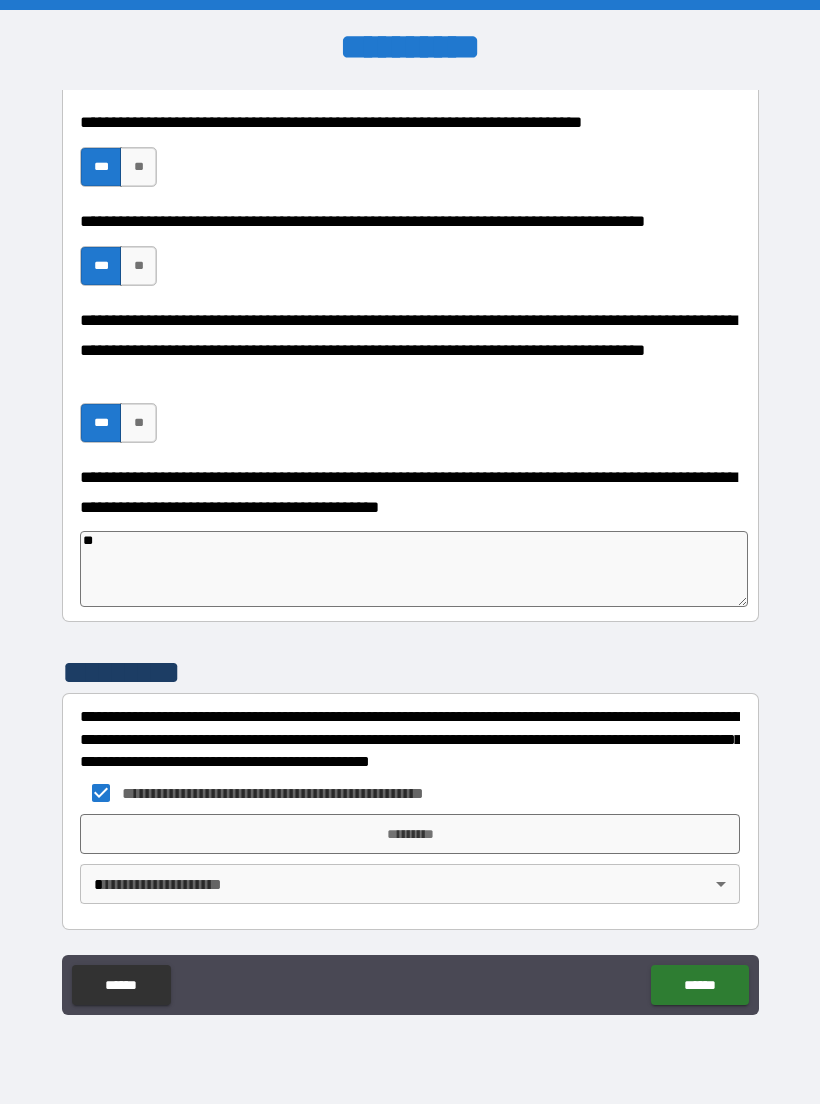 type on "*" 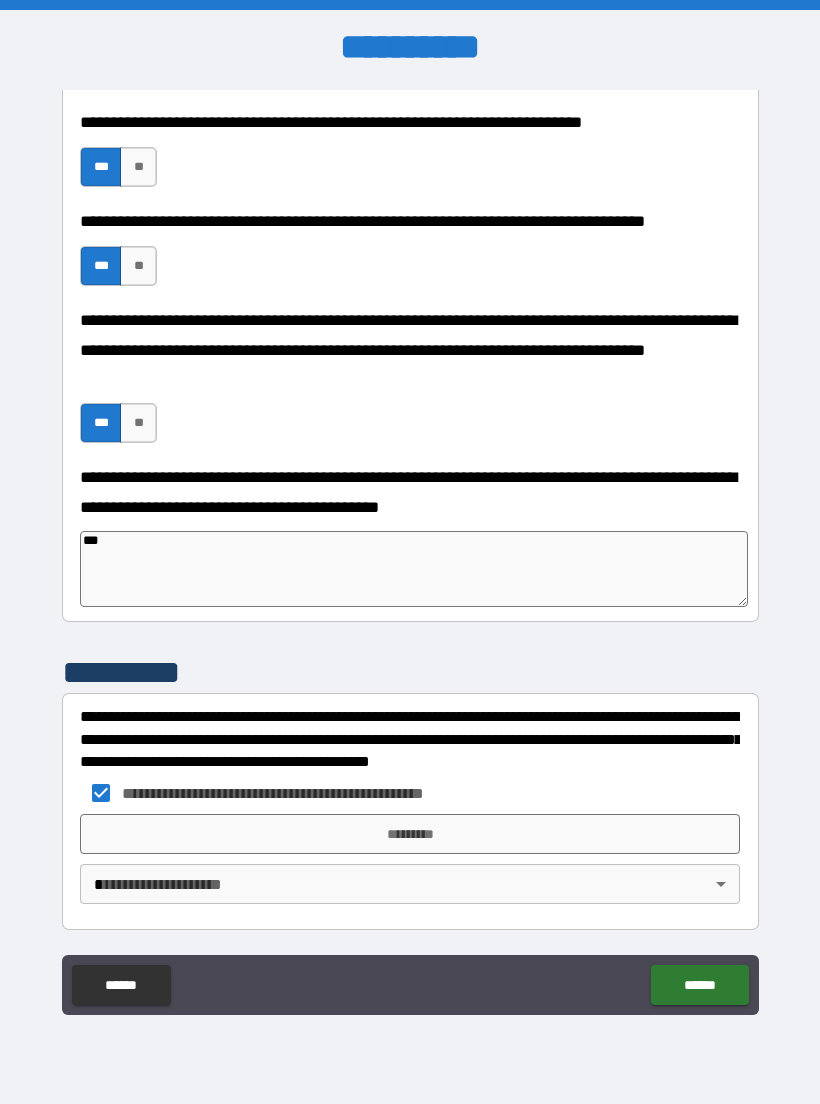 type on "*" 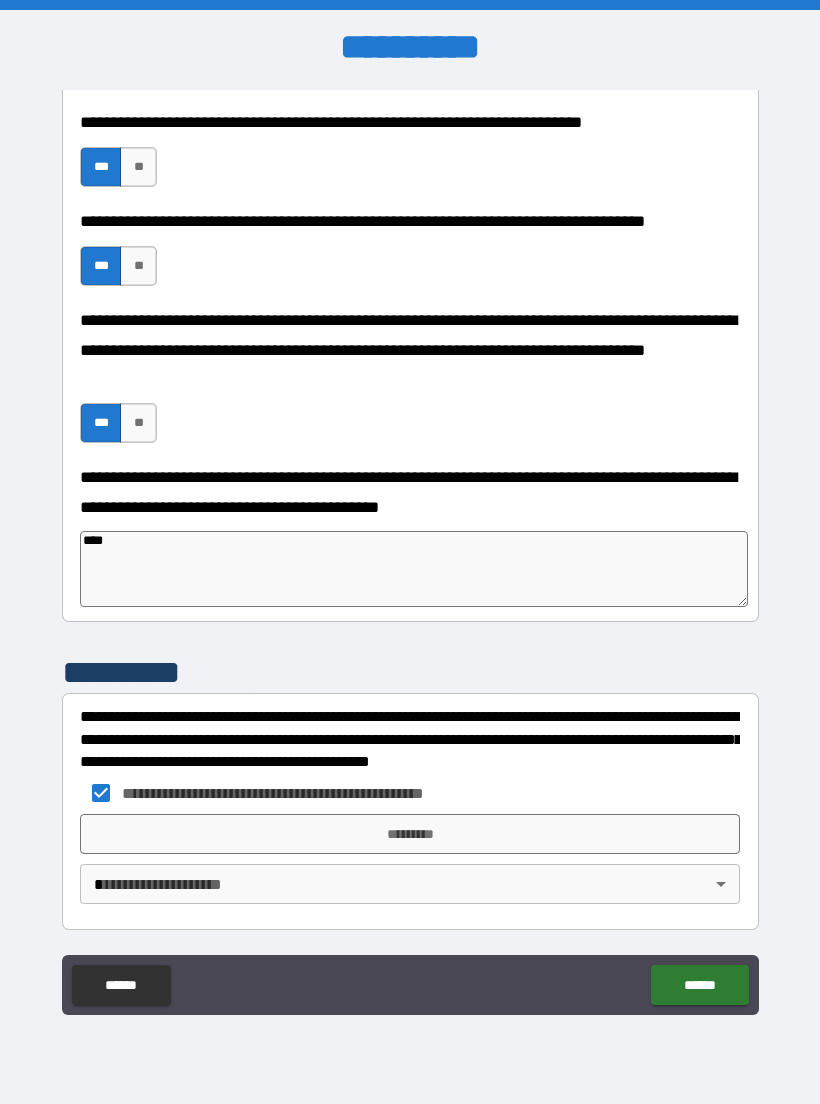 type on "*" 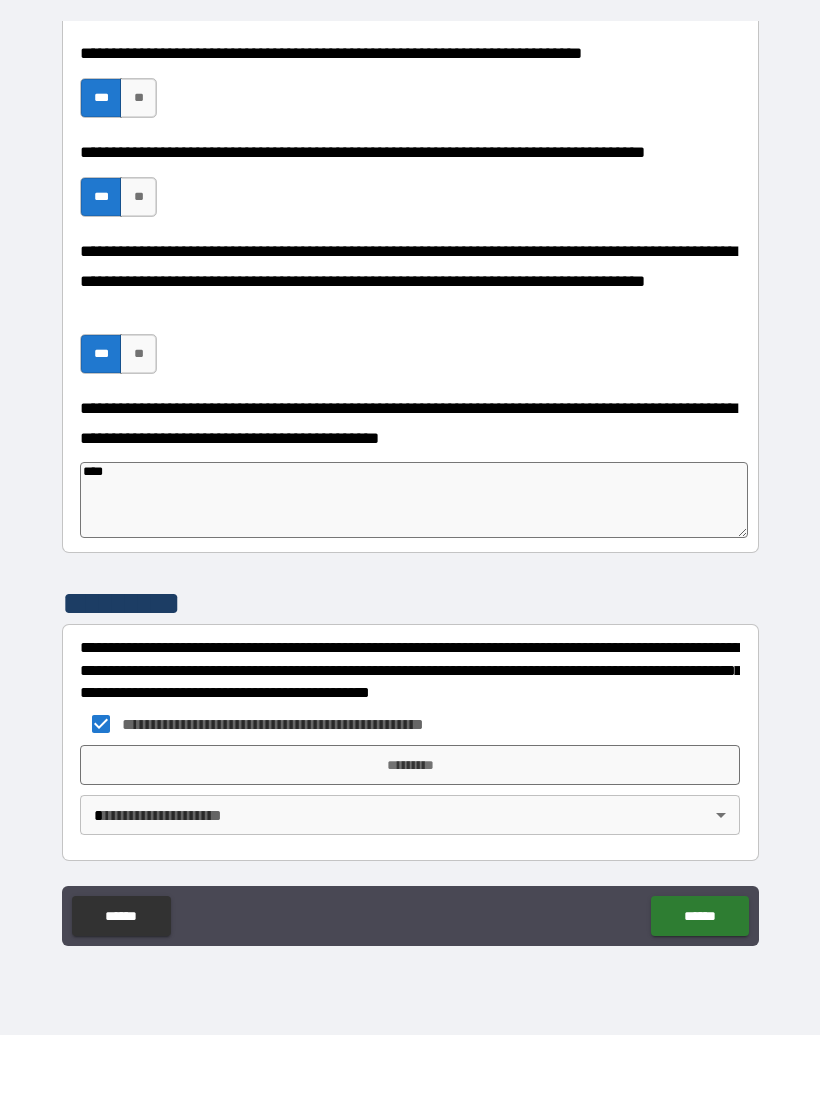 type on "****" 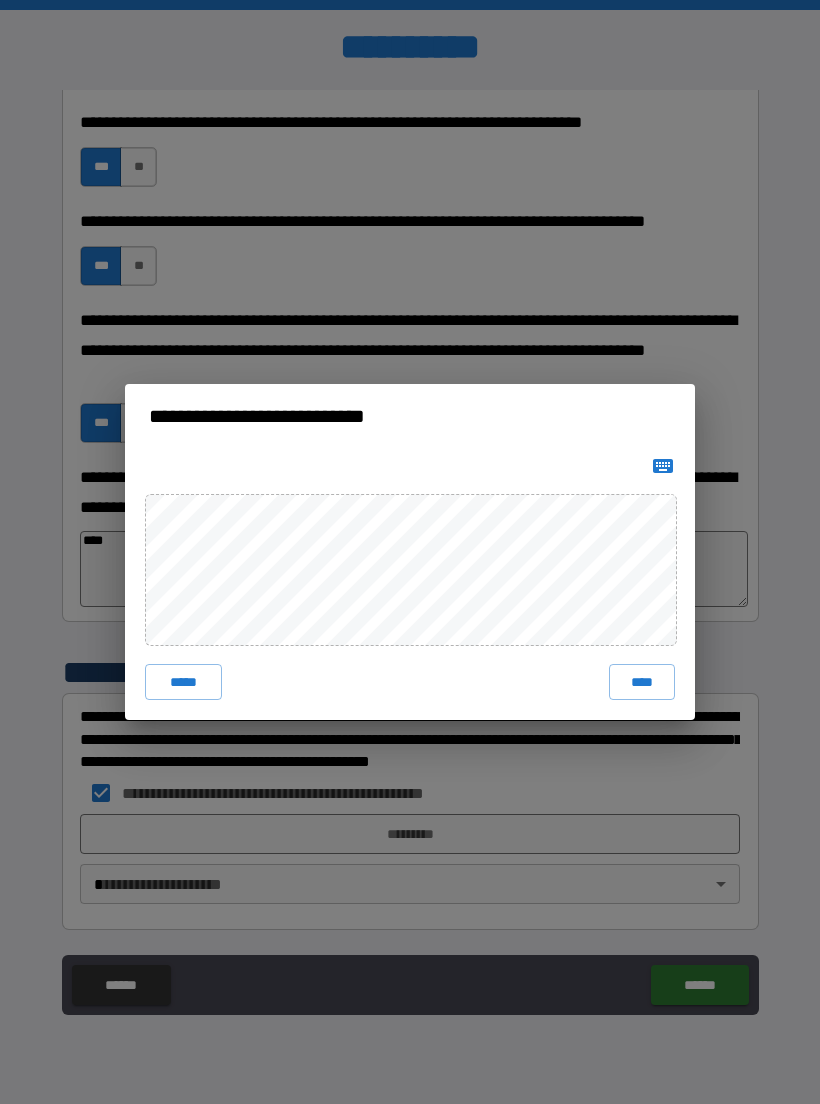 click on "****" at bounding box center (642, 682) 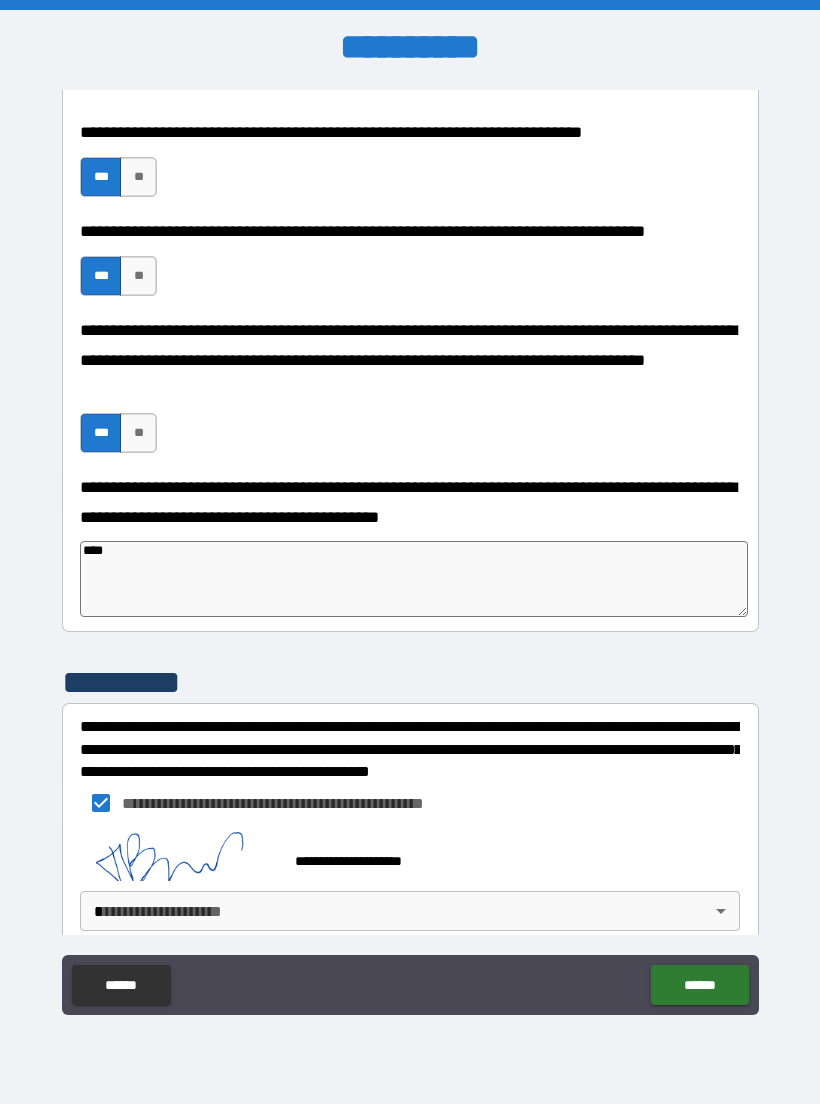click on "****" at bounding box center (414, 579) 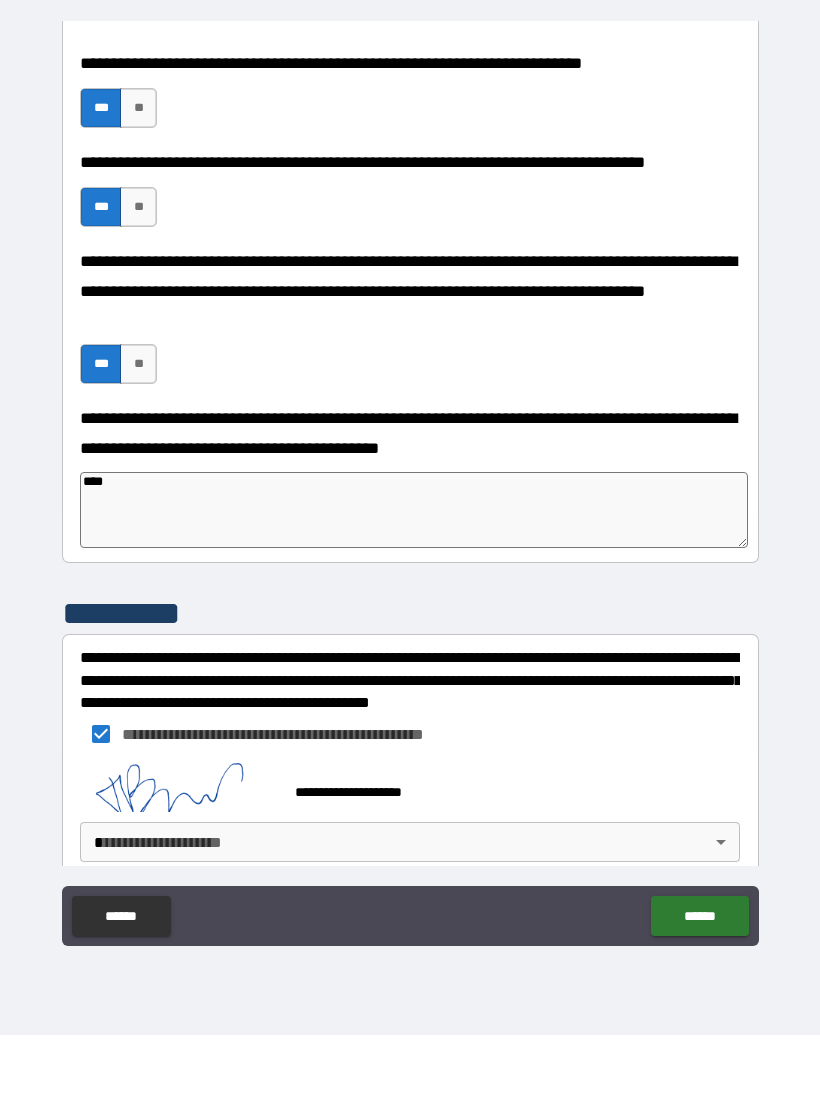 click on "******" at bounding box center [699, 985] 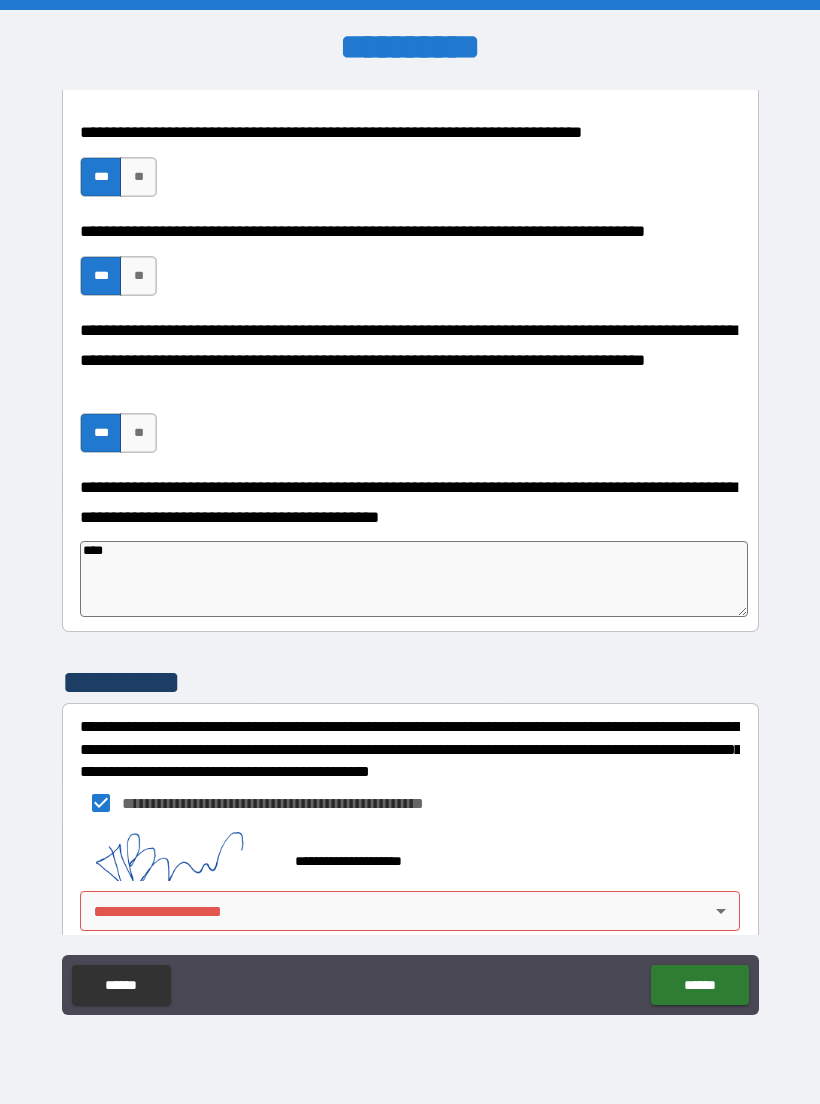 click on "**********" at bounding box center [410, 552] 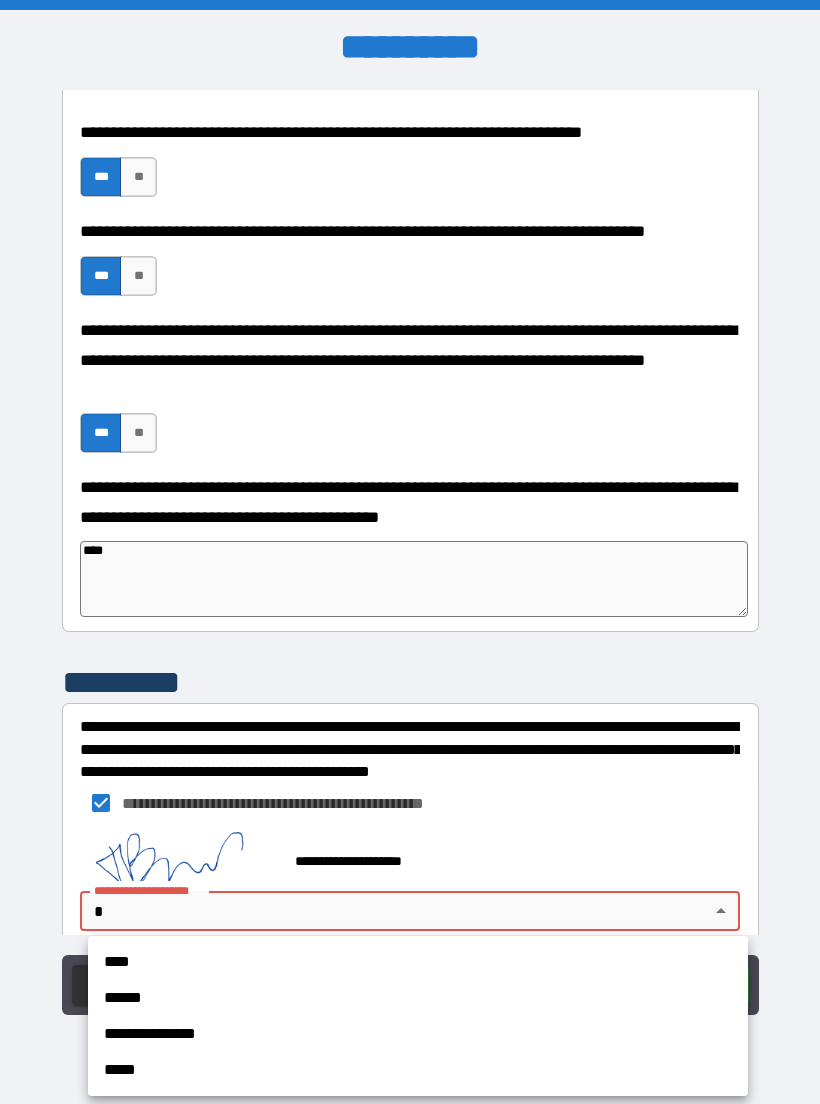 click on "**********" at bounding box center (418, 1034) 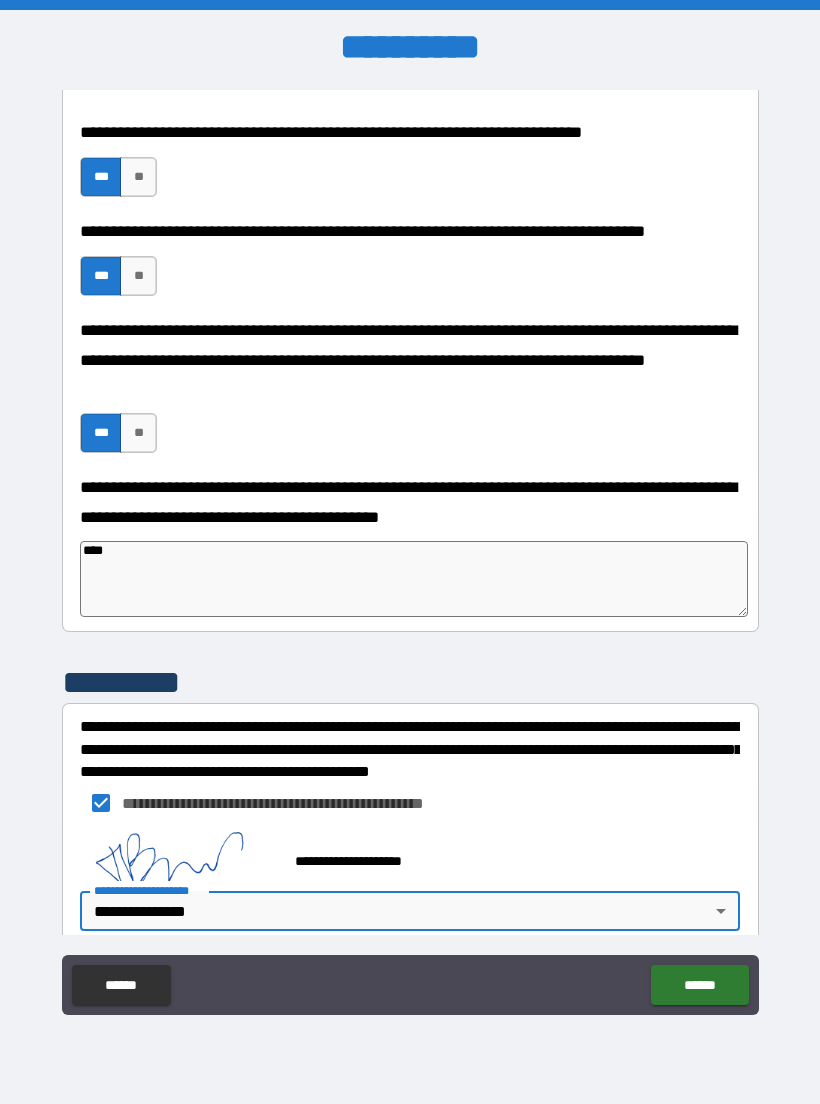 type on "*" 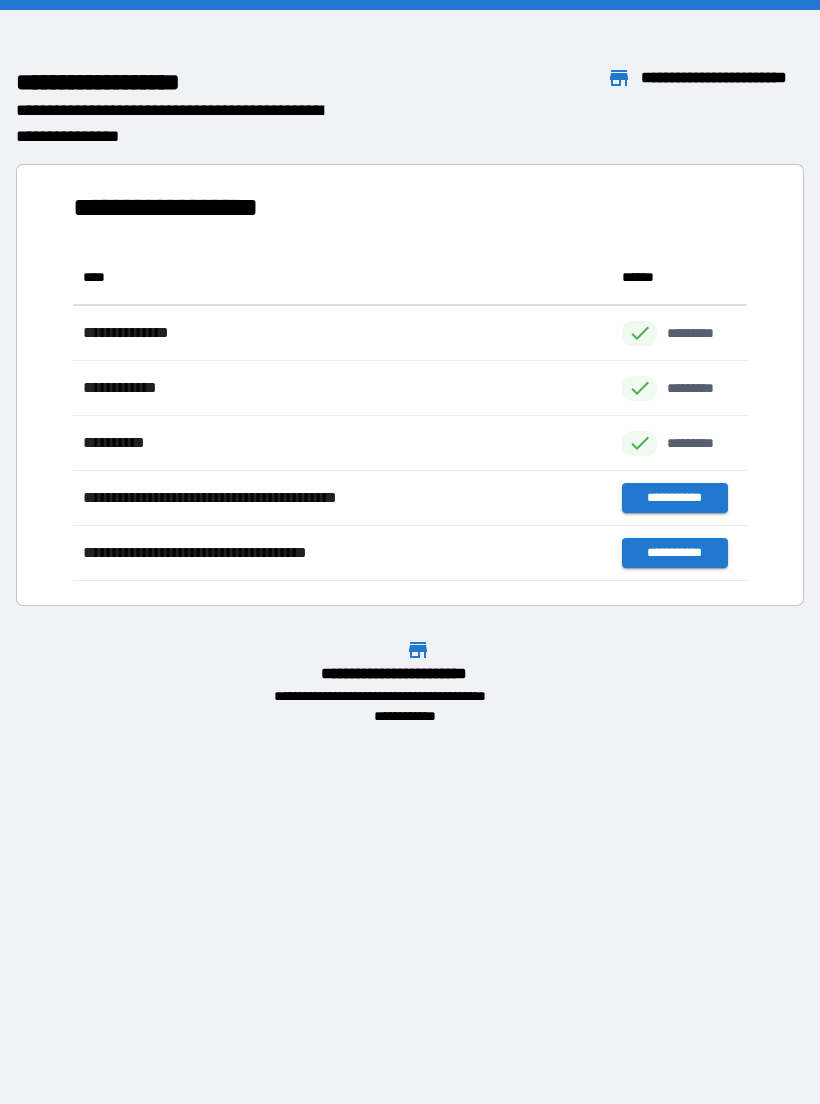 scroll, scrollTop: 1, scrollLeft: 1, axis: both 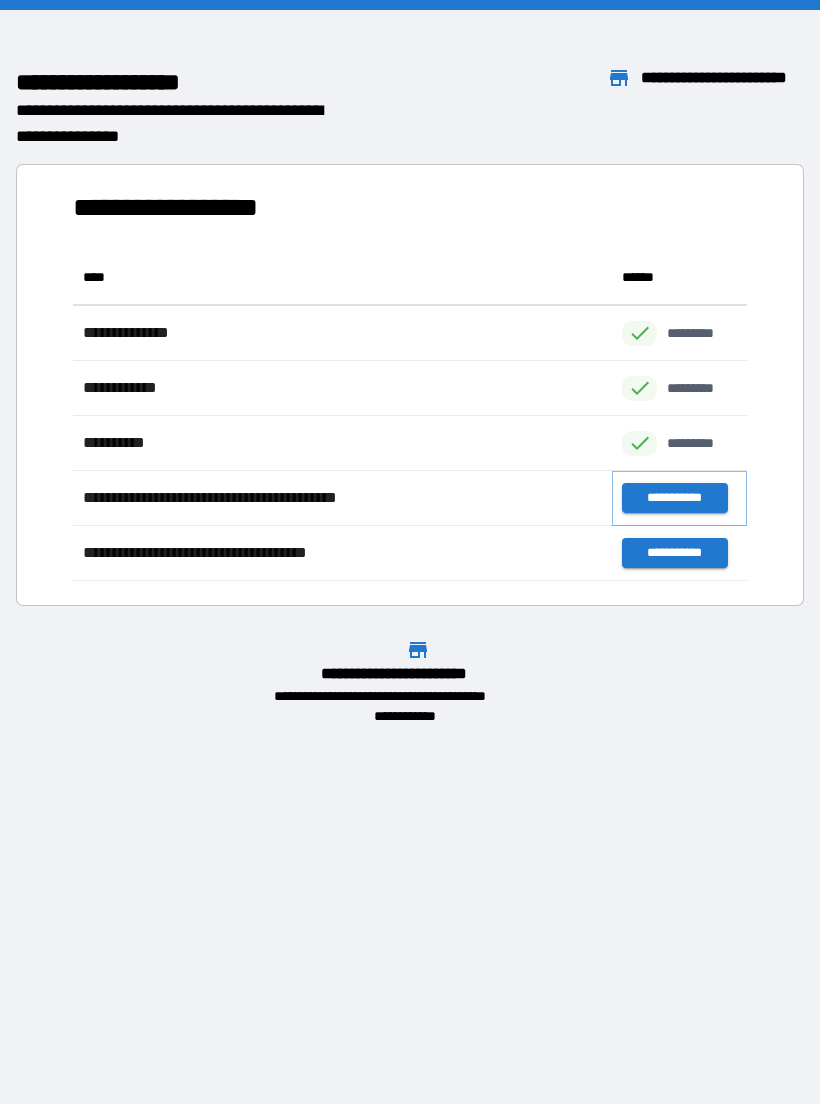 click on "**********" at bounding box center (674, 498) 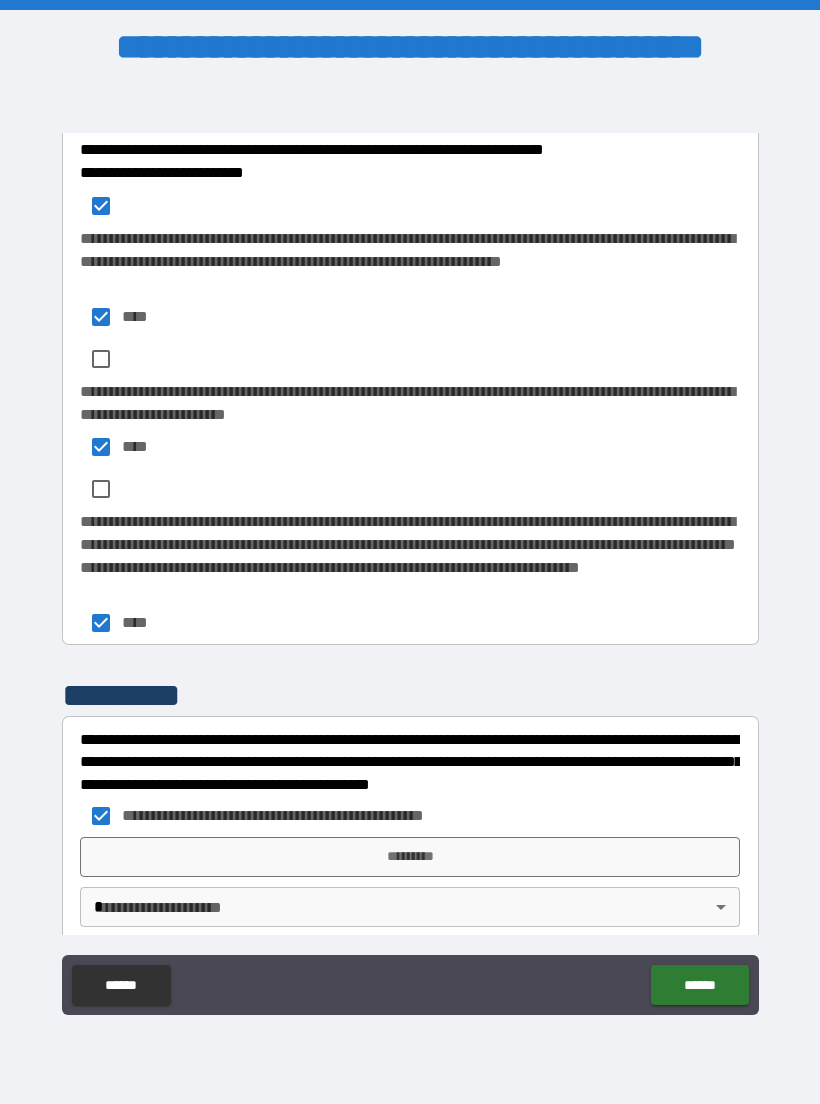 scroll, scrollTop: 1171, scrollLeft: 0, axis: vertical 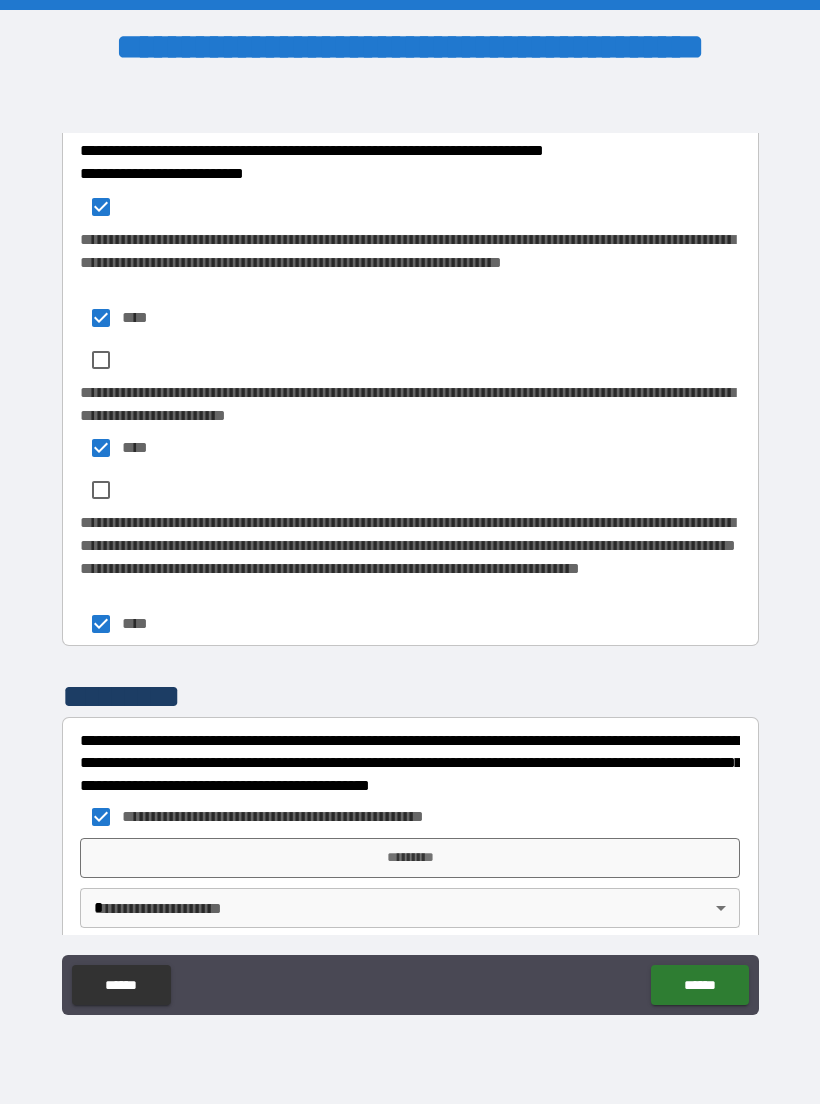 click on "*********" at bounding box center [410, 858] 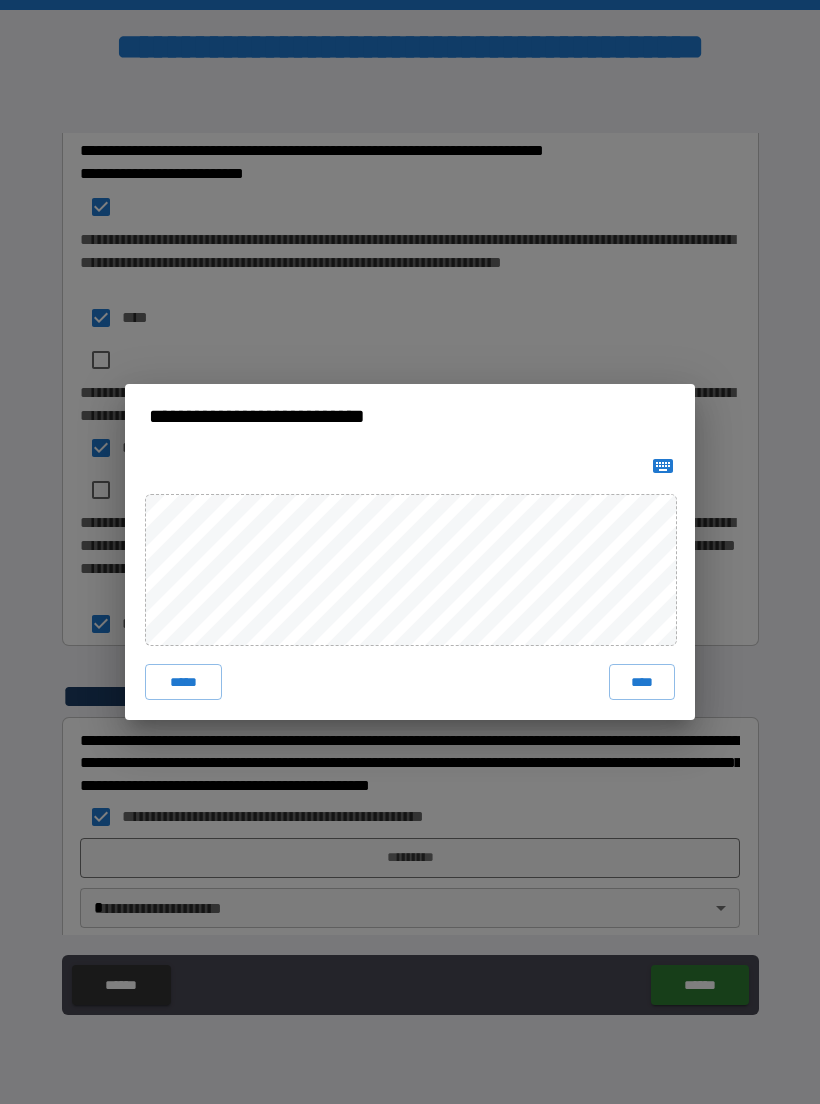 click on "****" at bounding box center (642, 682) 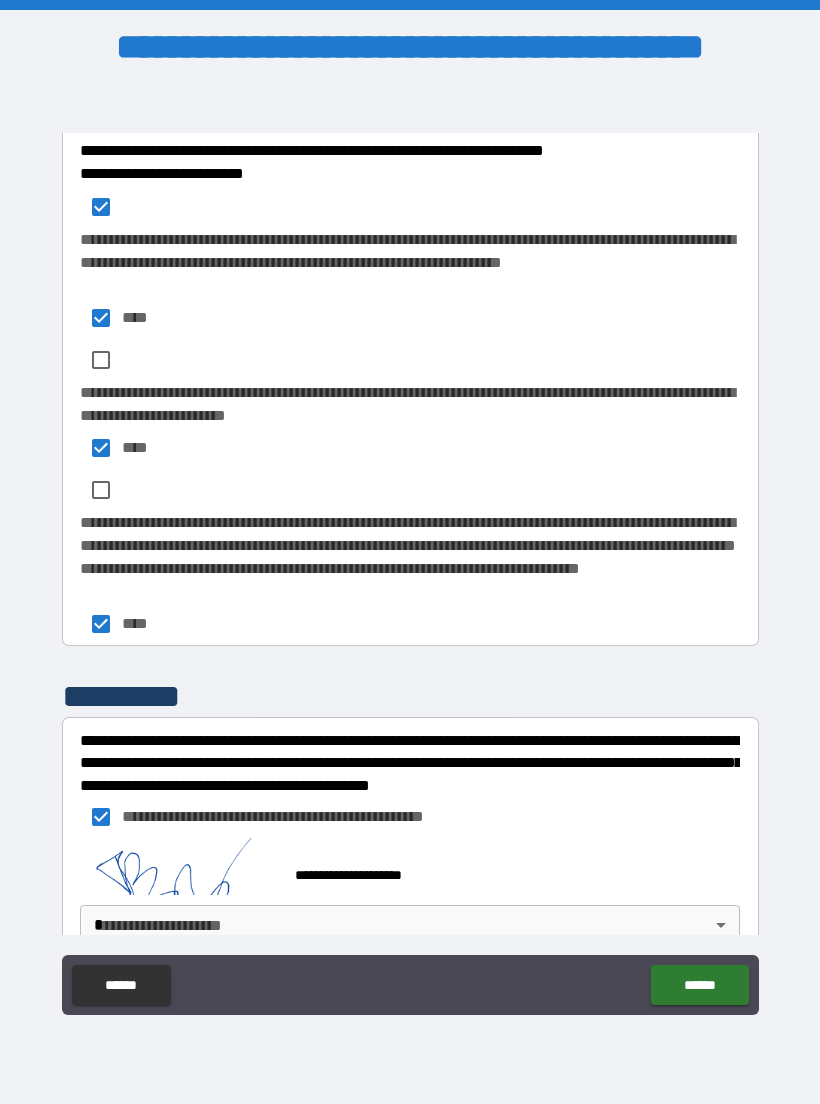 click on "**********" at bounding box center (410, 552) 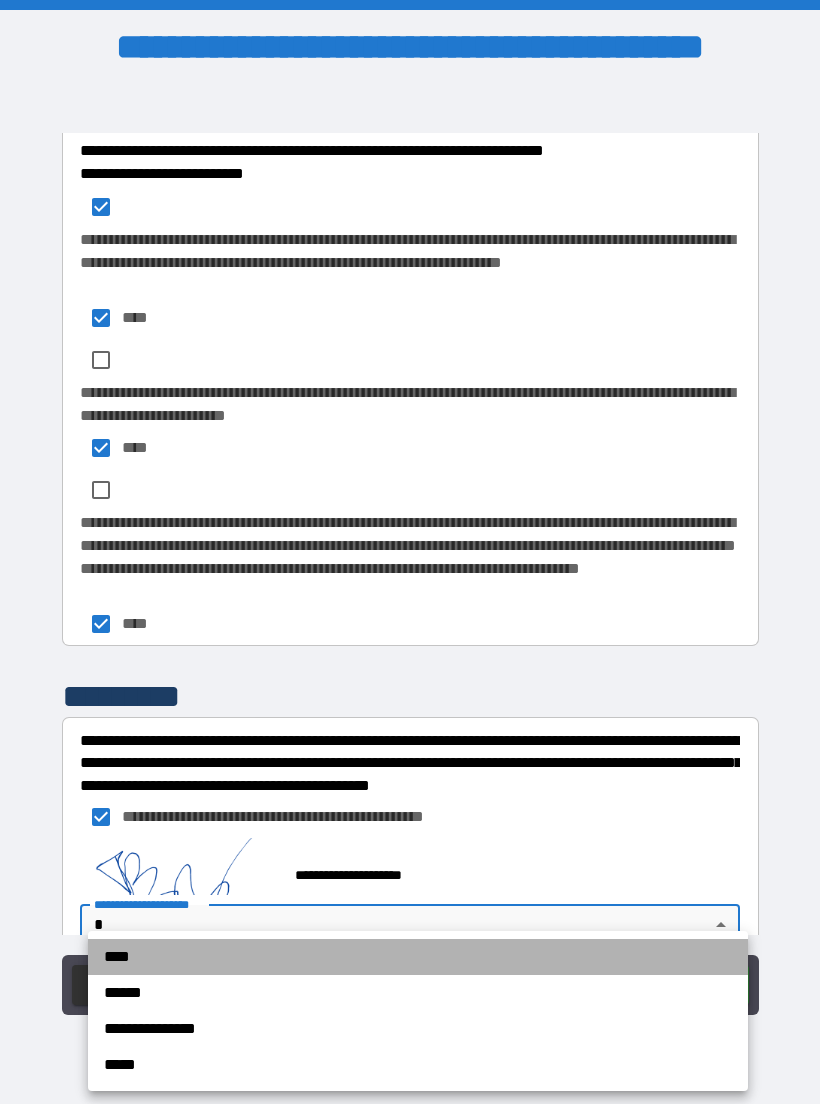click on "****" at bounding box center (418, 957) 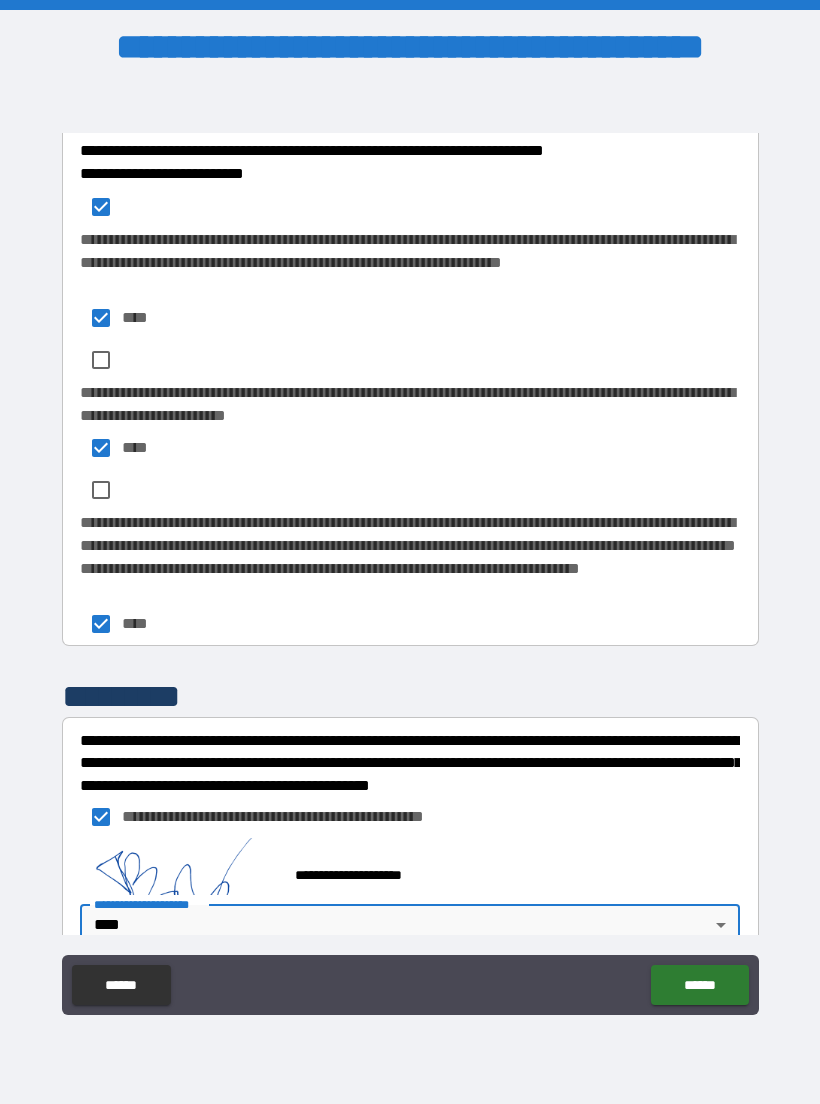 click on "**********" at bounding box center [410, 552] 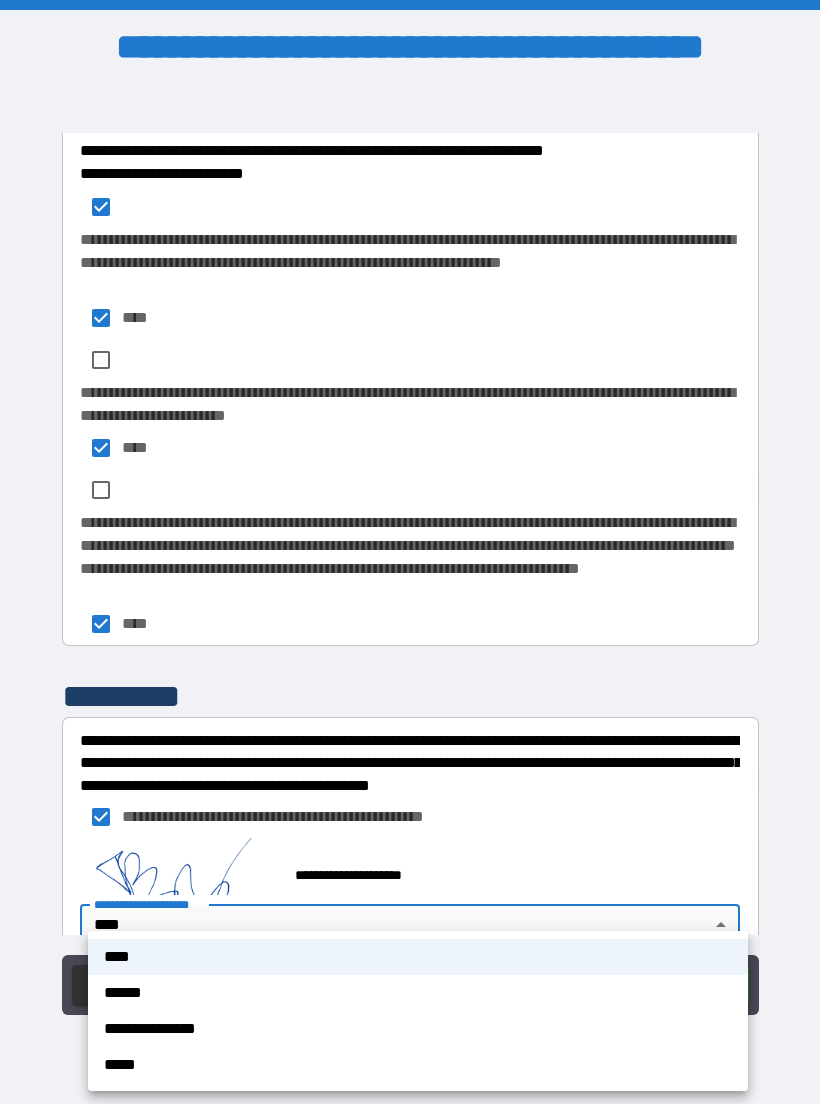 click on "**********" at bounding box center [418, 1029] 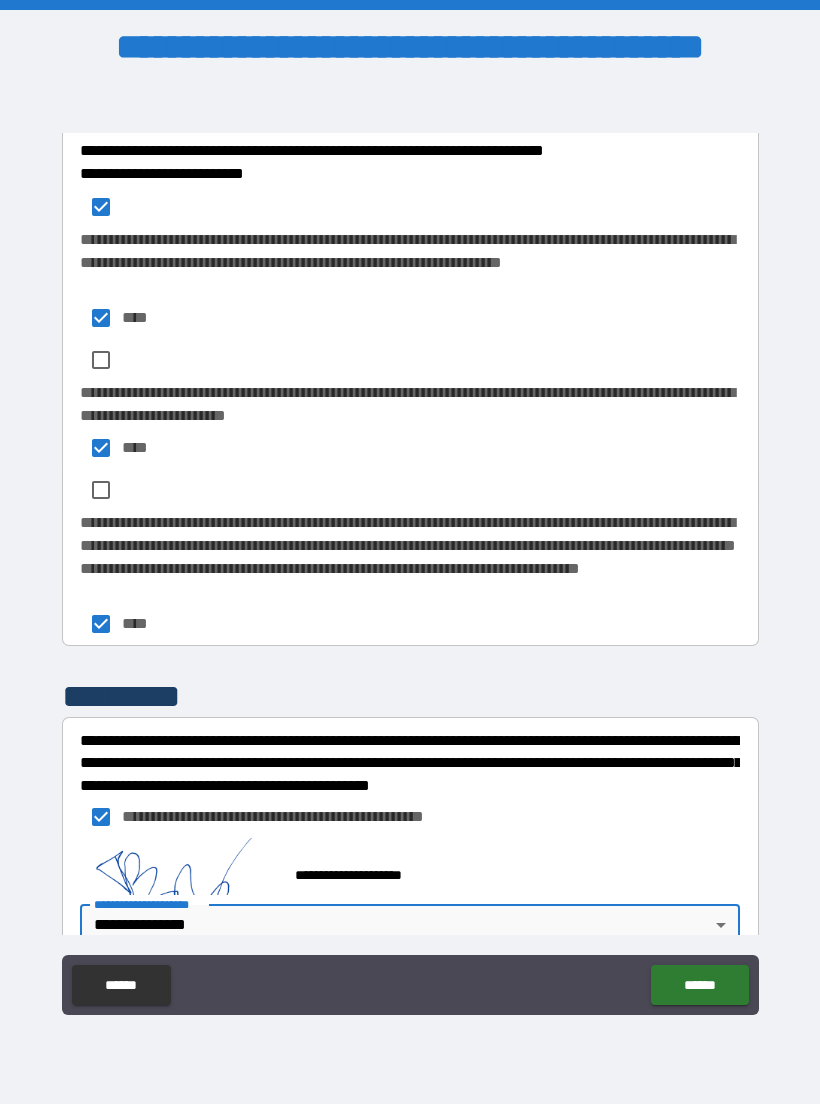 click on "******" at bounding box center [699, 985] 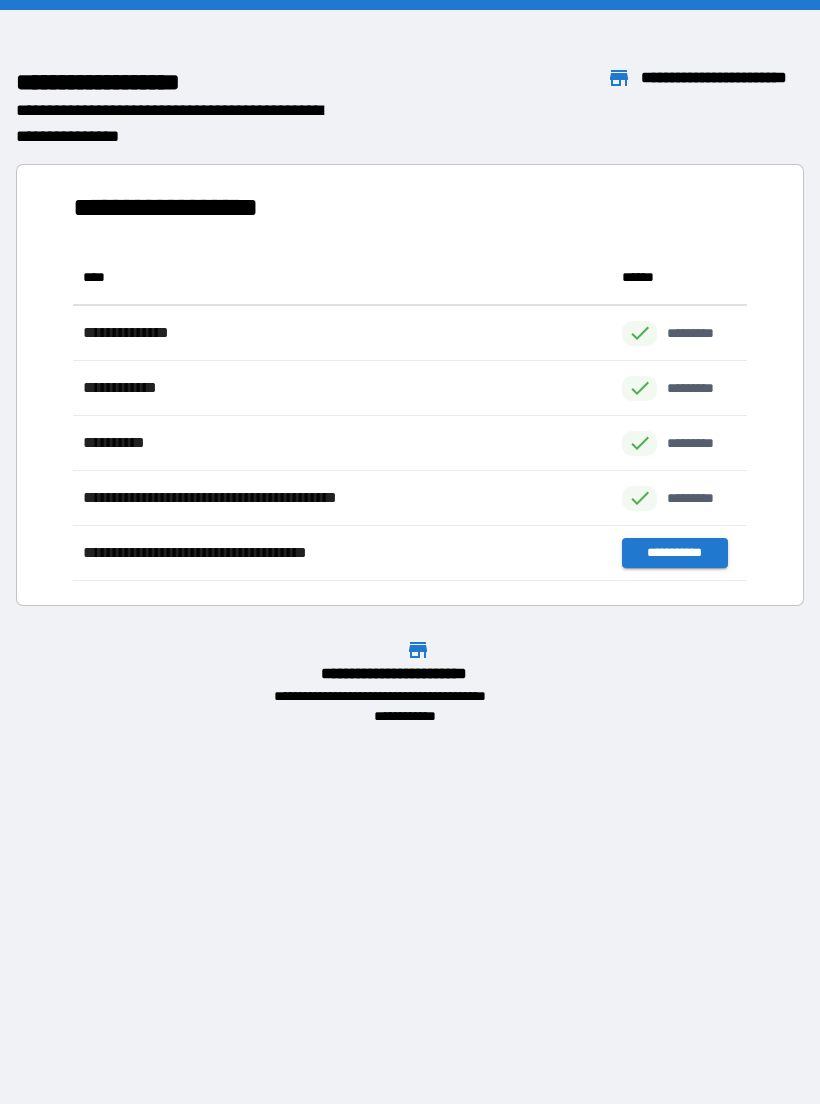 scroll, scrollTop: 1, scrollLeft: 1, axis: both 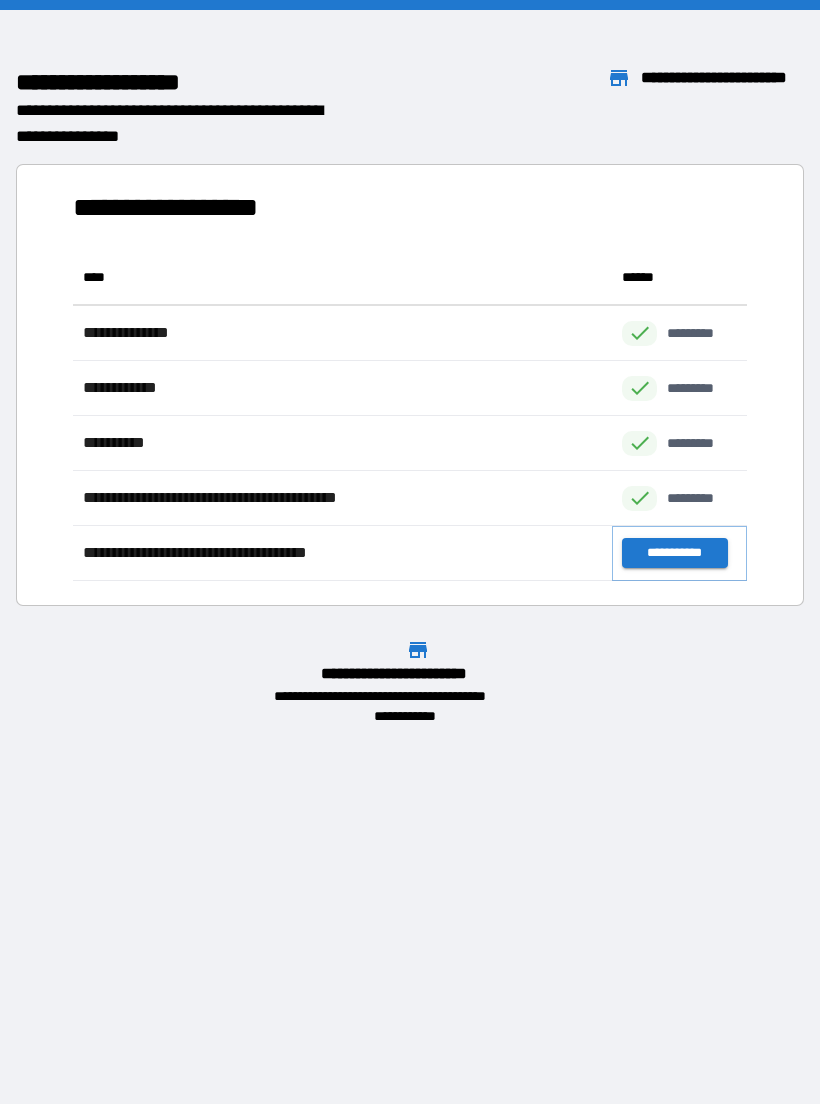 click on "**********" at bounding box center (674, 553) 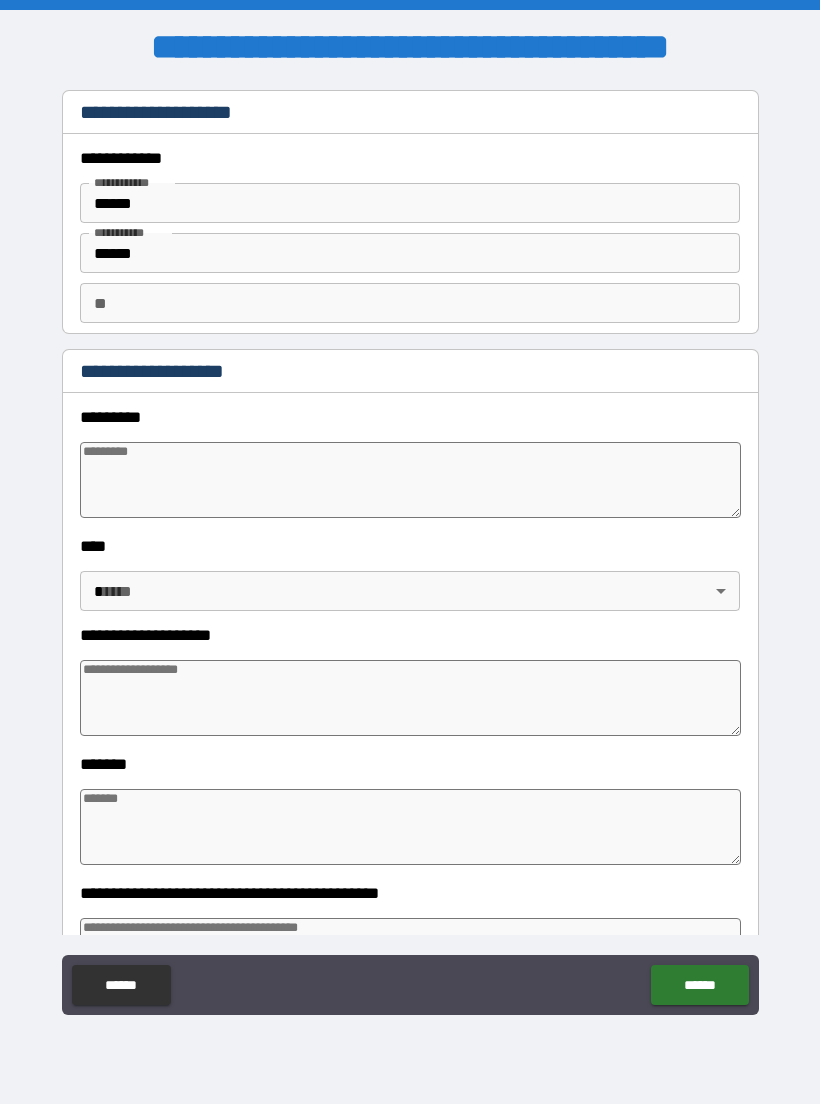 type on "*" 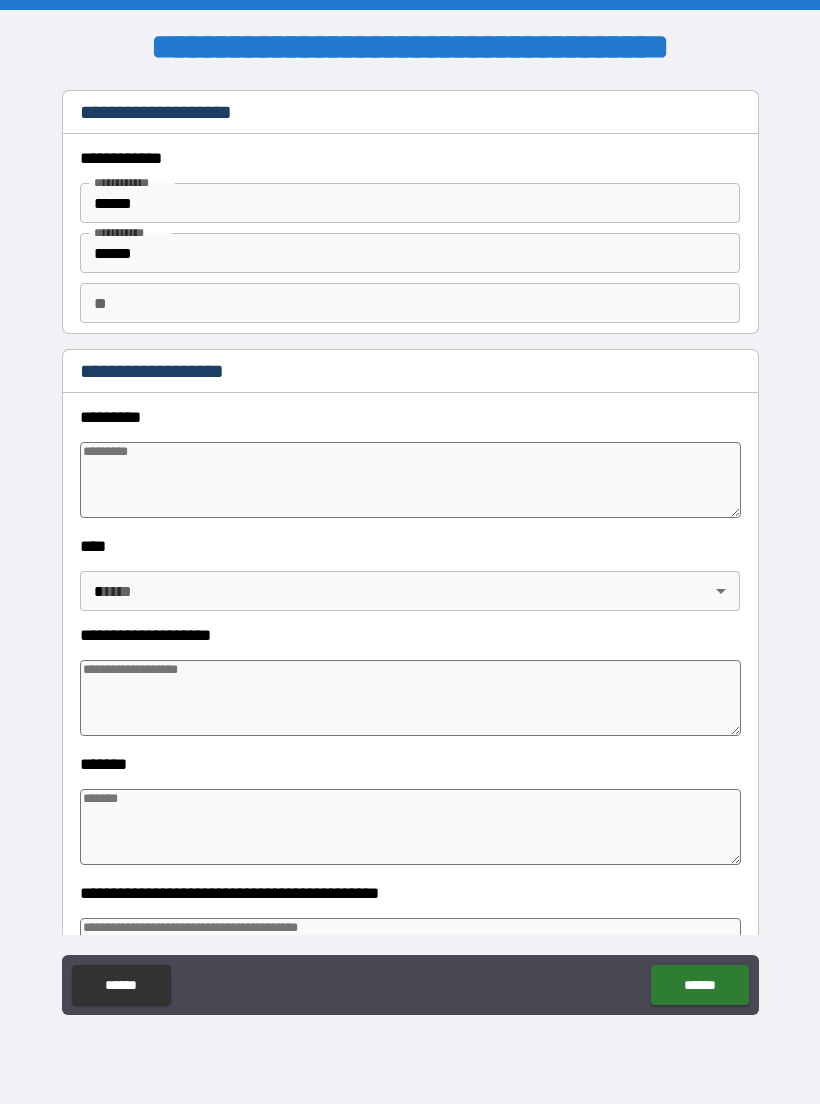 type on "*" 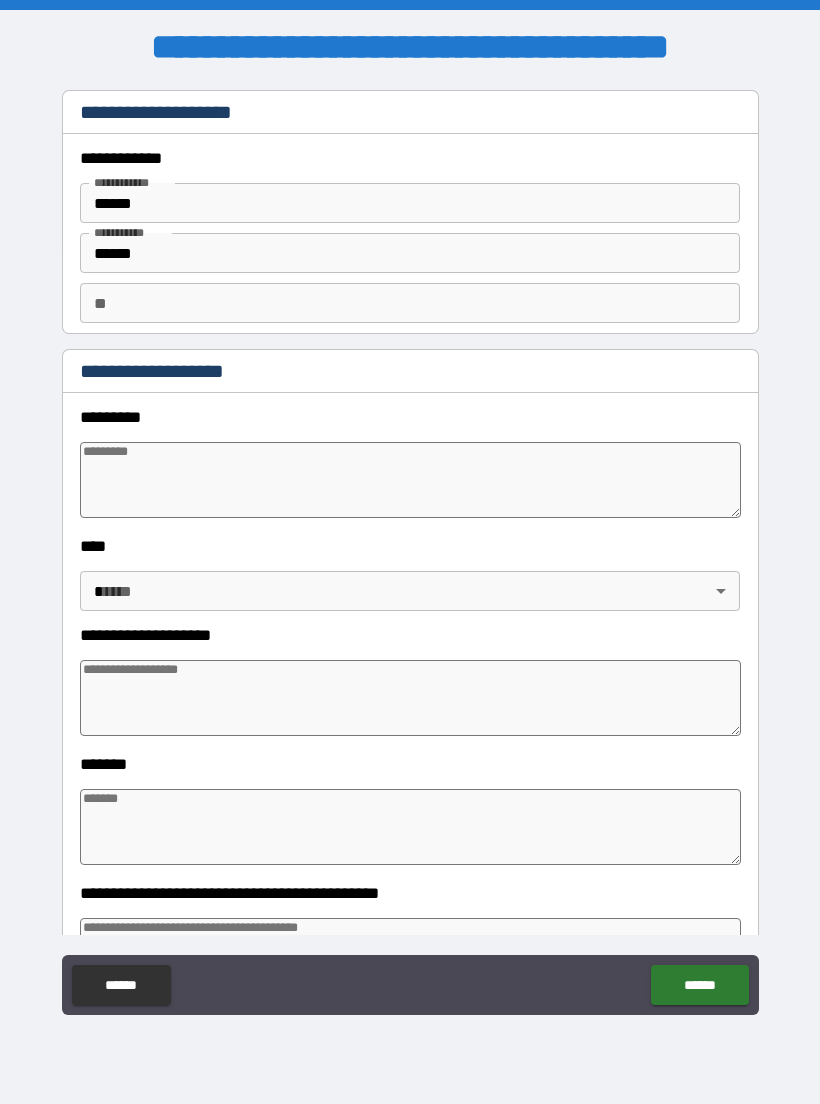 type on "*" 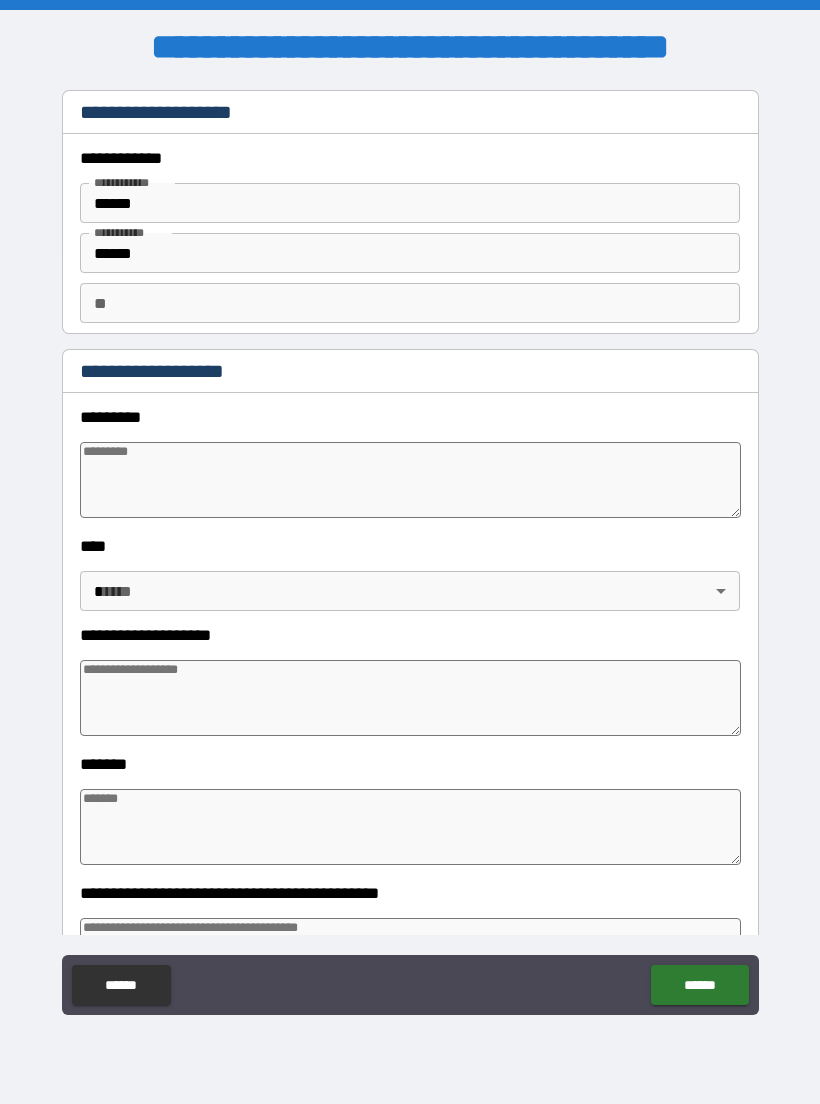 type on "*" 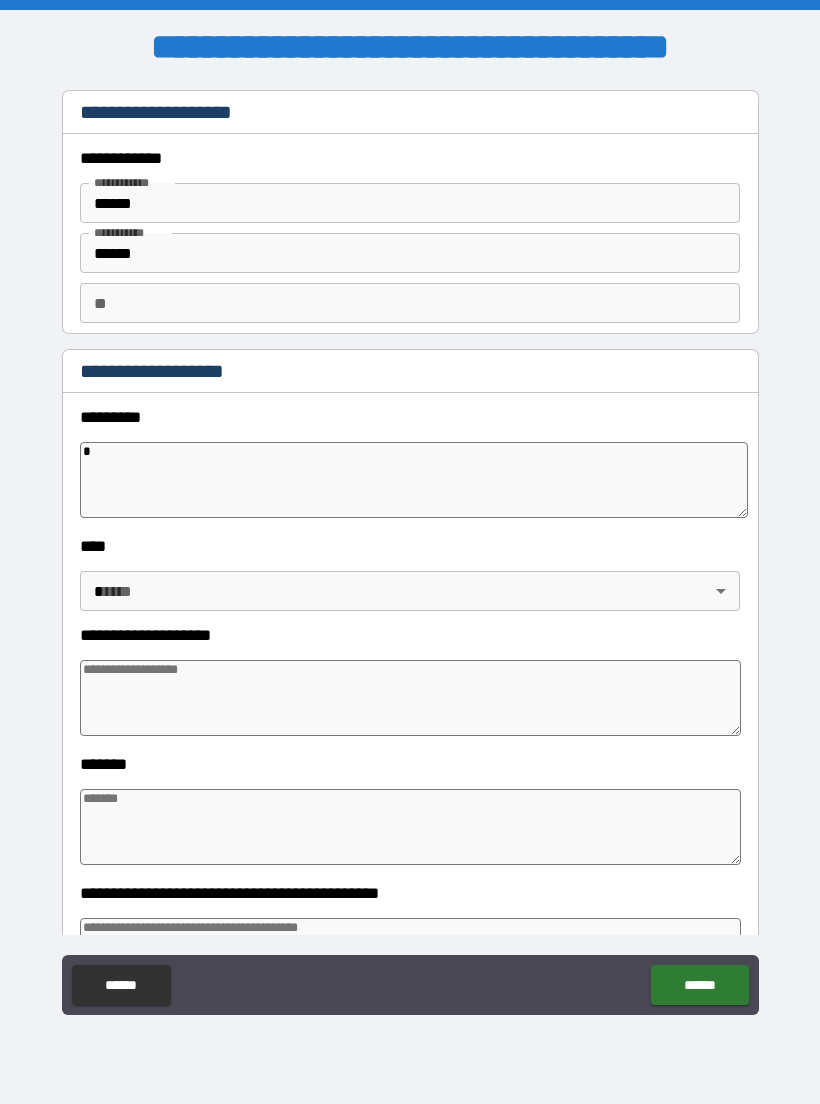 type on "*" 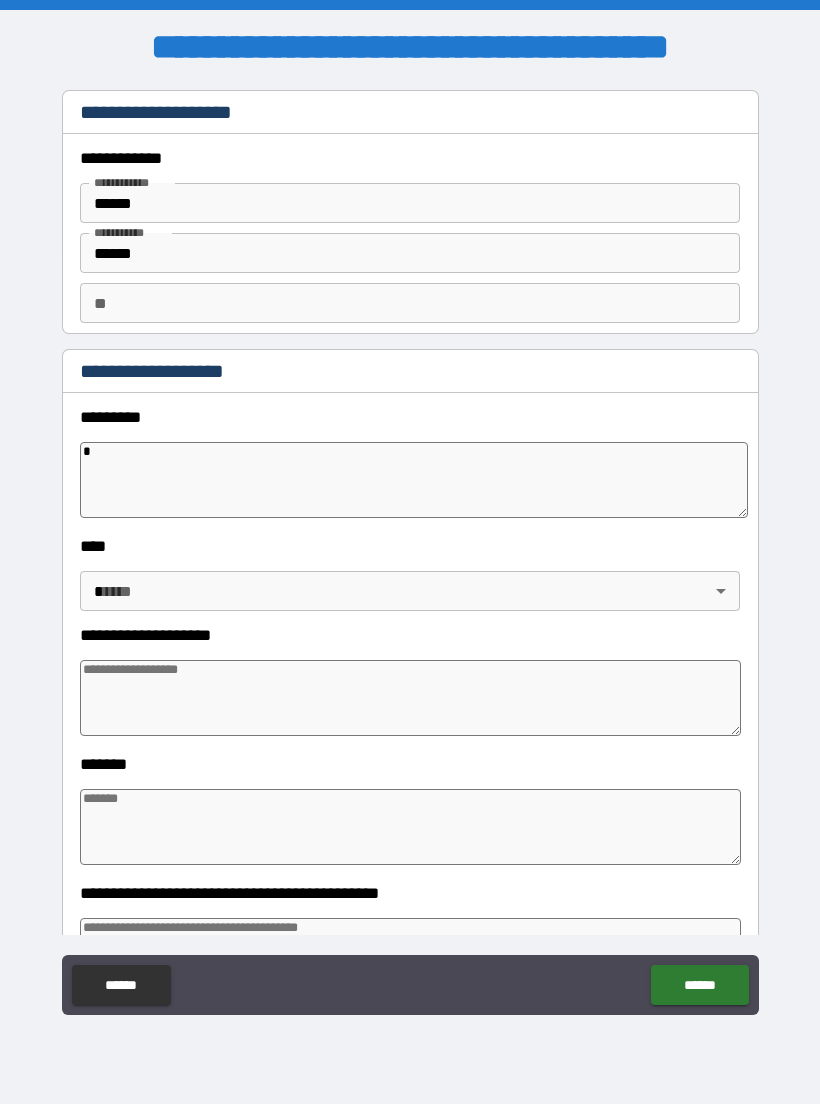 type on "*" 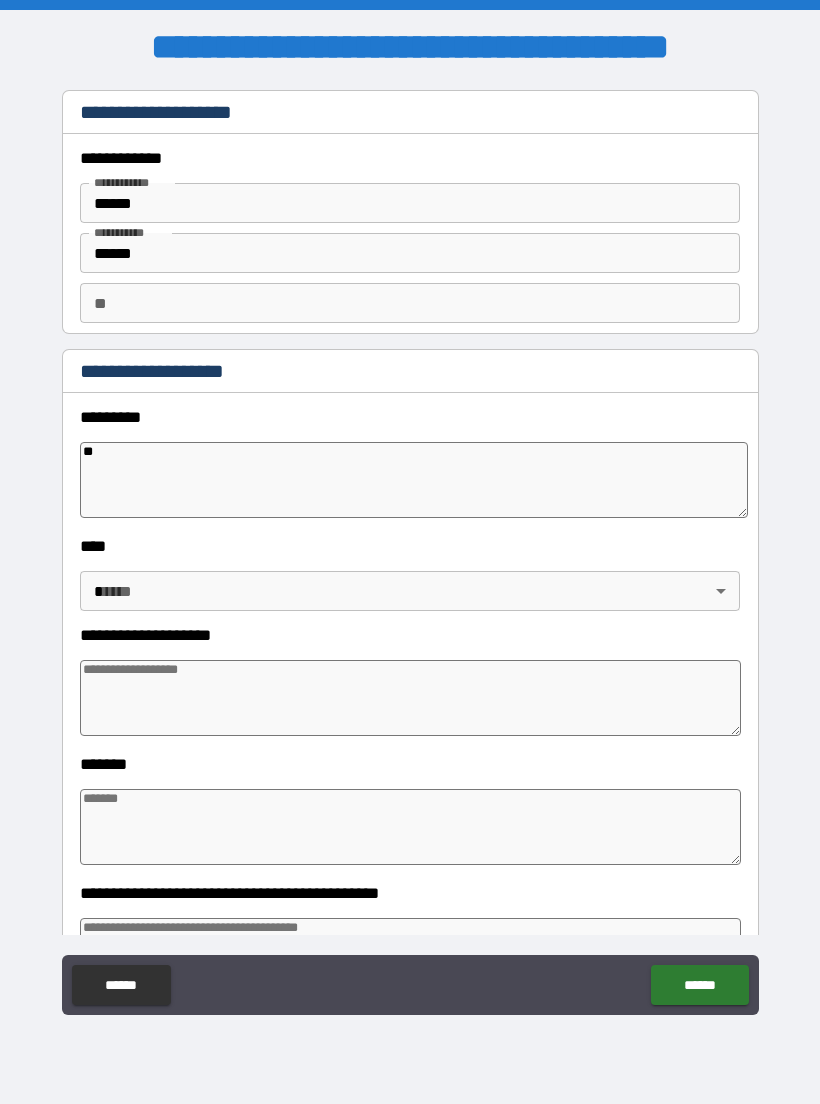 type on "*" 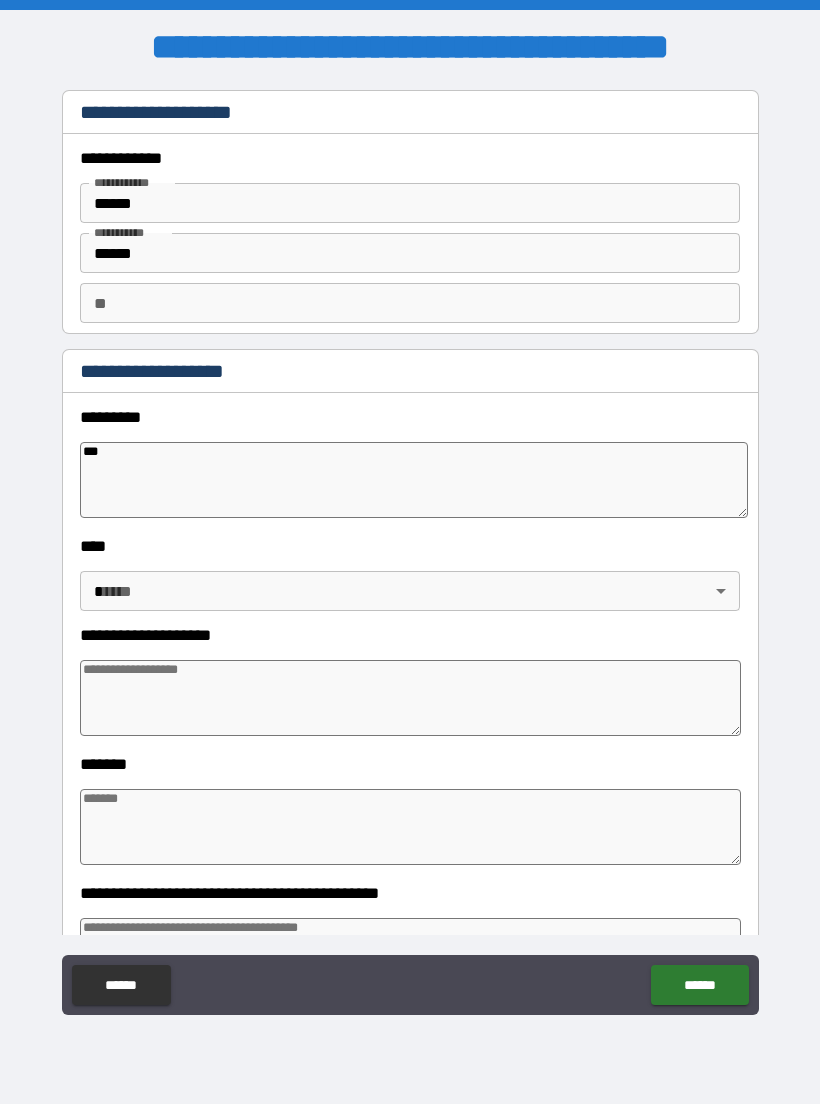 type on "*" 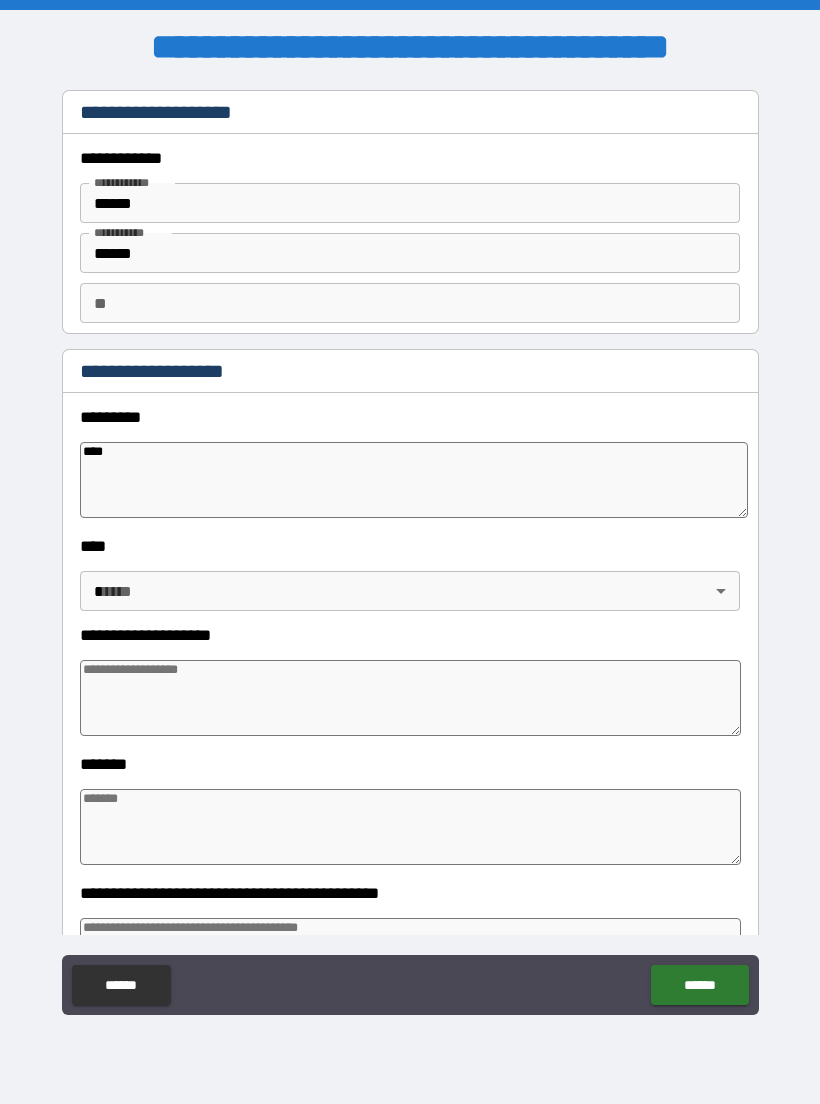 click on "**********" at bounding box center (410, 552) 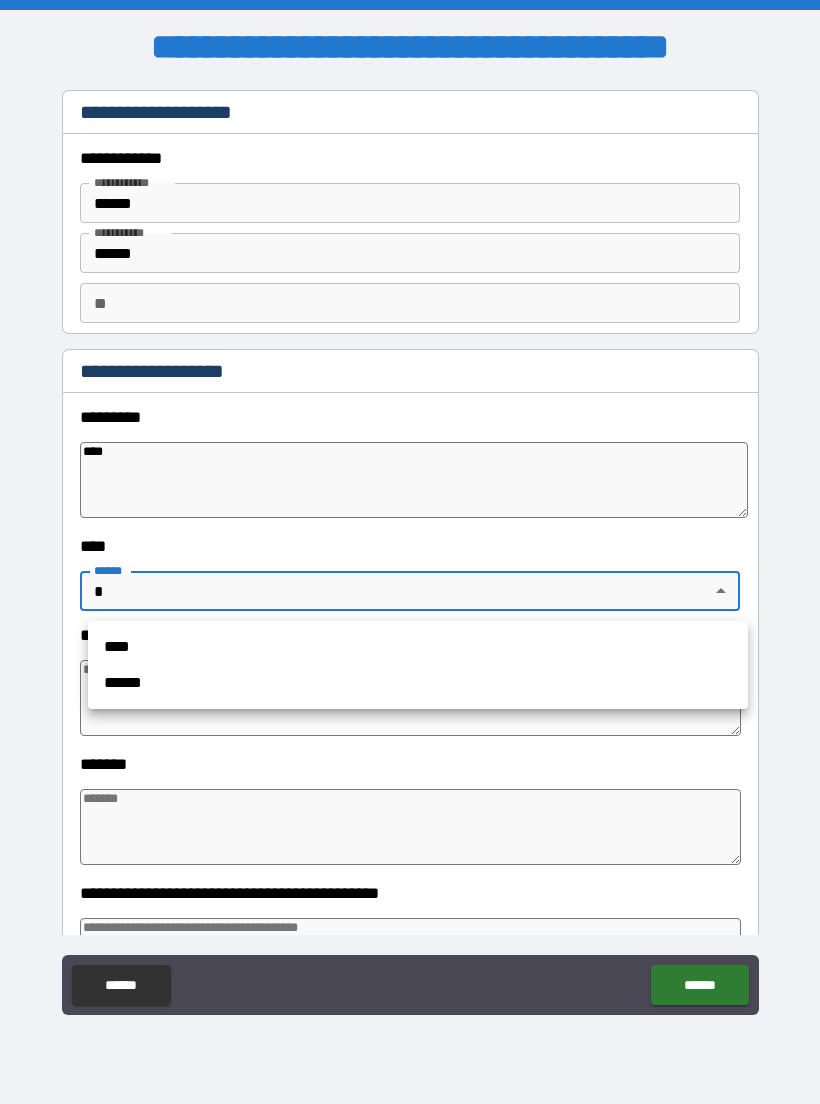 click on "****" at bounding box center (418, 647) 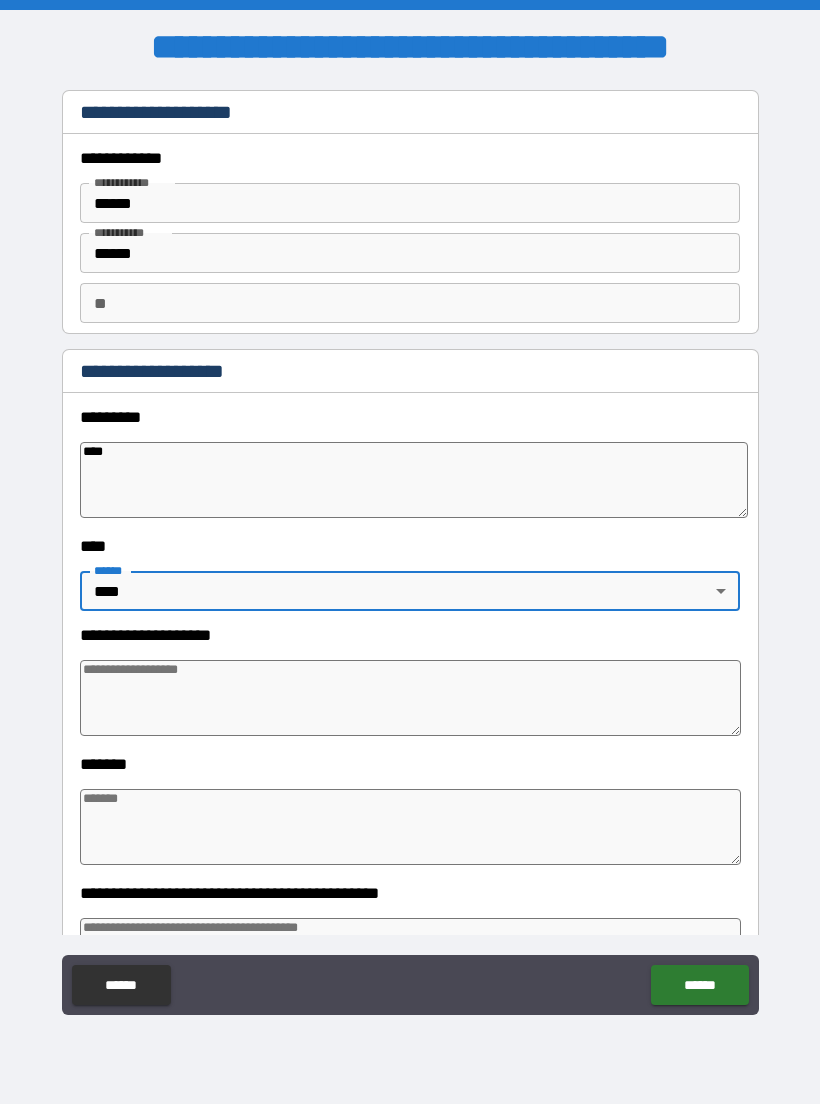 click at bounding box center [410, 698] 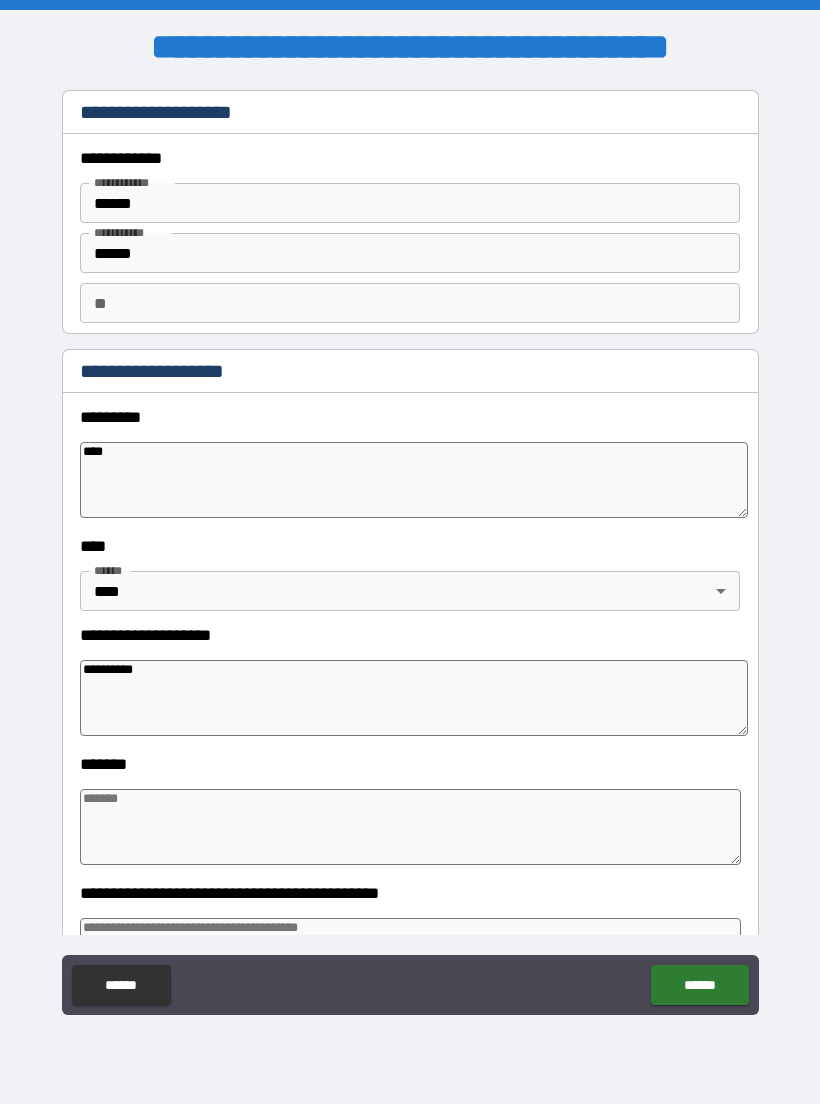click at bounding box center [410, 827] 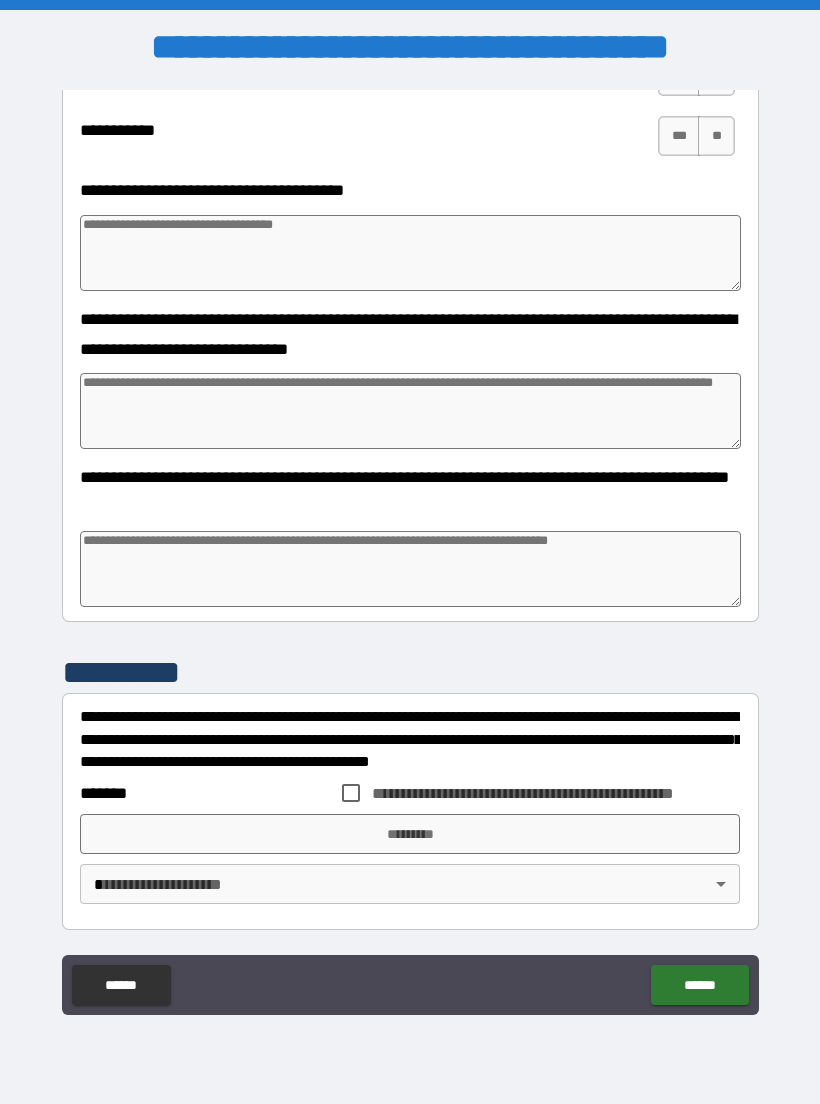 scroll, scrollTop: 5152, scrollLeft: 0, axis: vertical 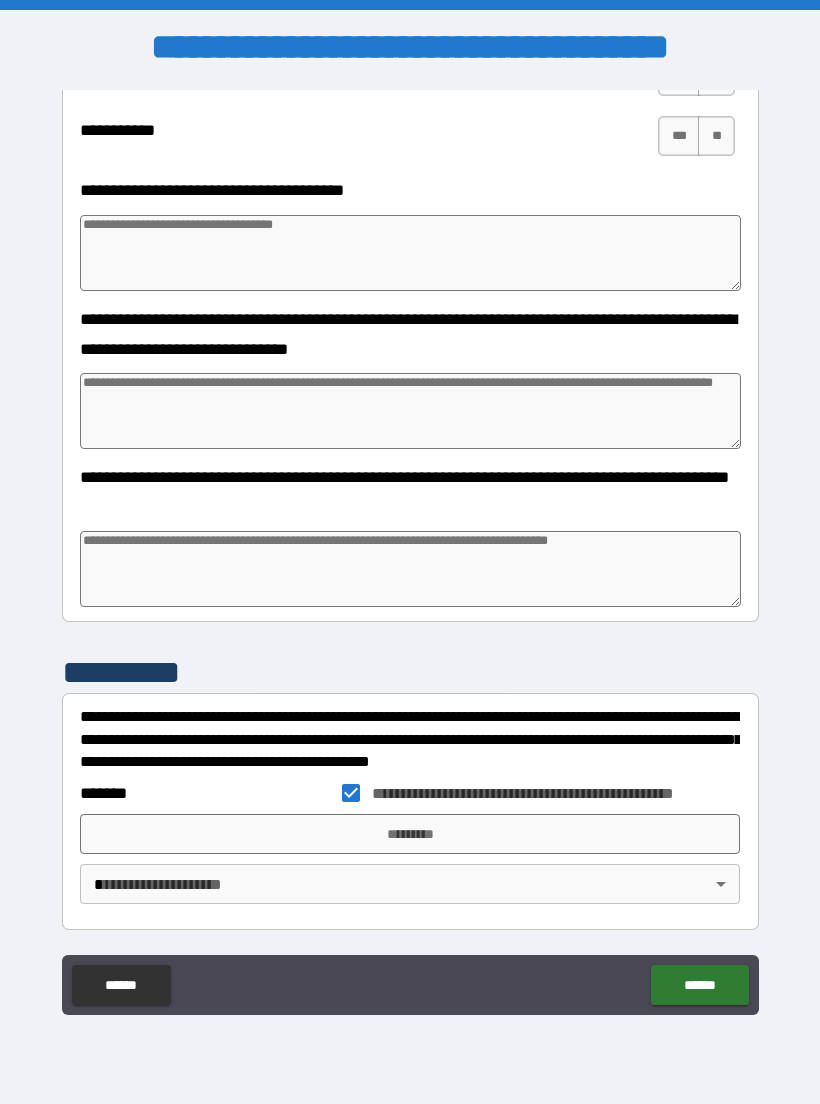 click on "*********" at bounding box center [410, 834] 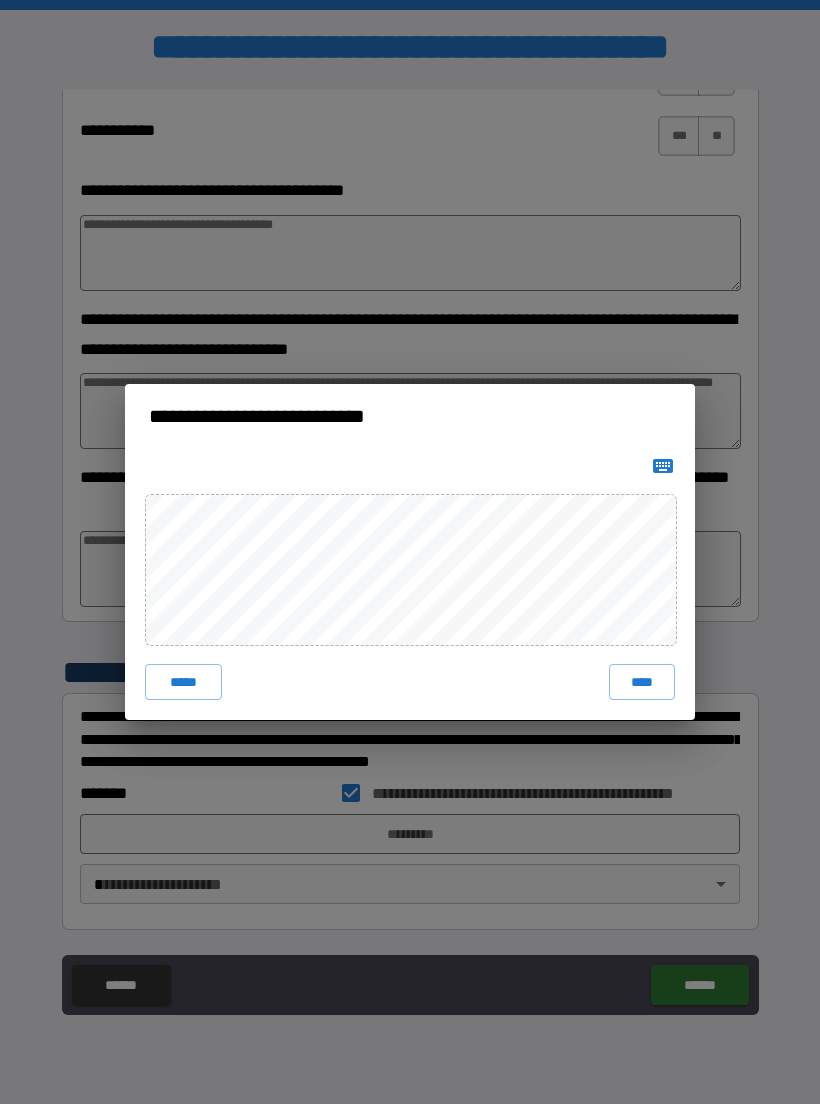 click on "****" at bounding box center (642, 682) 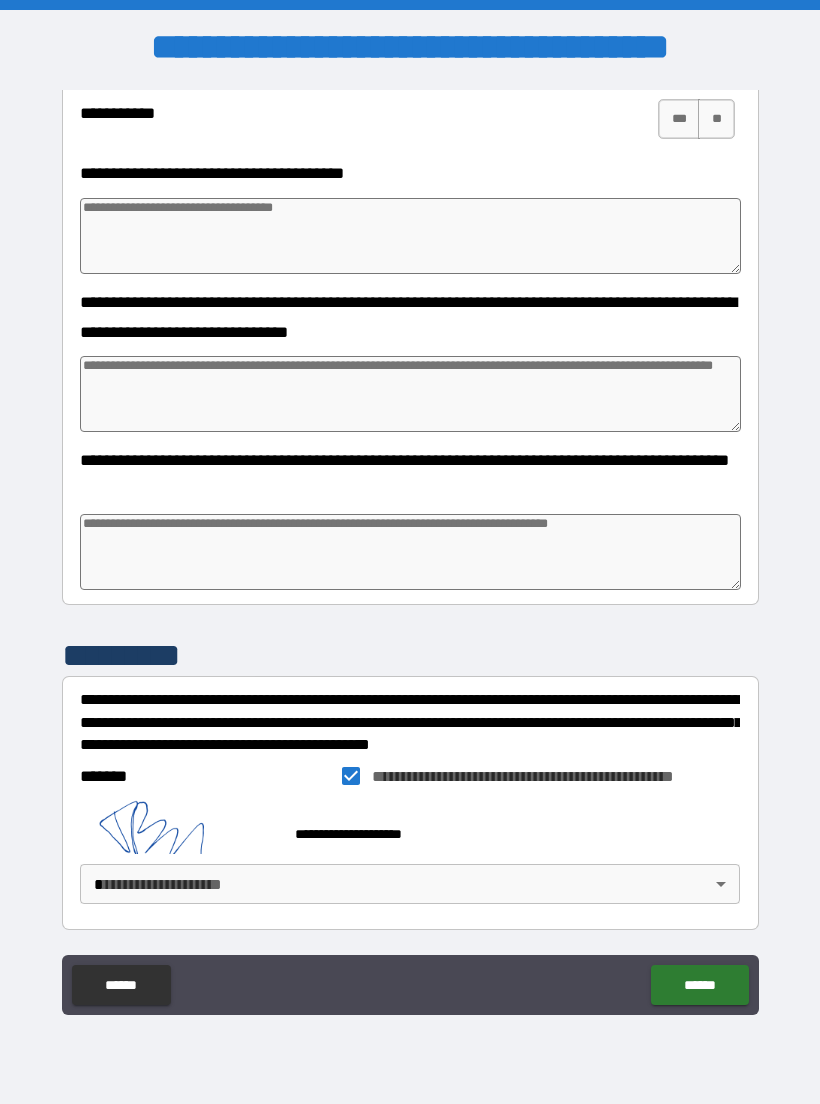 scroll, scrollTop: 5169, scrollLeft: 0, axis: vertical 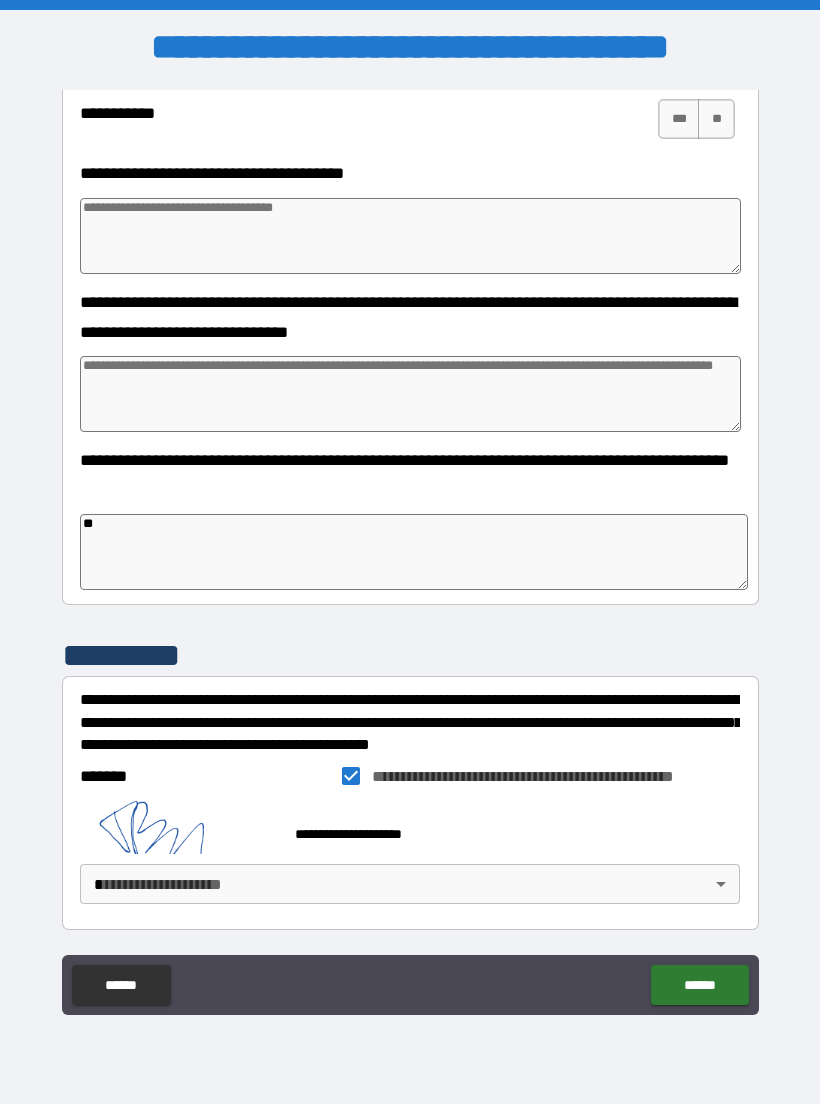 click at bounding box center (410, 394) 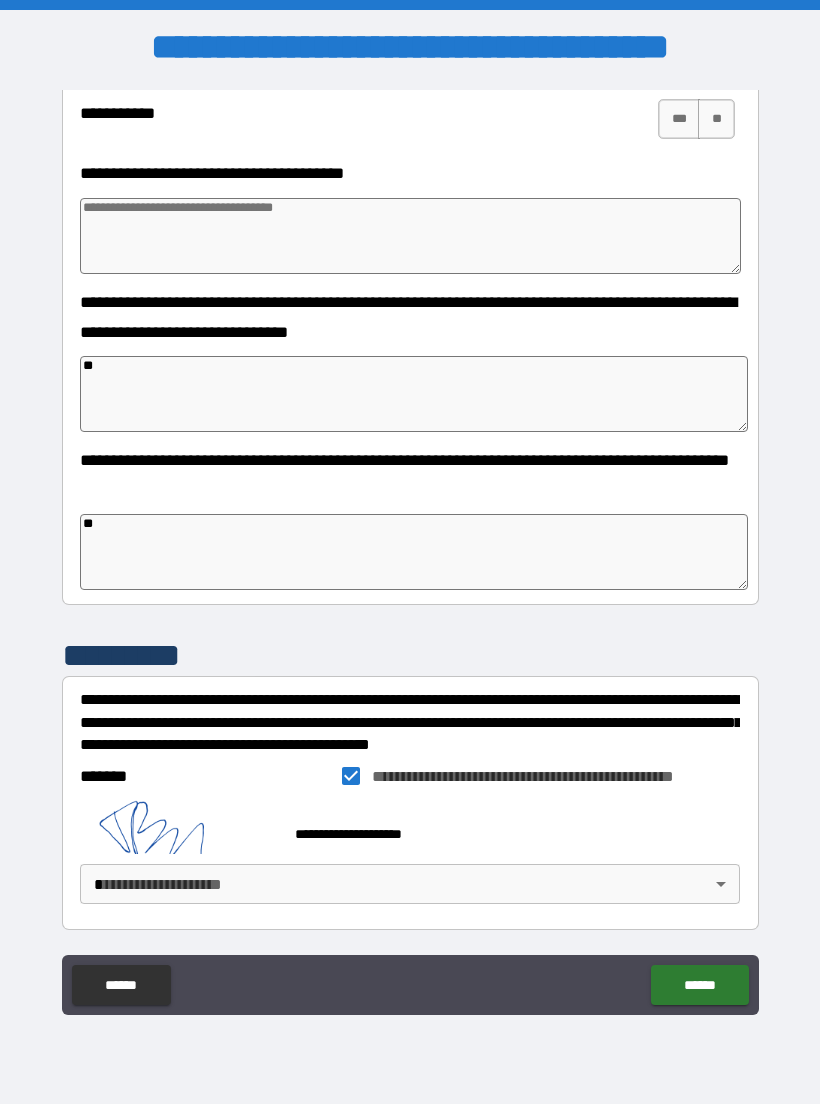 click at bounding box center (410, 236) 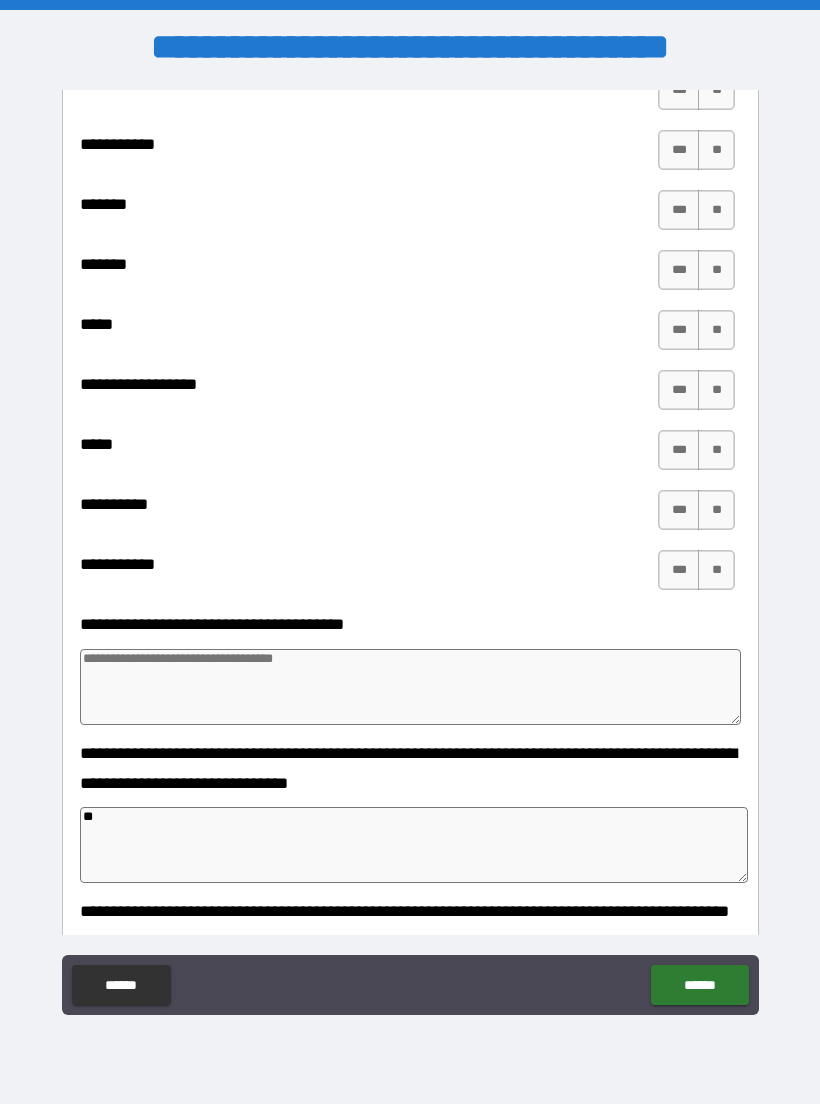scroll, scrollTop: 4720, scrollLeft: 0, axis: vertical 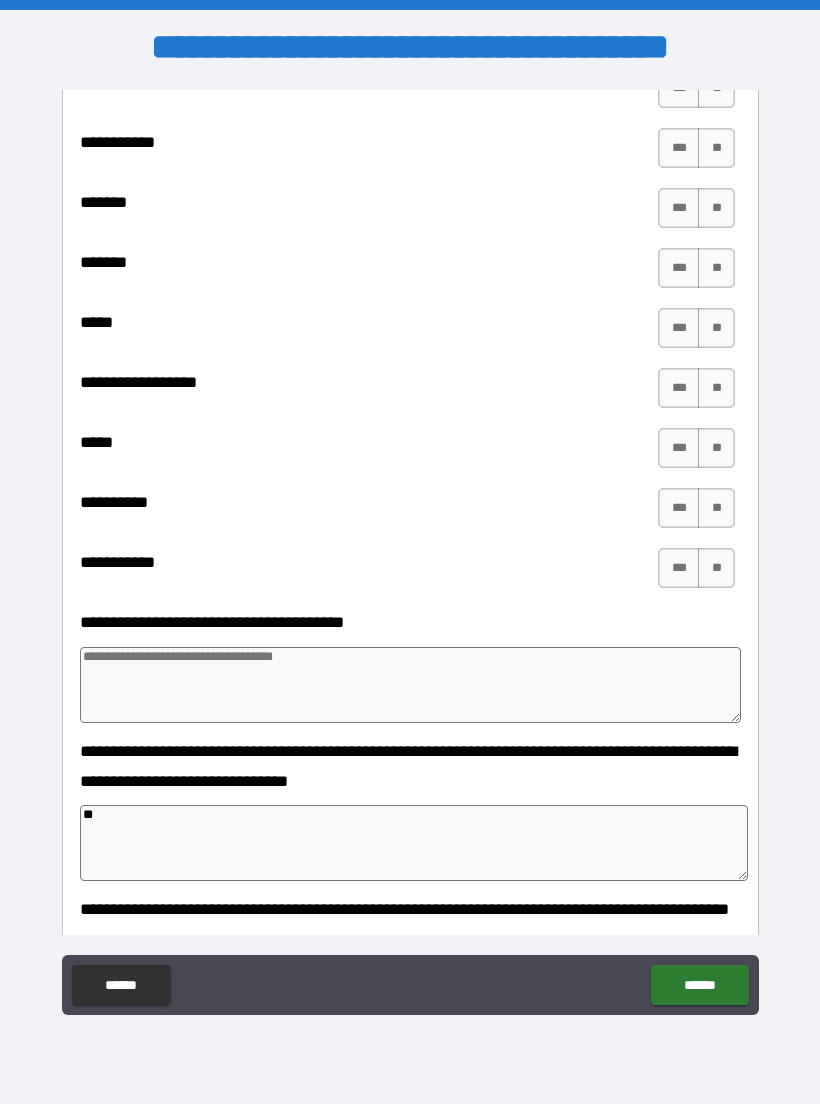 click on "**" at bounding box center [716, 568] 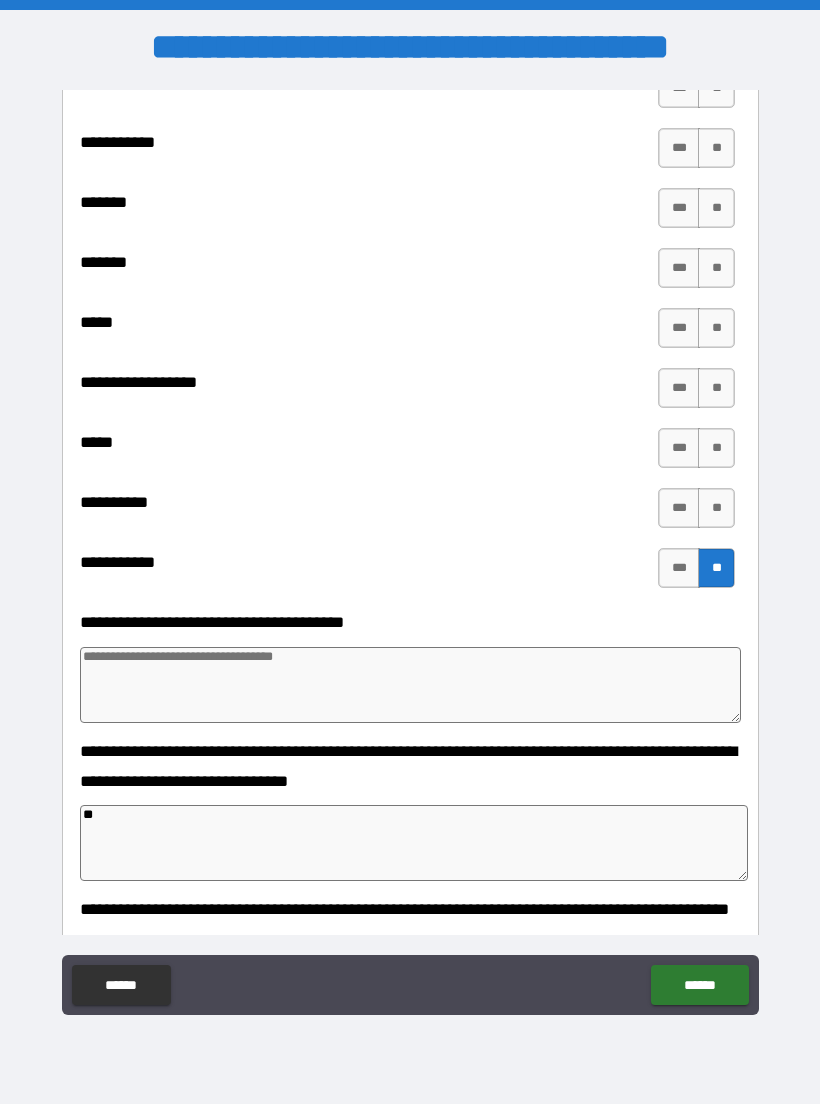 click on "**" at bounding box center [716, 508] 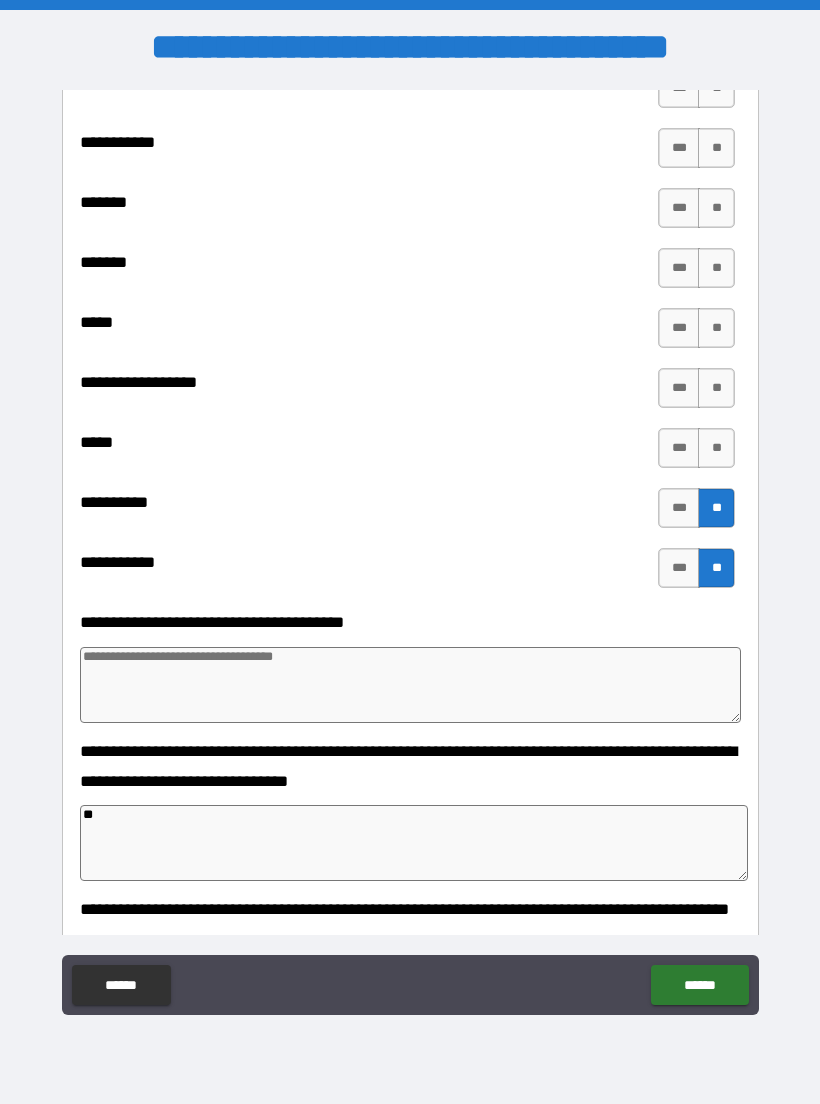 click on "**" at bounding box center [716, 448] 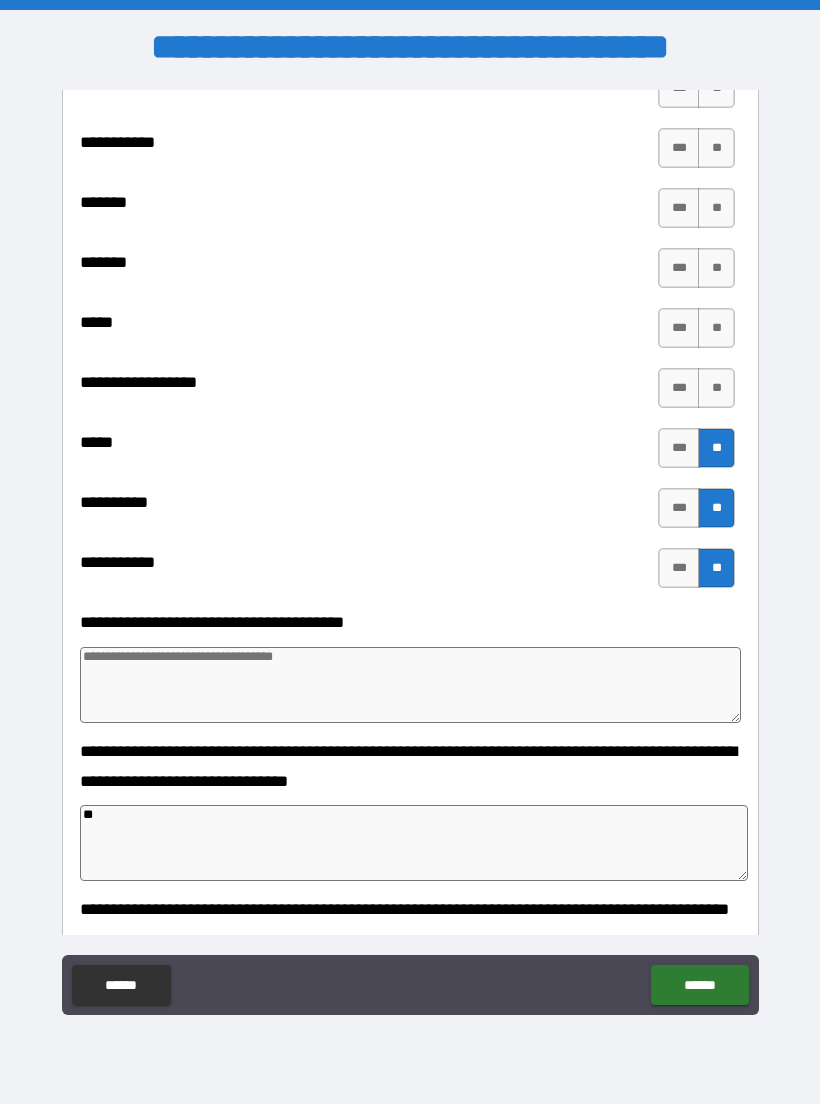 click on "**" at bounding box center [716, 388] 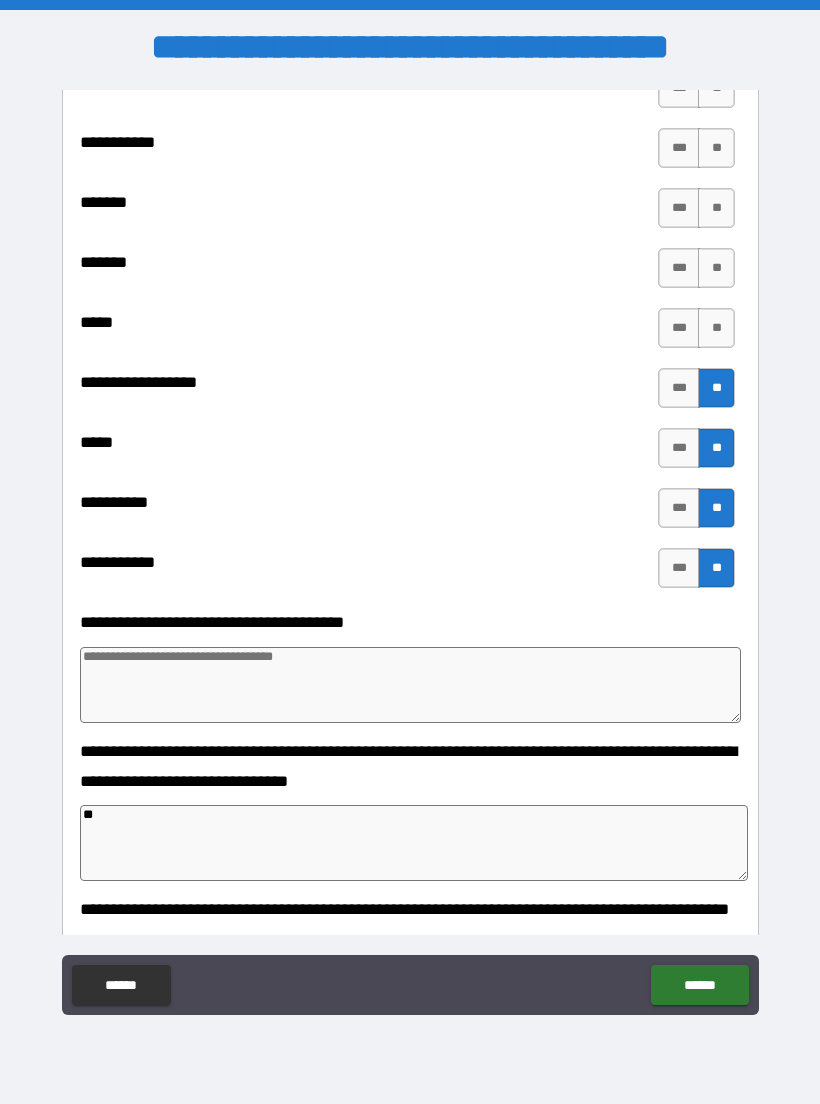 click on "**" at bounding box center (716, 328) 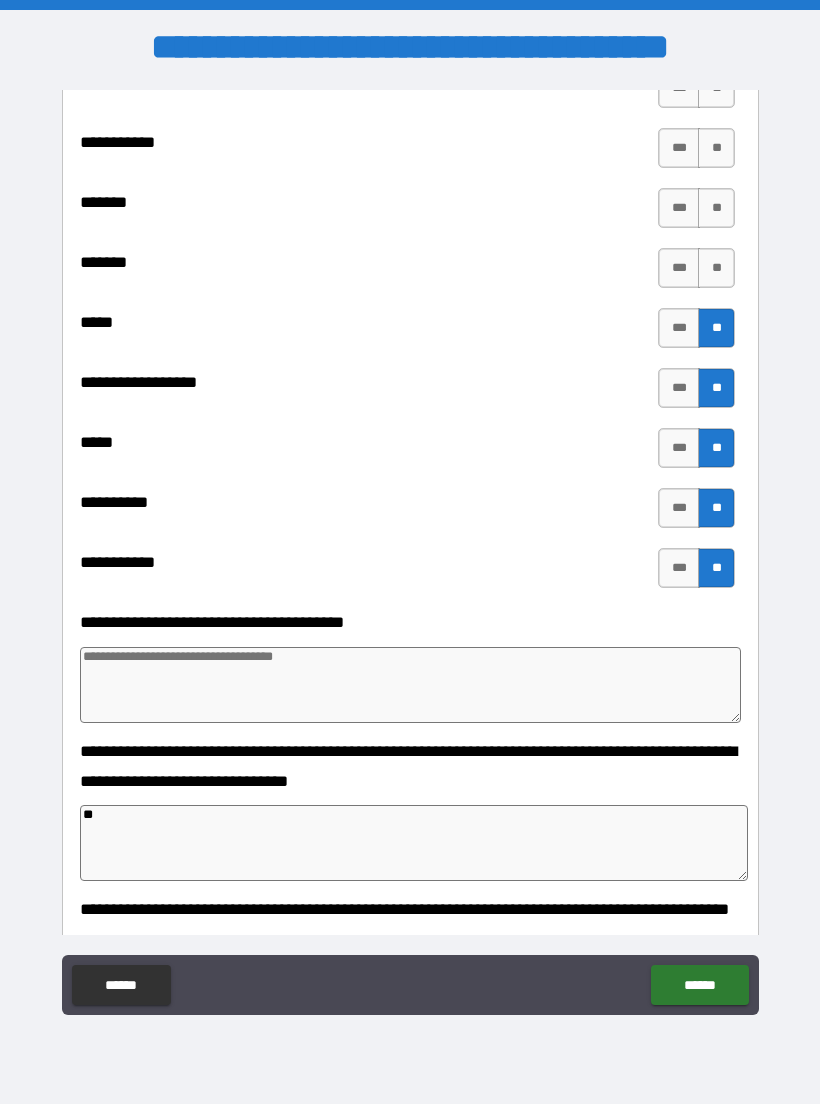 click on "**" at bounding box center [716, 268] 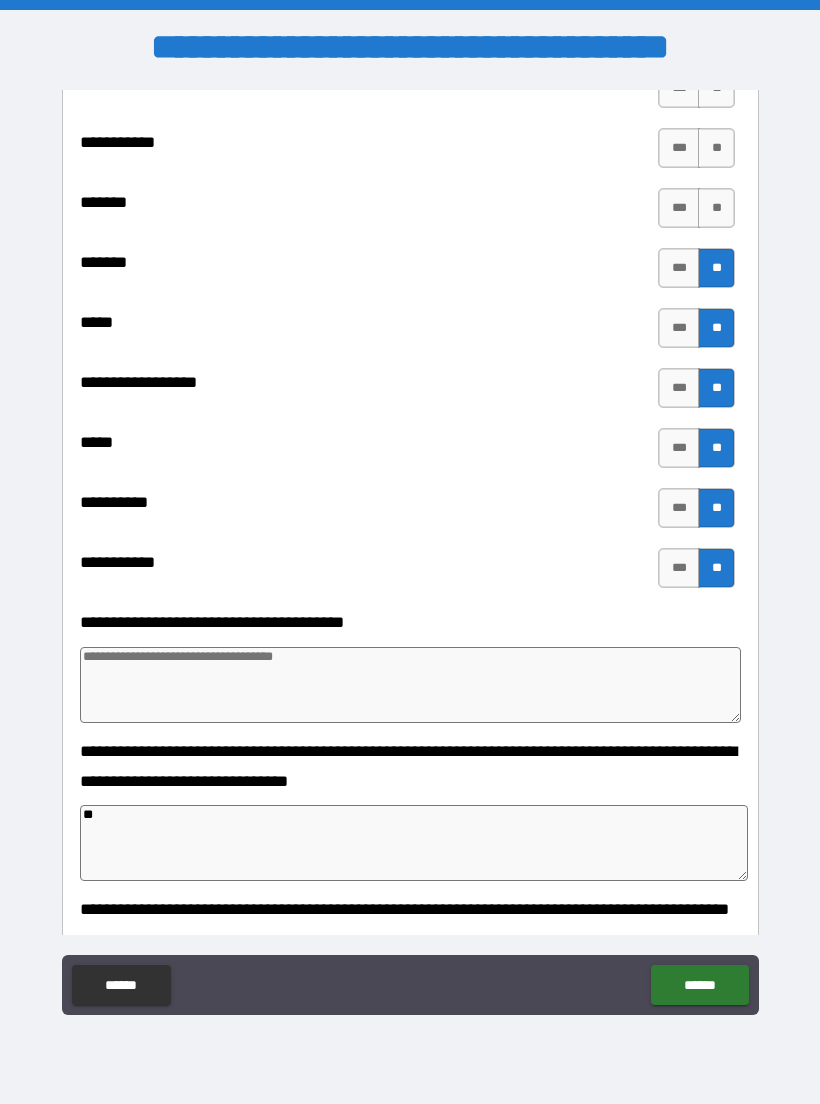 click on "**" at bounding box center (716, 208) 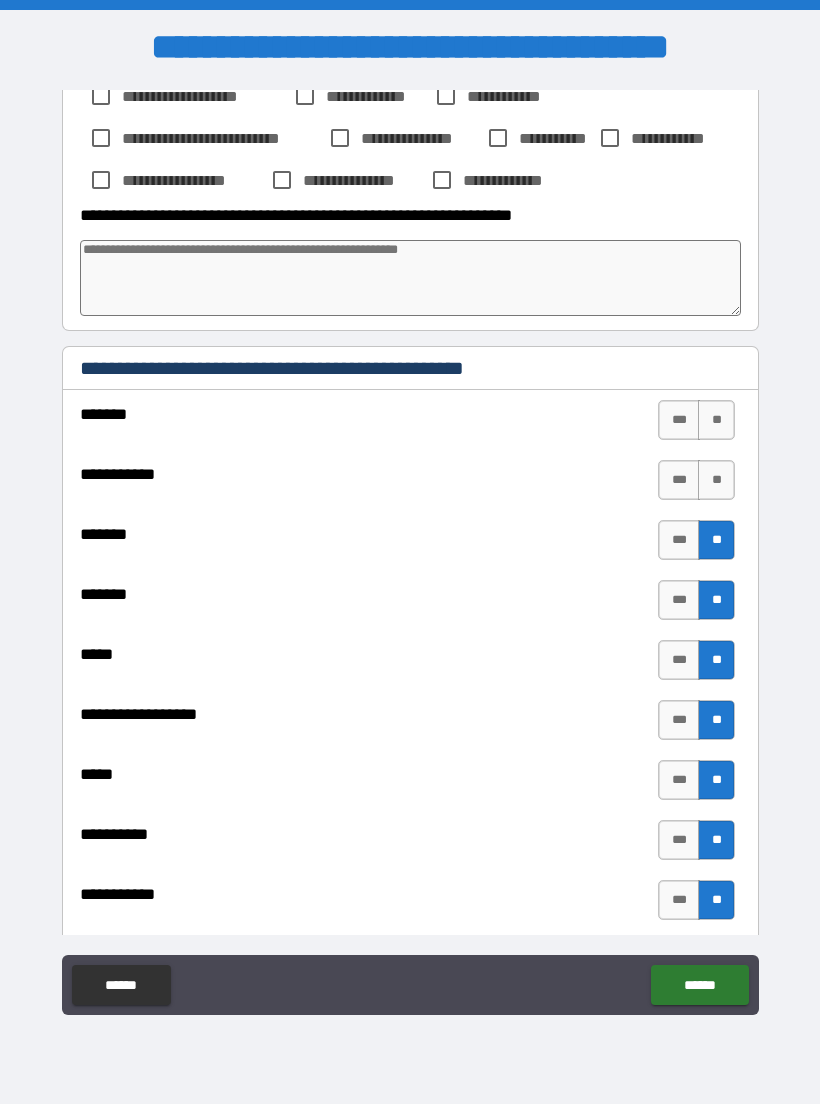 scroll, scrollTop: 4391, scrollLeft: 0, axis: vertical 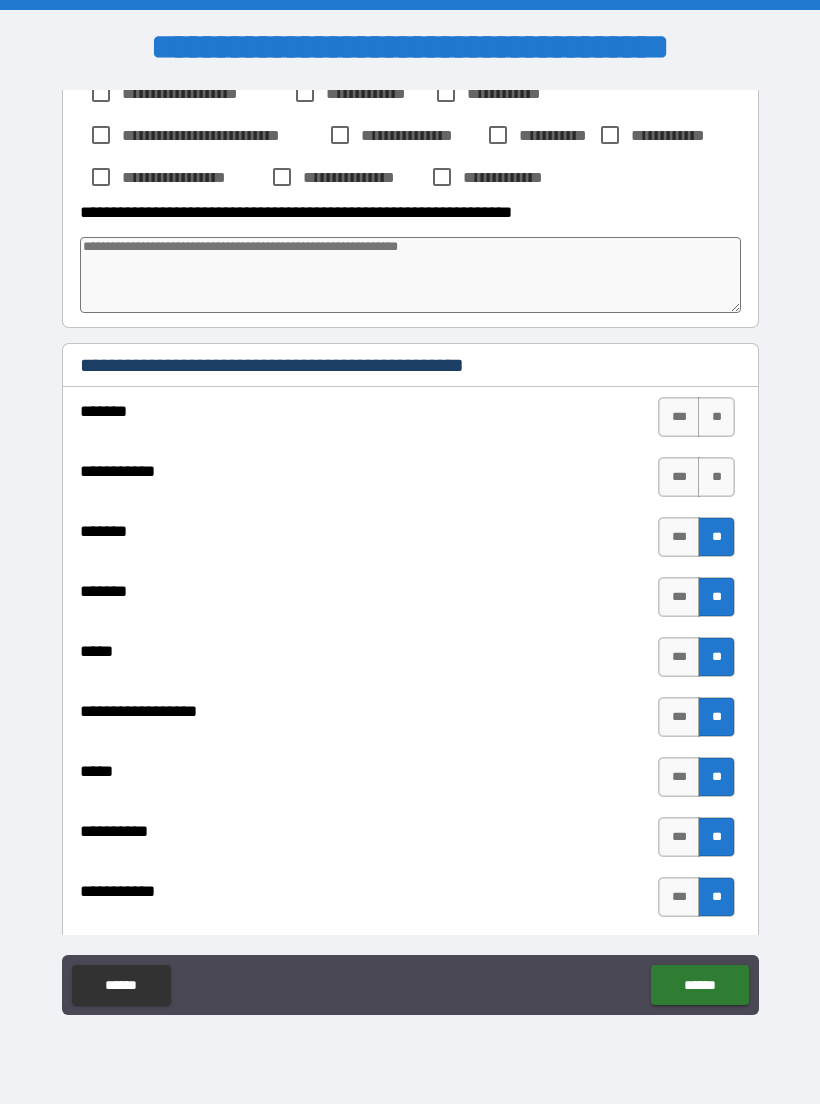 click on "**" at bounding box center [716, 417] 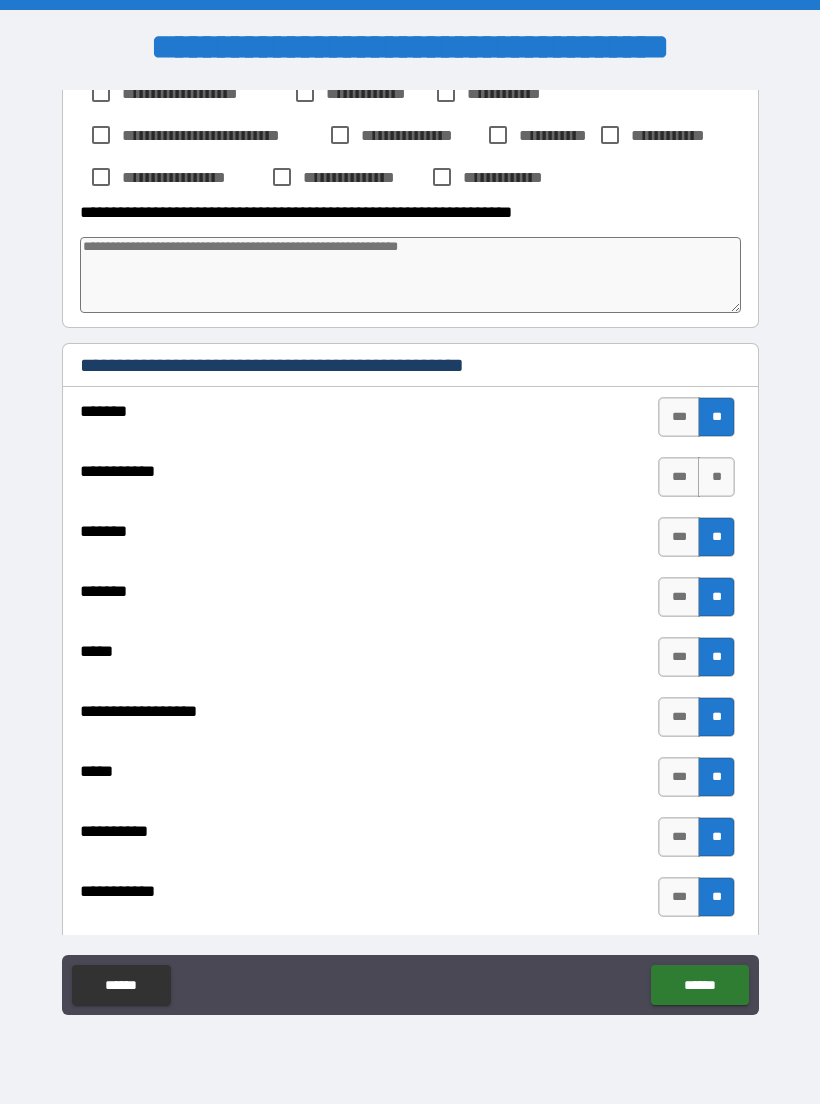 click on "**" at bounding box center (716, 477) 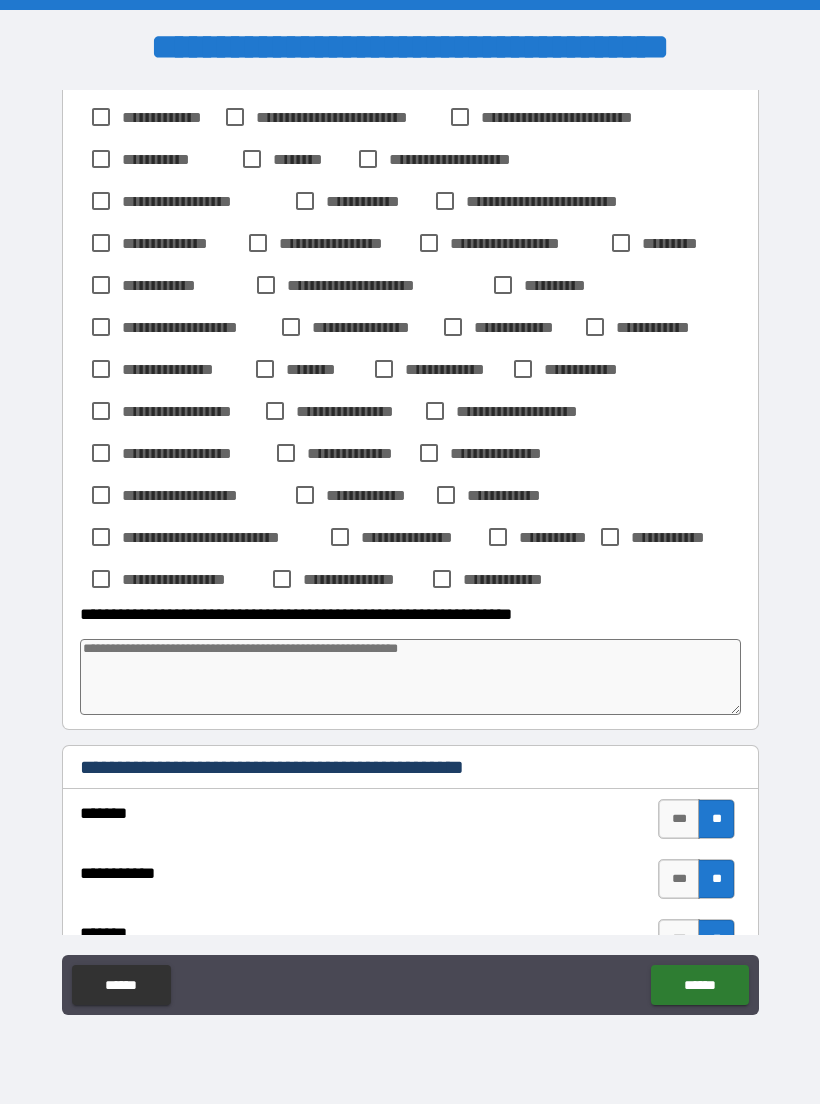 scroll, scrollTop: 3975, scrollLeft: 0, axis: vertical 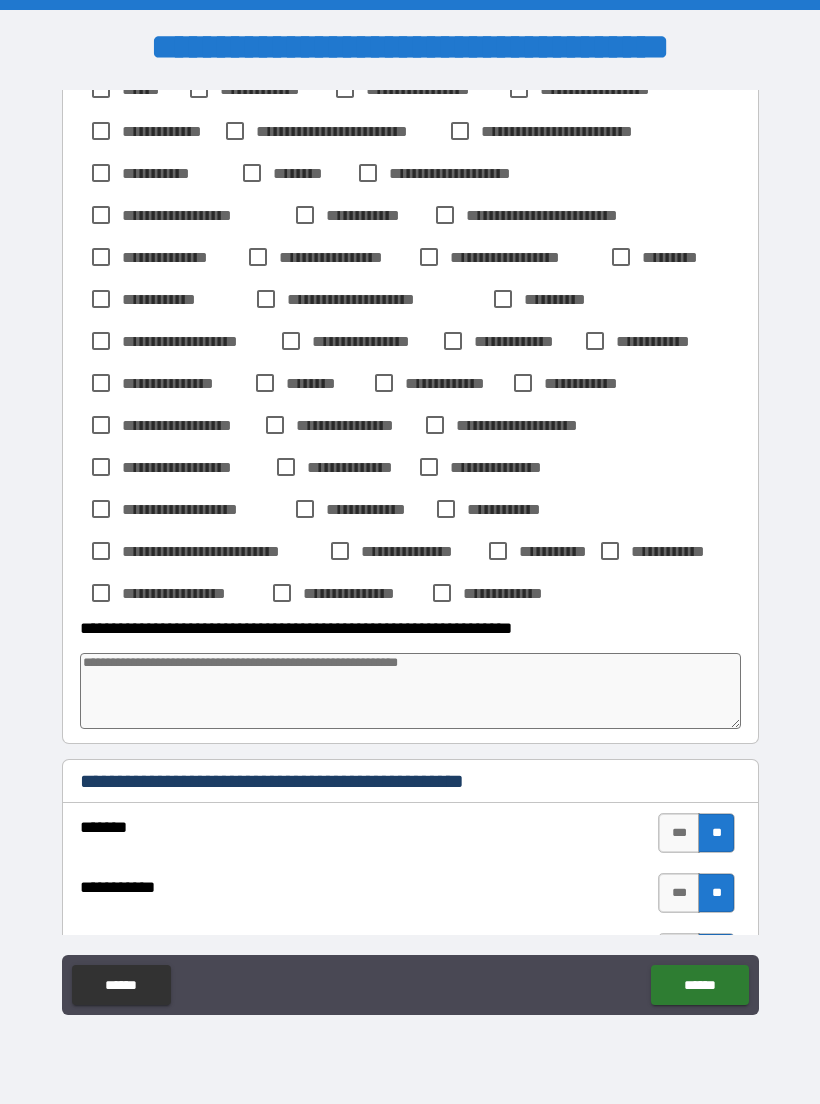 click at bounding box center [410, 691] 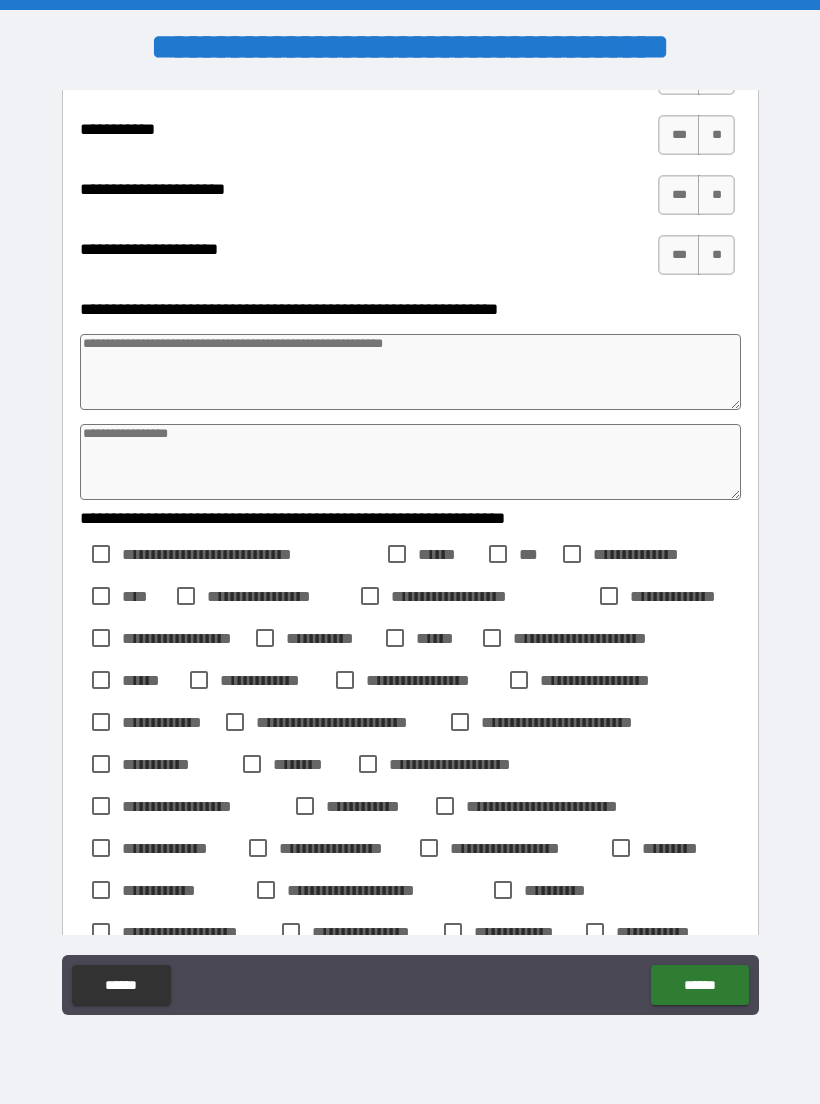 scroll, scrollTop: 3378, scrollLeft: 0, axis: vertical 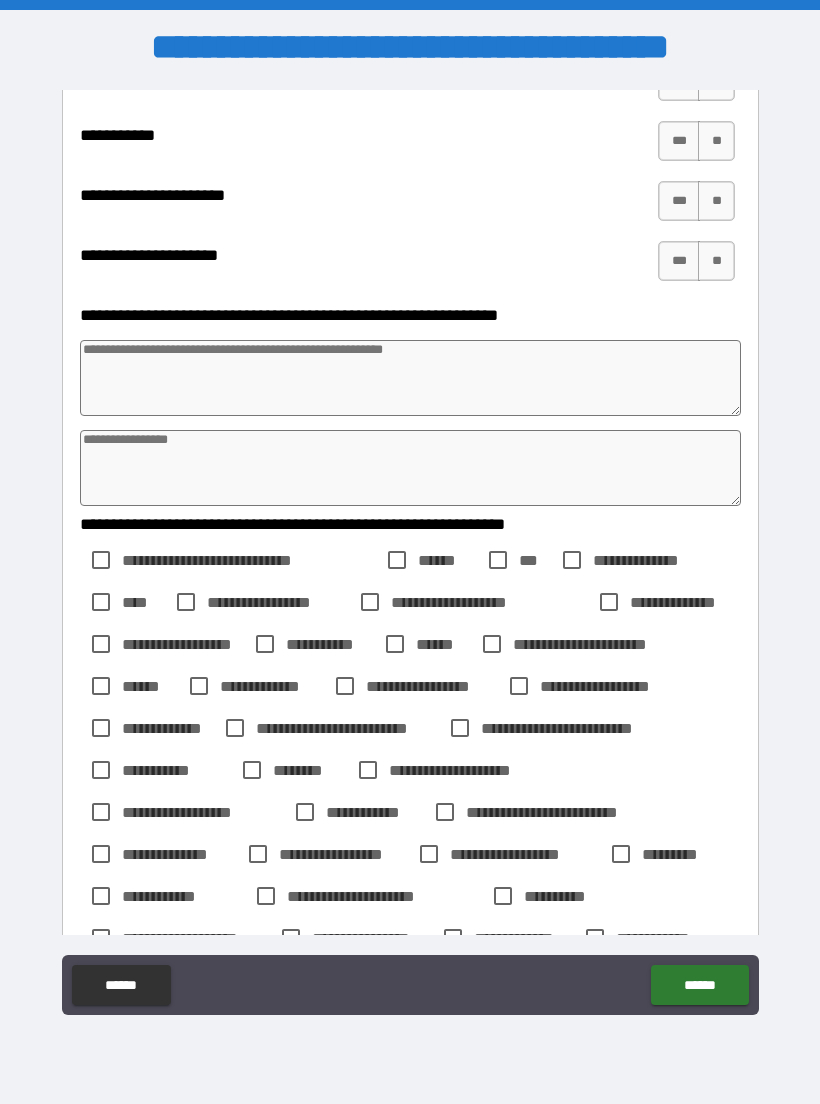 click at bounding box center [410, 378] 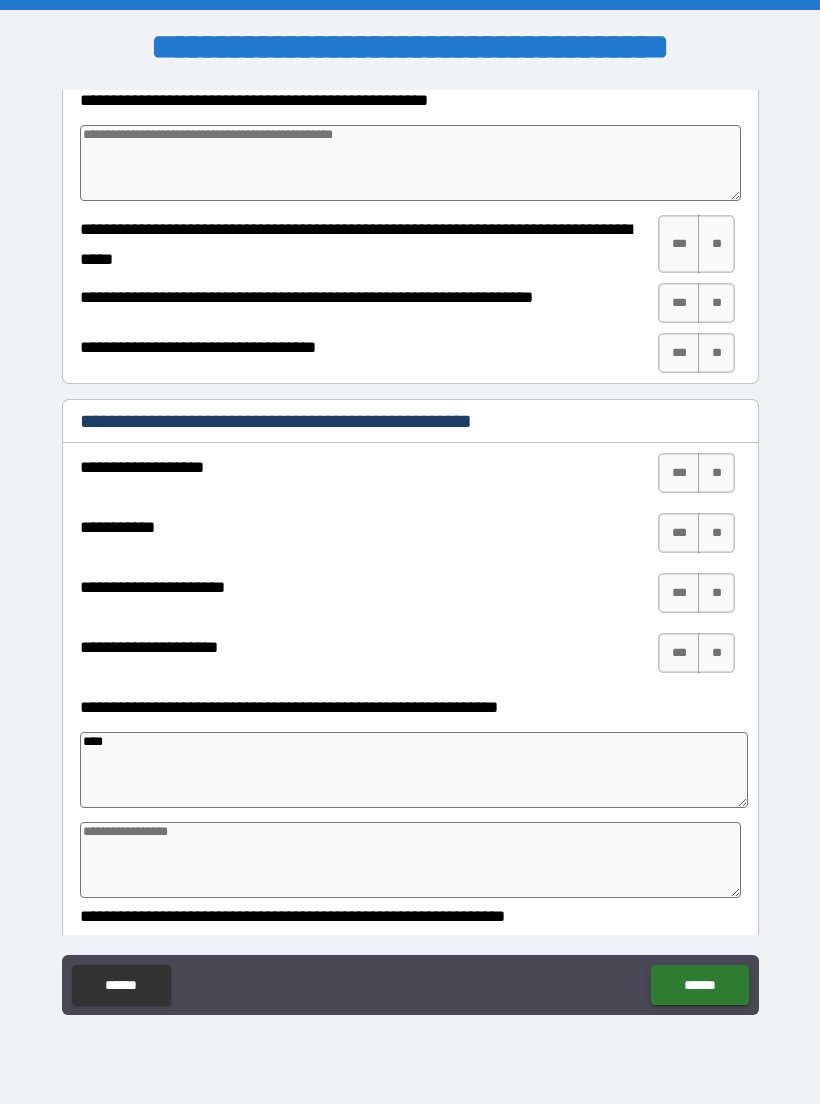 scroll, scrollTop: 2988, scrollLeft: 0, axis: vertical 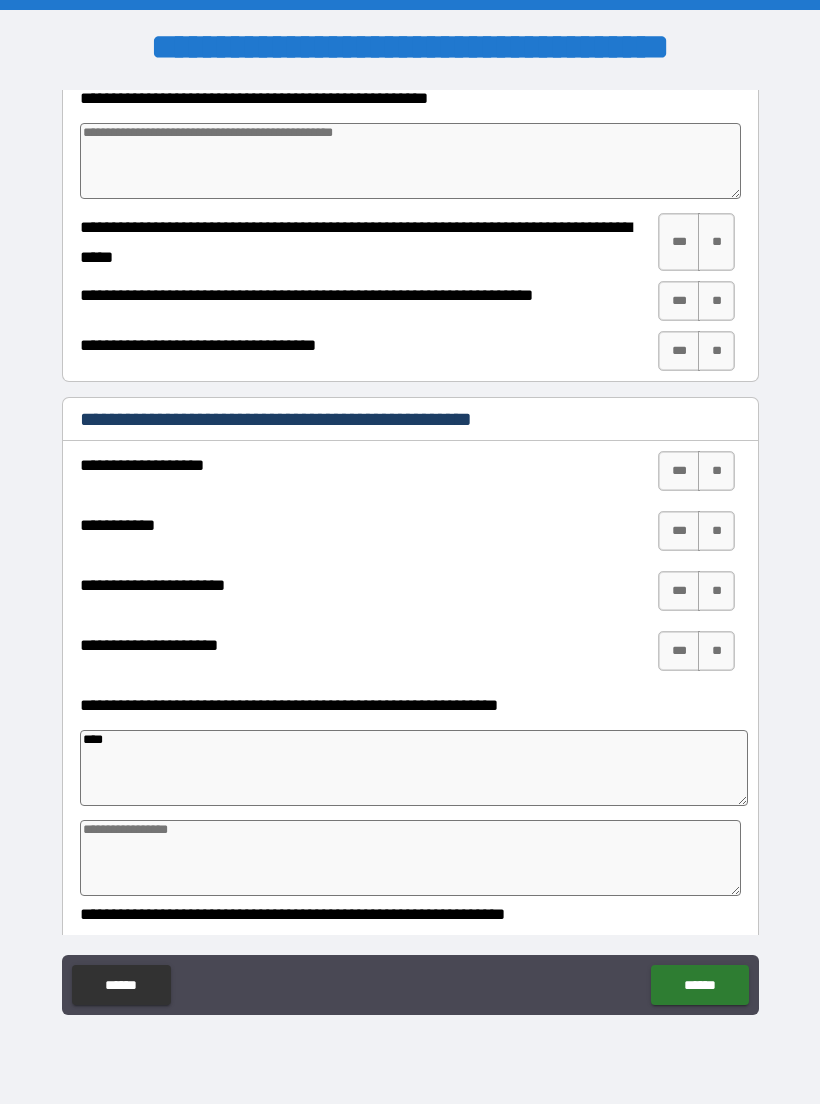 click on "**" at bounding box center [716, 651] 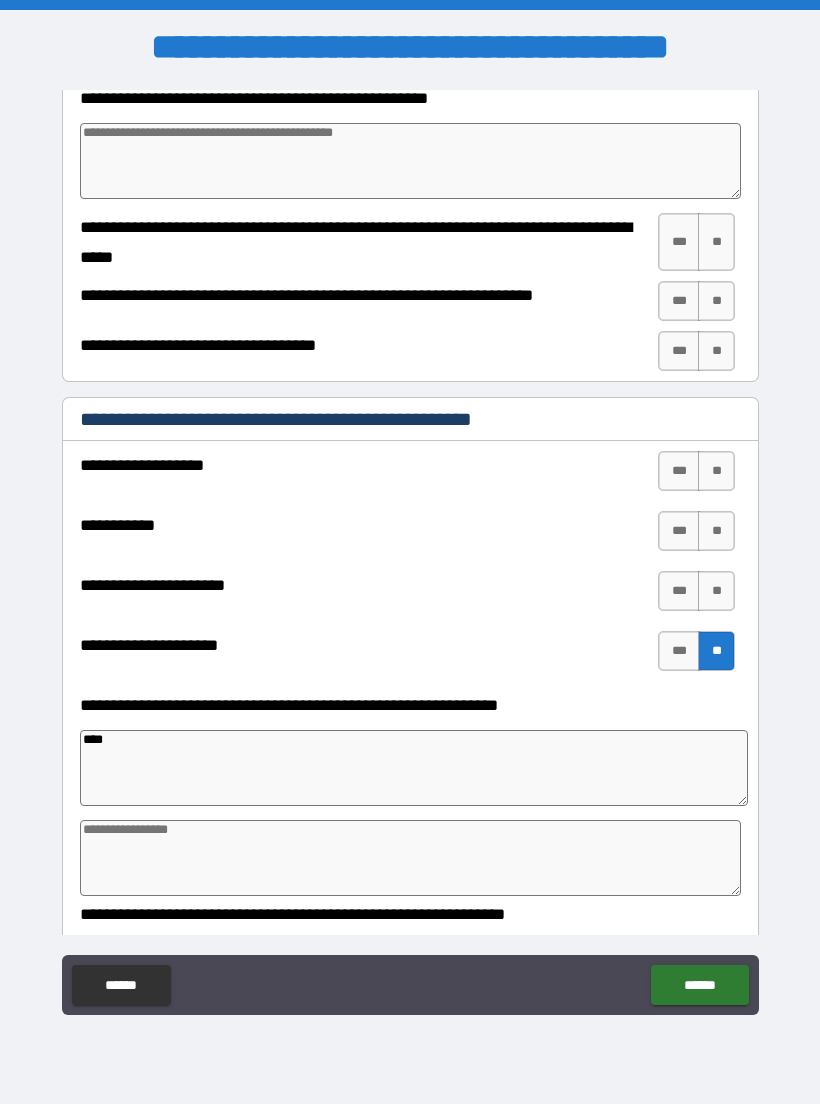 click on "**" at bounding box center (716, 591) 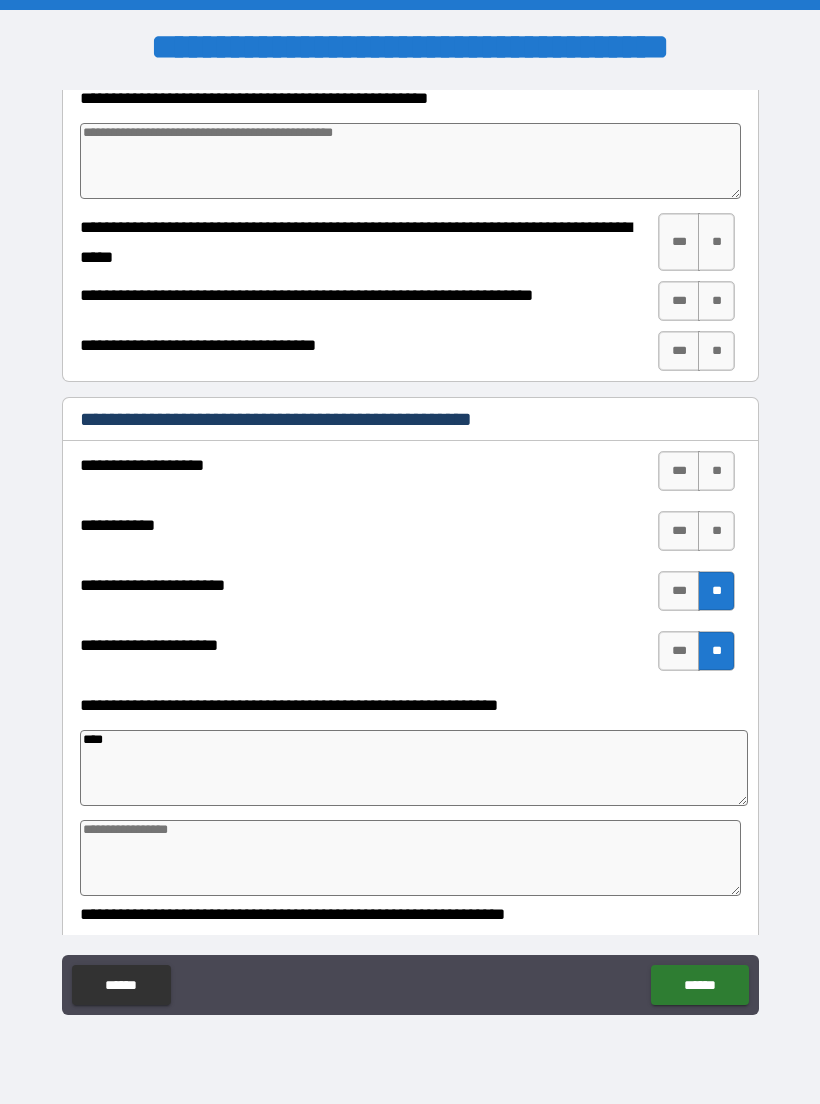 click on "**" at bounding box center (716, 531) 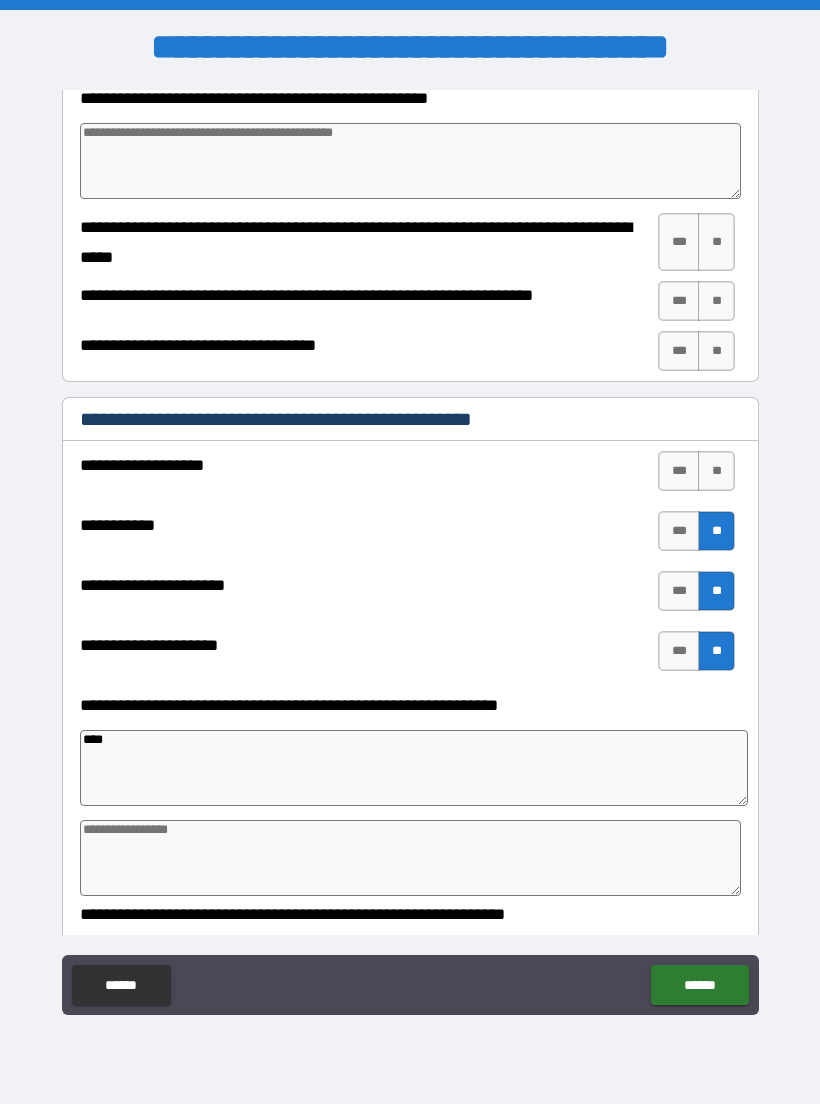click on "***" at bounding box center (679, 531) 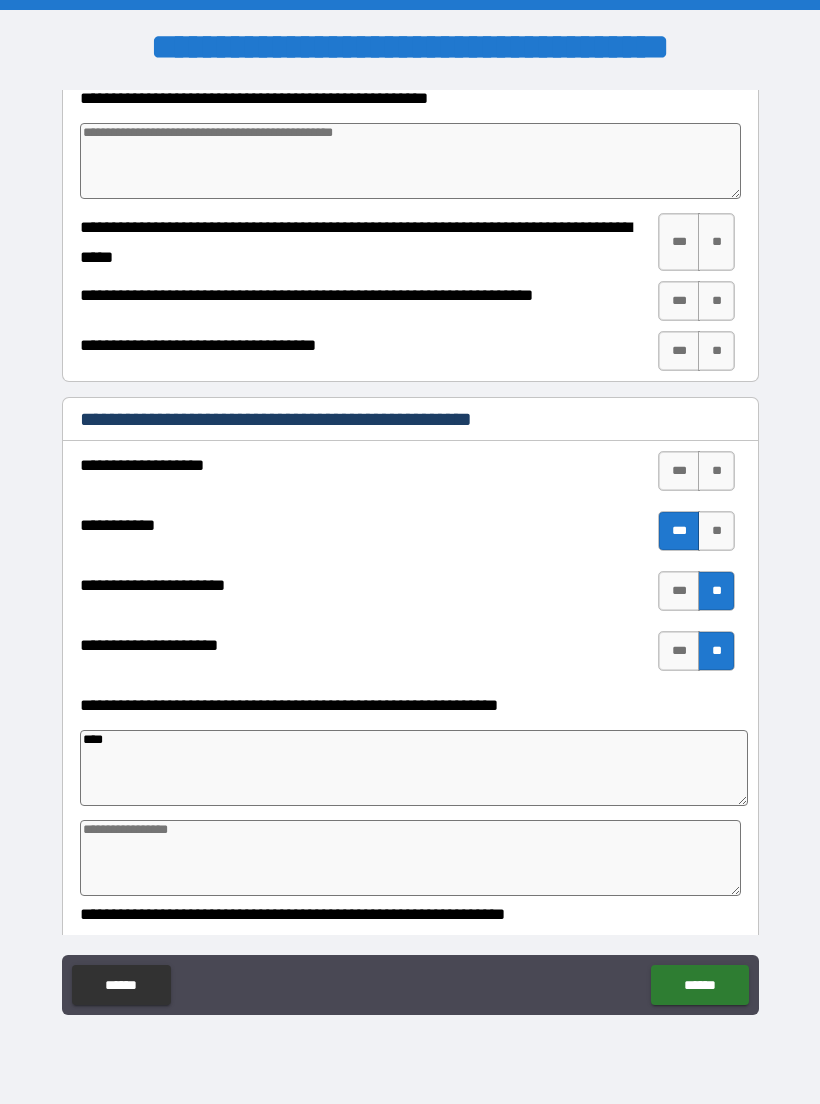 click on "**" at bounding box center [716, 471] 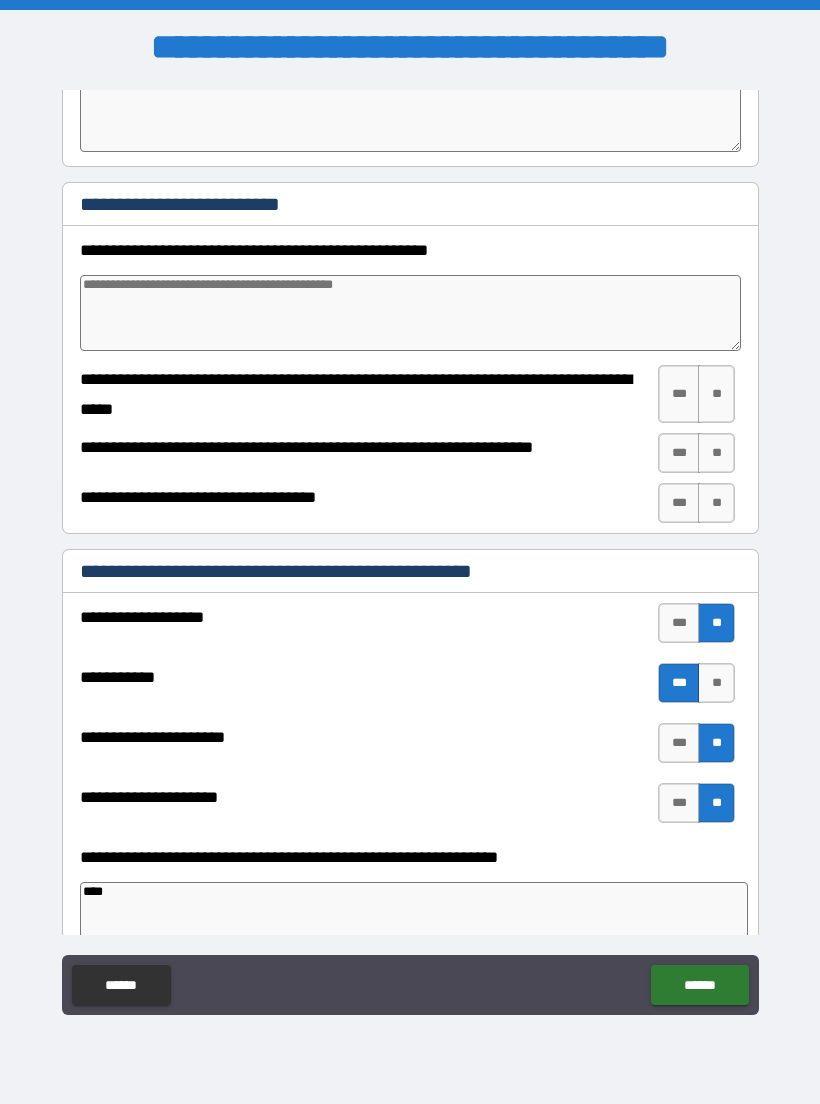 scroll, scrollTop: 2838, scrollLeft: 0, axis: vertical 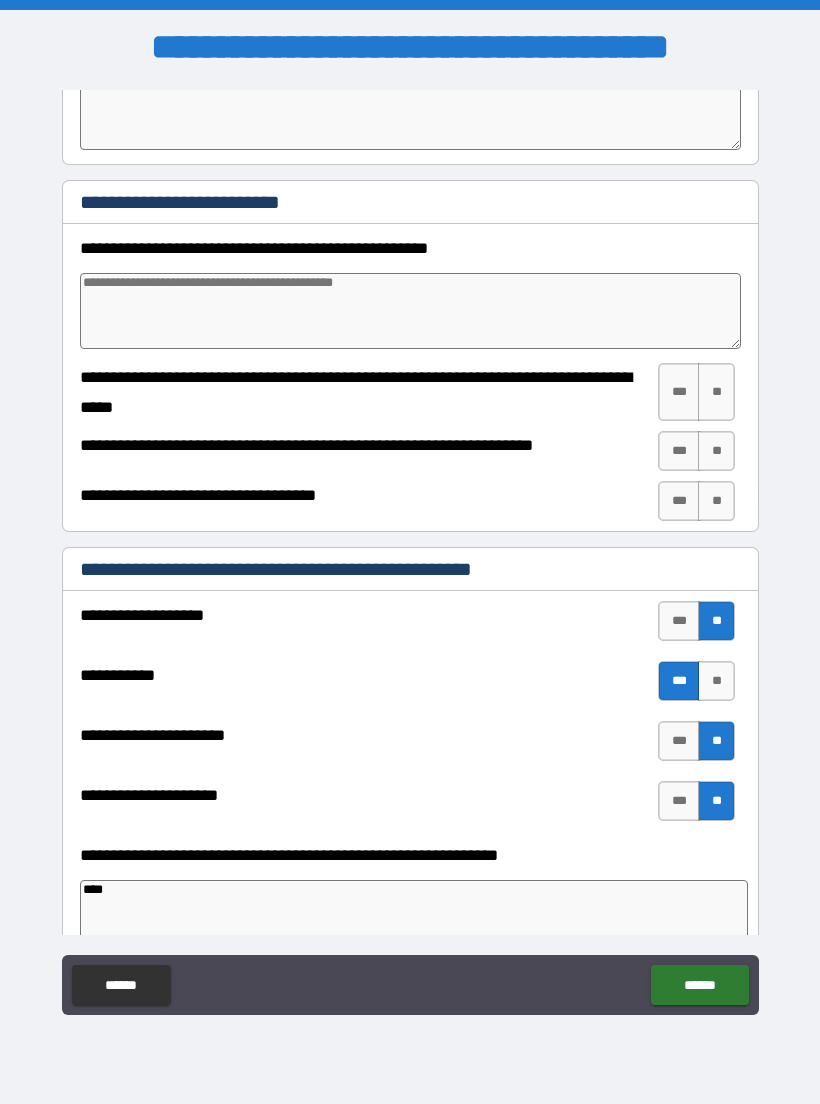 click on "**" at bounding box center [716, 451] 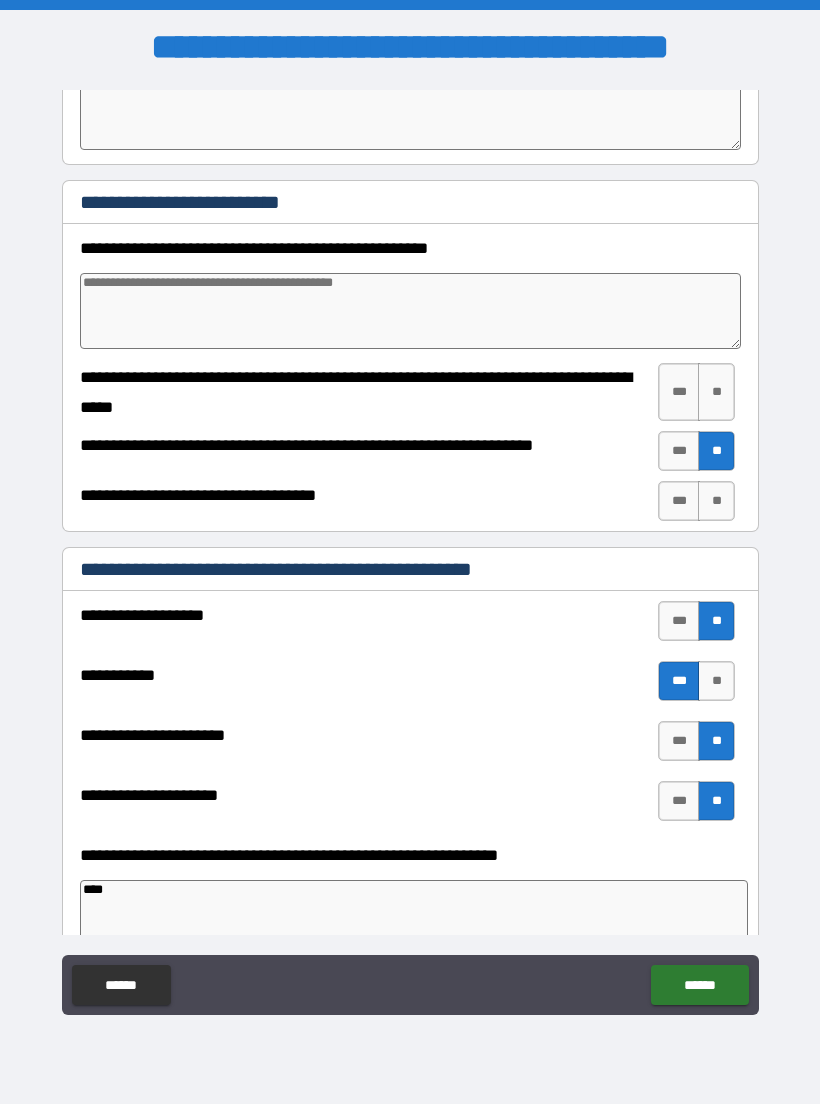 click on "**" at bounding box center (716, 392) 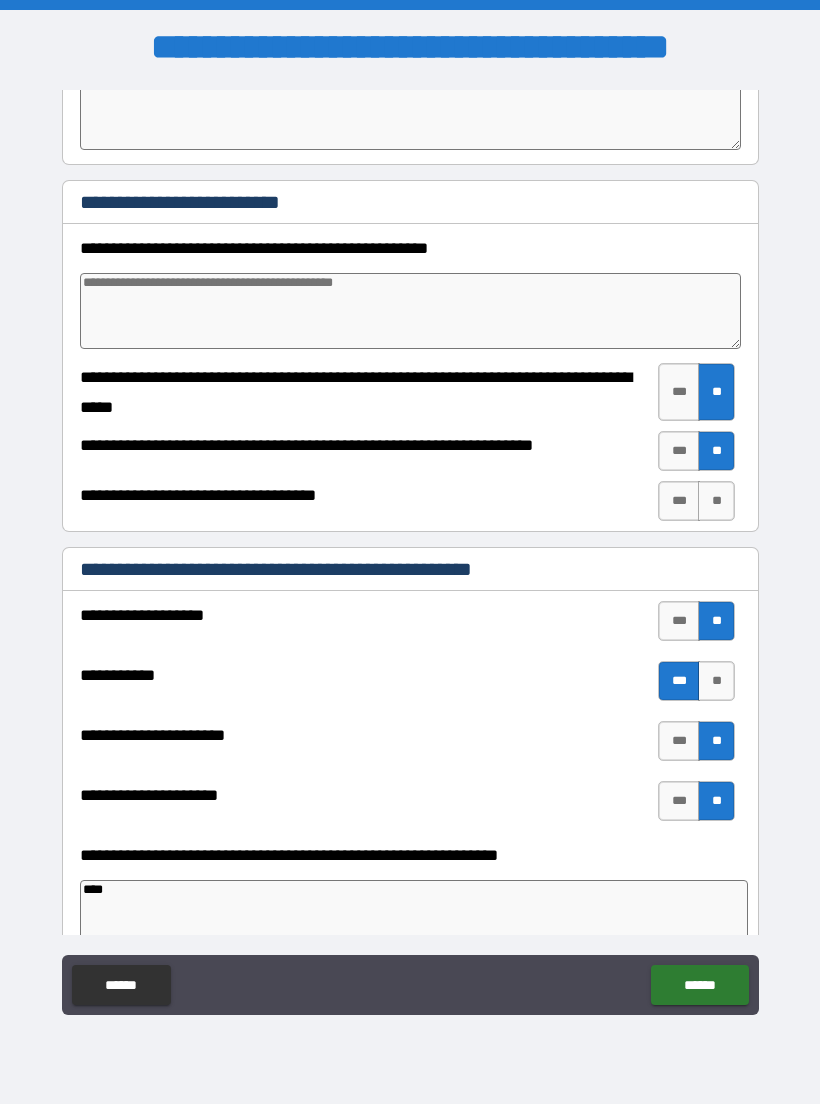 click on "***" at bounding box center (679, 501) 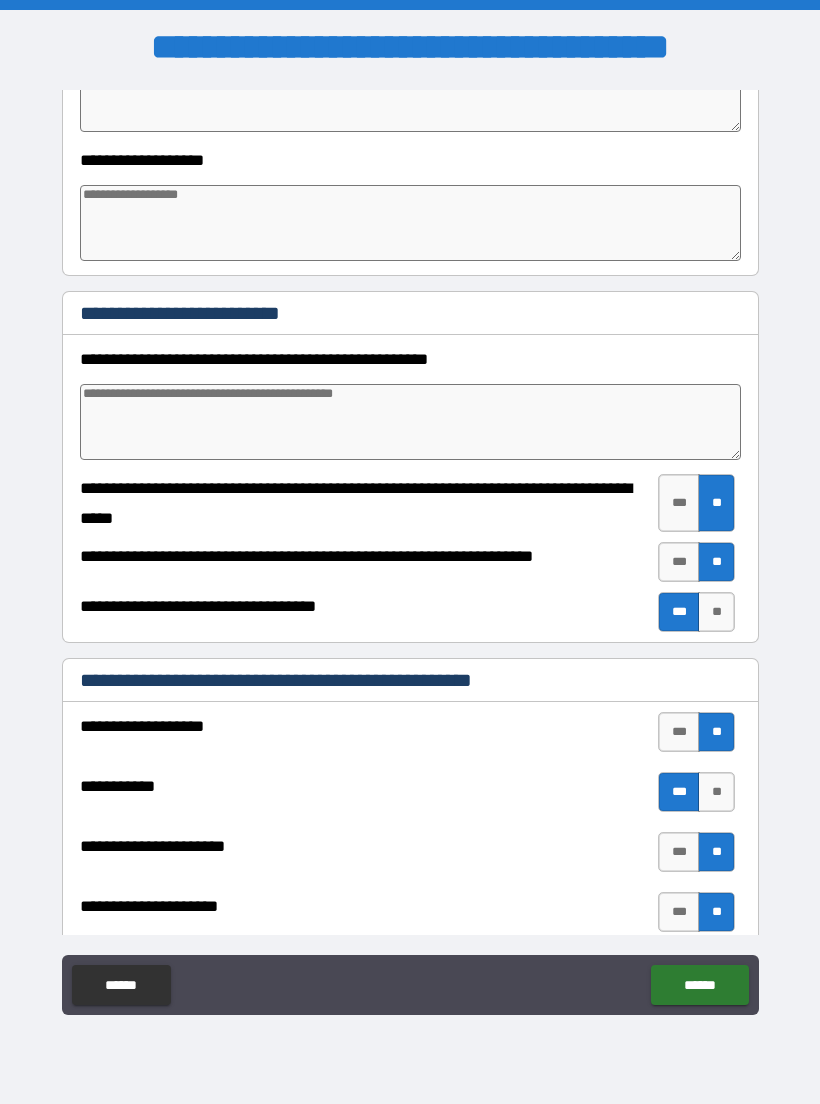 scroll, scrollTop: 2725, scrollLeft: 0, axis: vertical 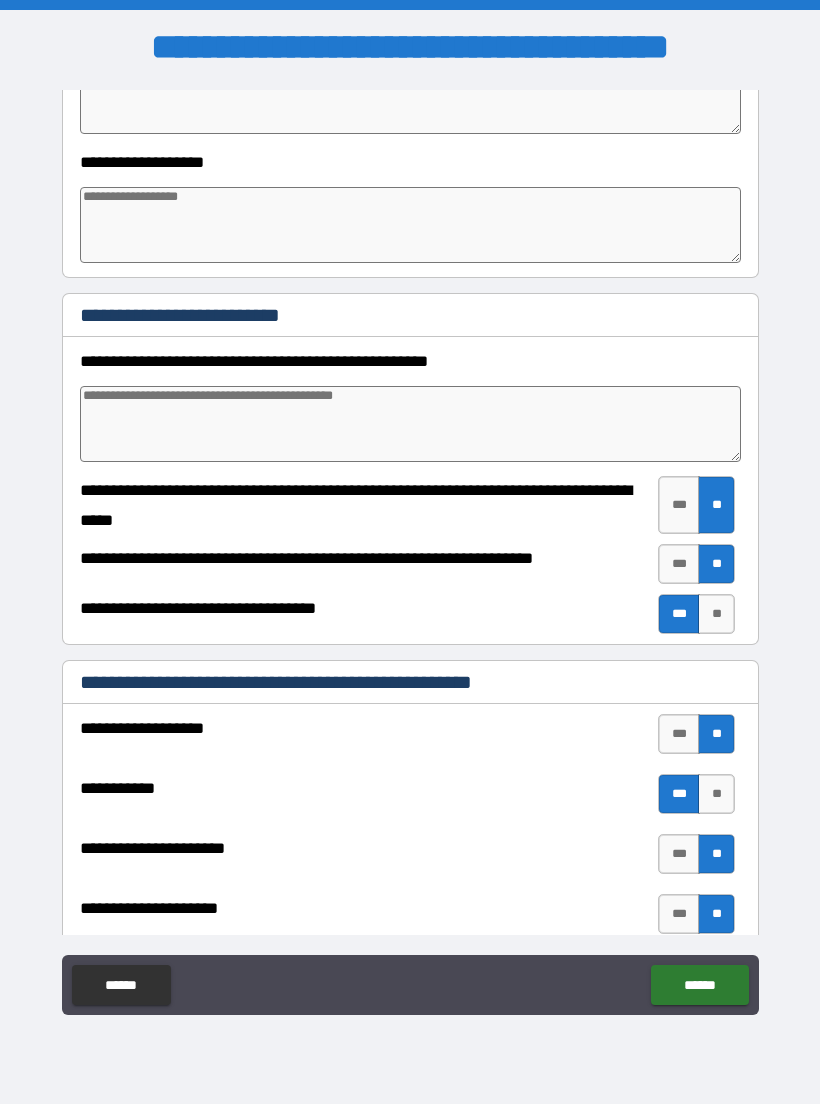 click on "**" at bounding box center (716, 614) 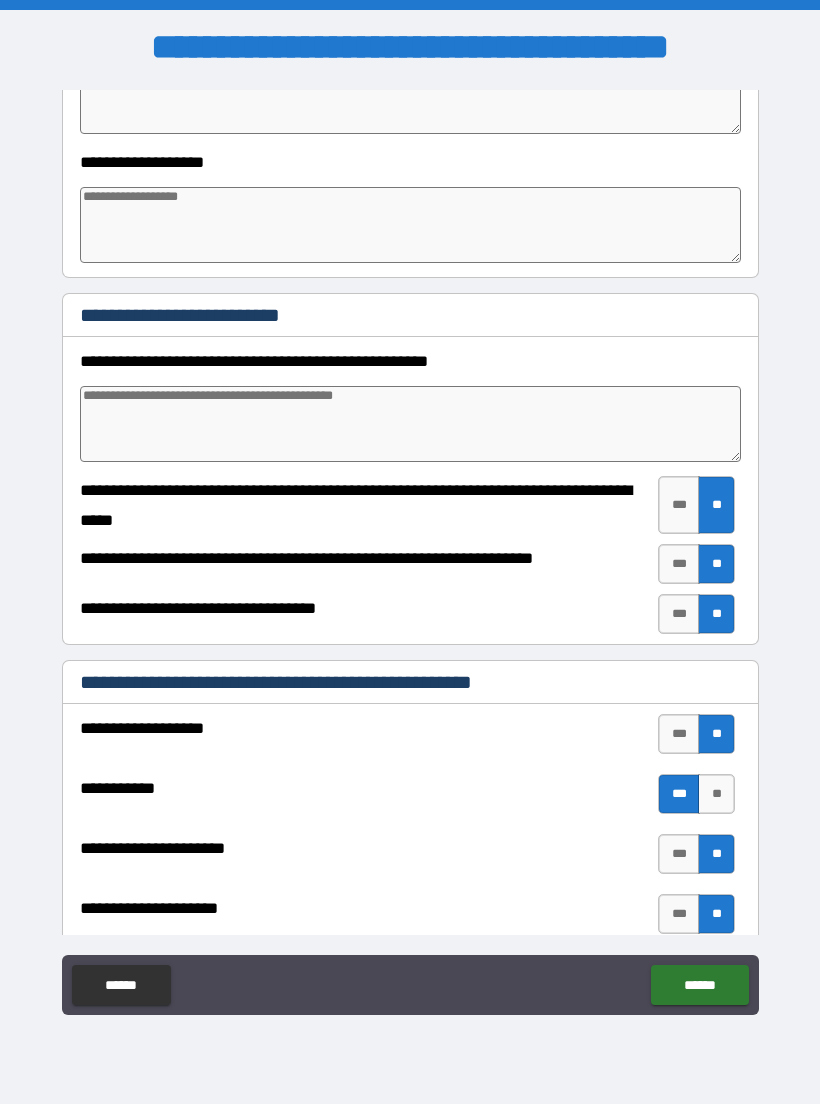 click at bounding box center [410, 424] 